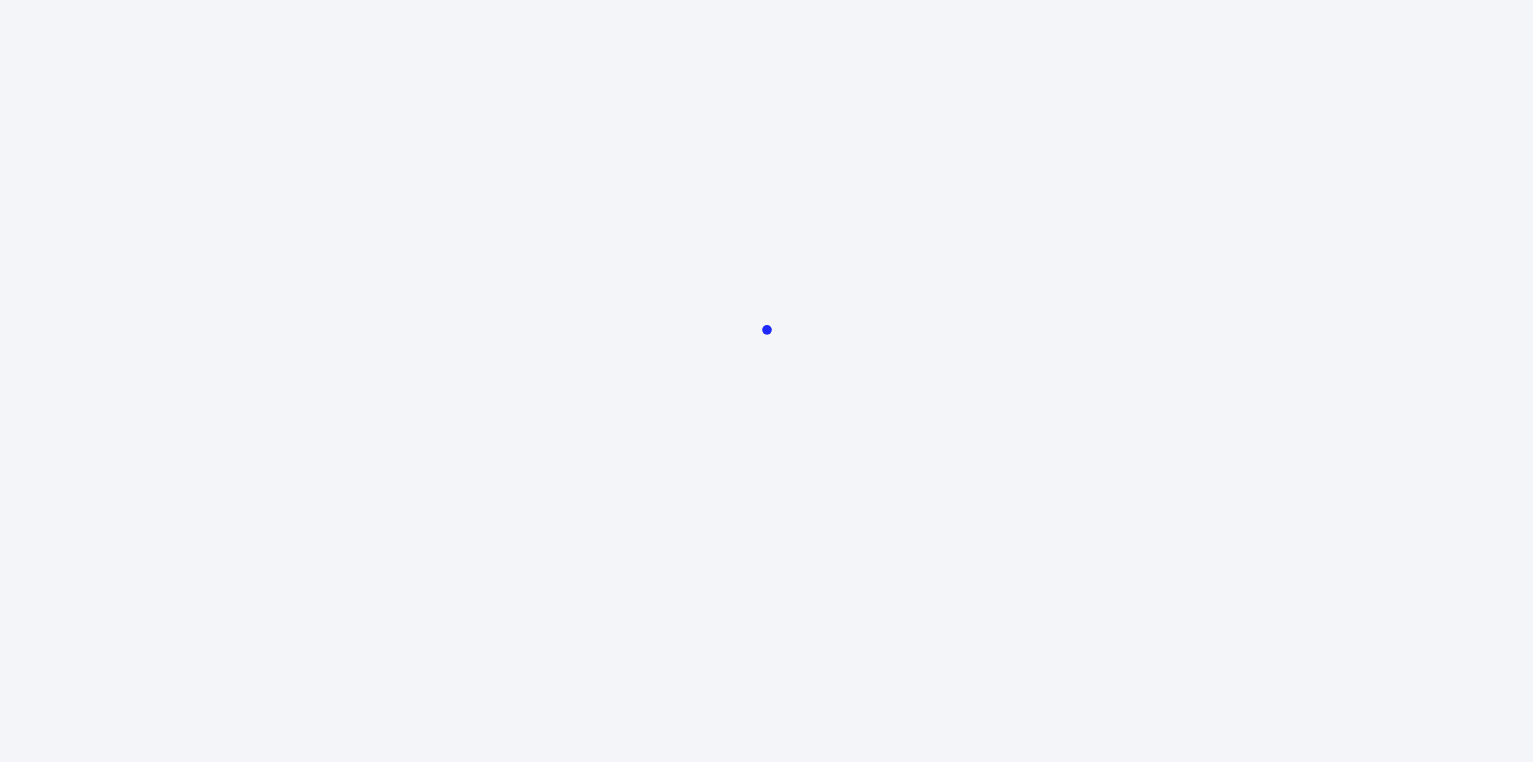 scroll, scrollTop: 0, scrollLeft: 0, axis: both 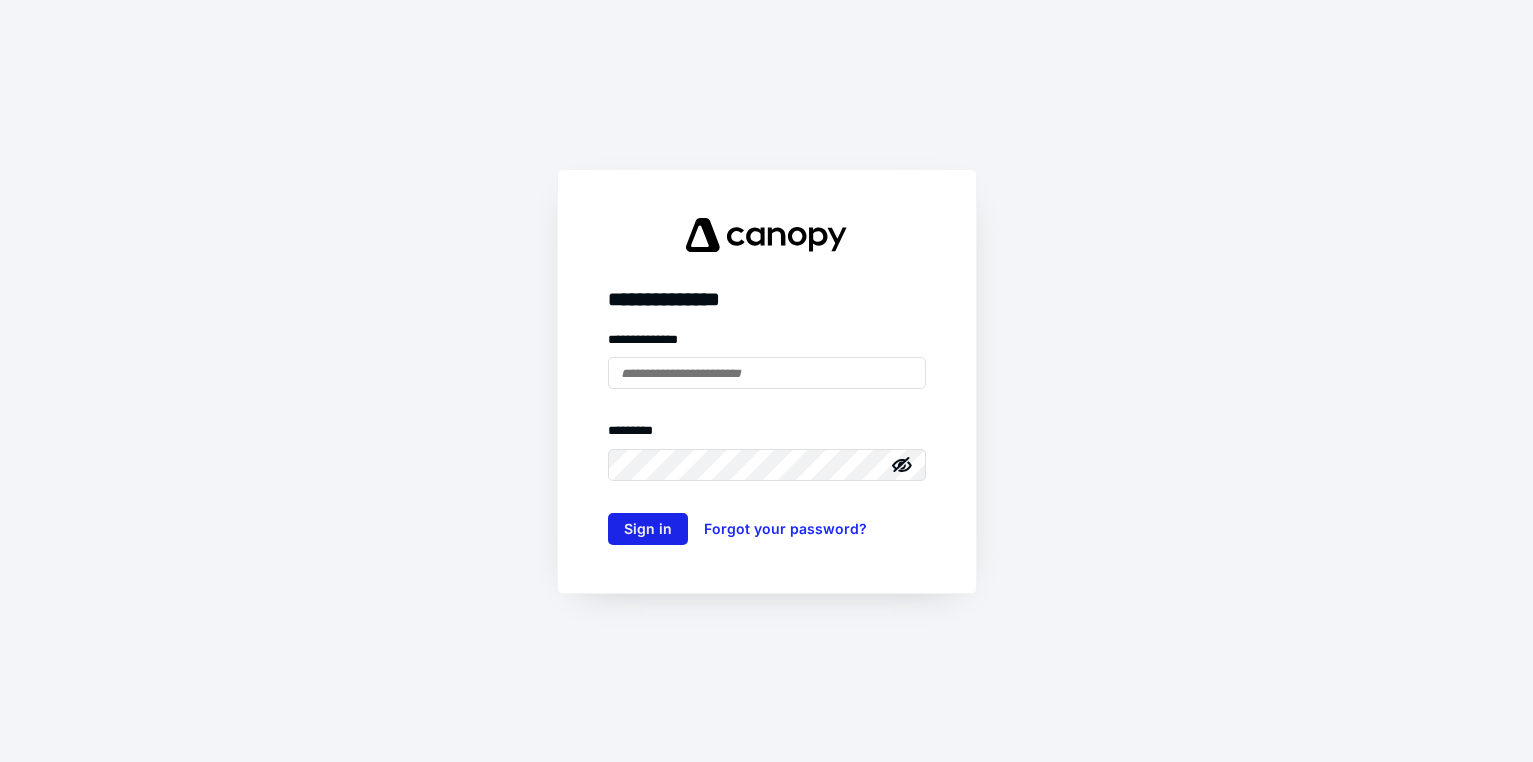 type on "**********" 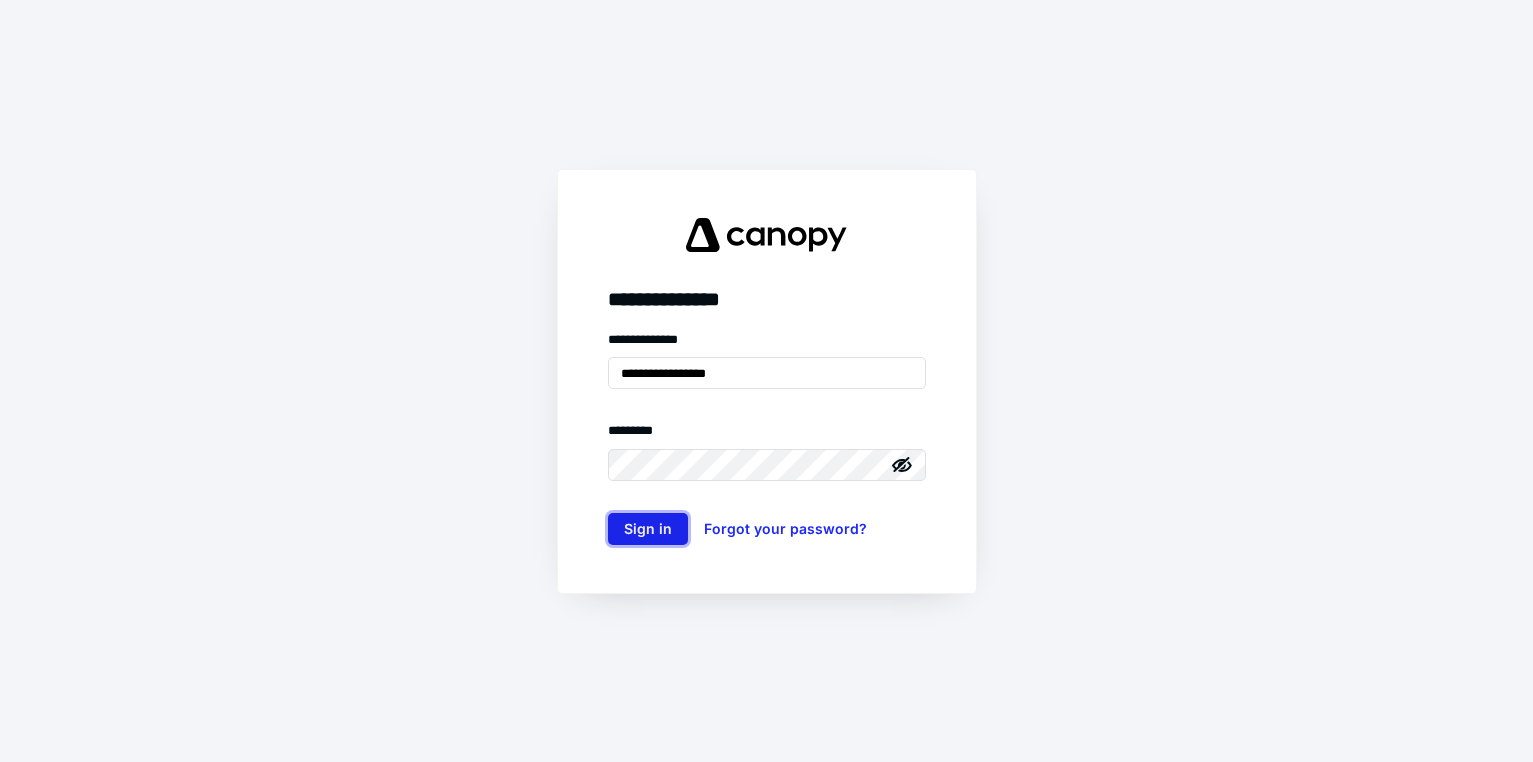click on "Sign in" at bounding box center [648, 529] 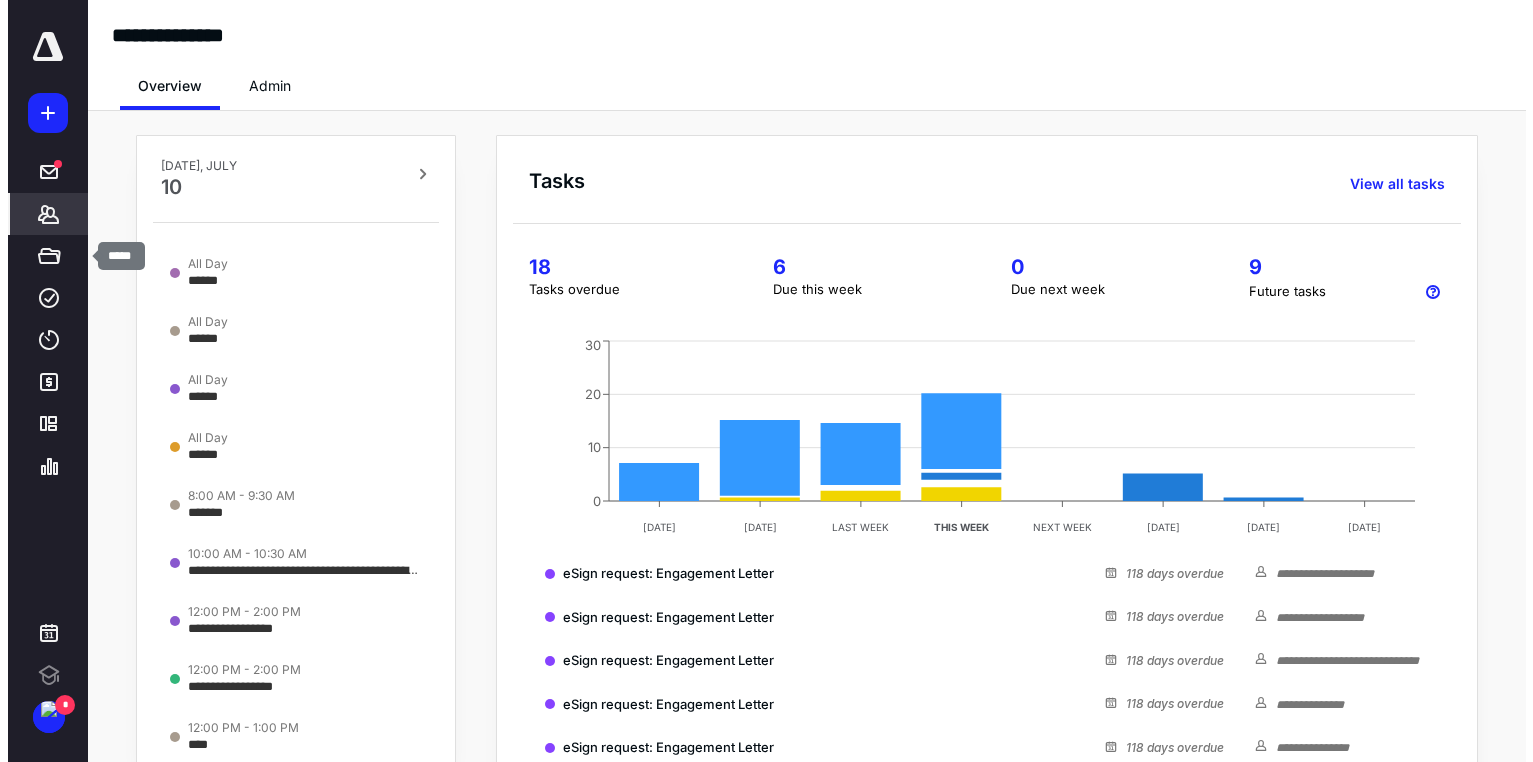 scroll, scrollTop: 0, scrollLeft: 0, axis: both 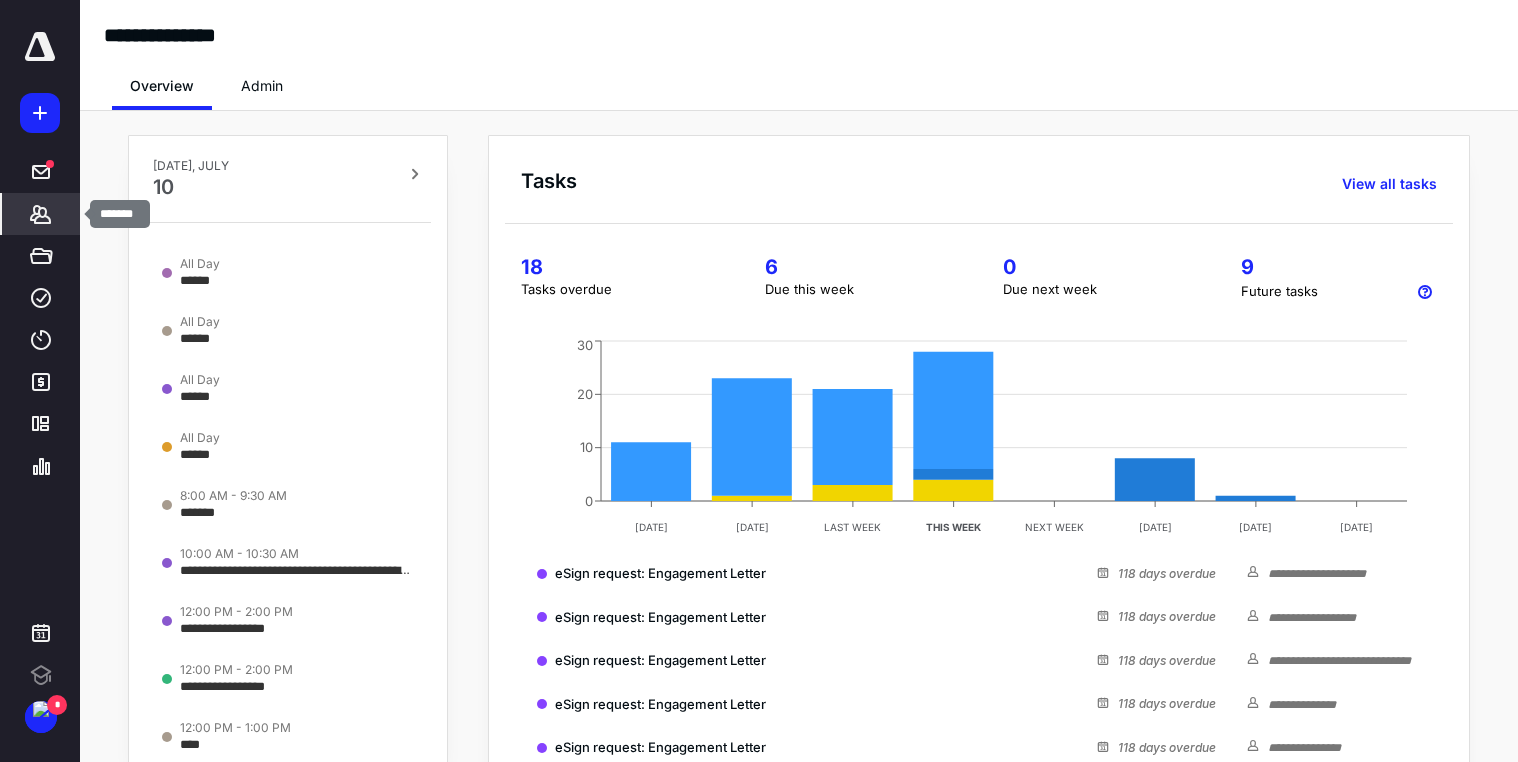 click 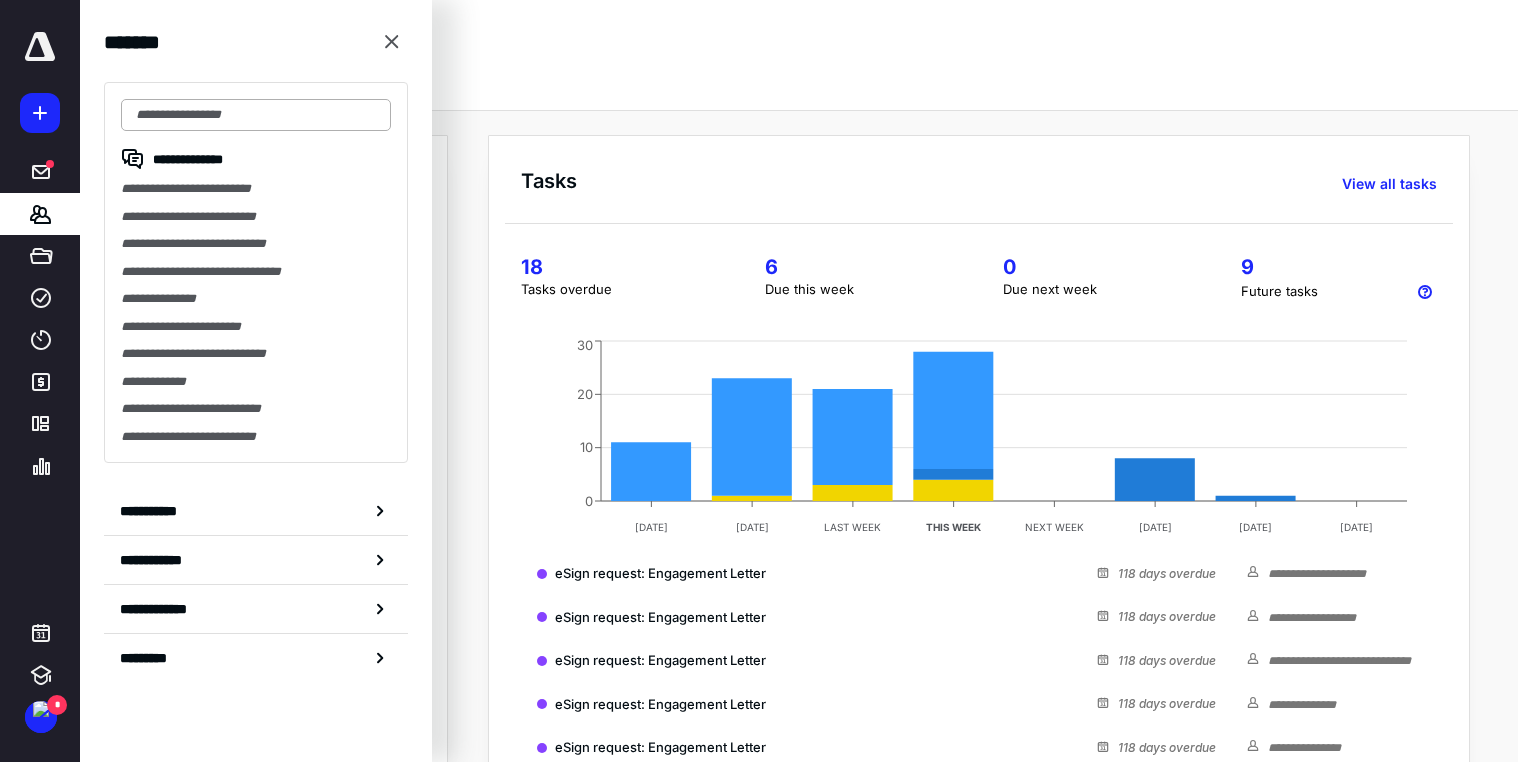 click at bounding box center [256, 115] 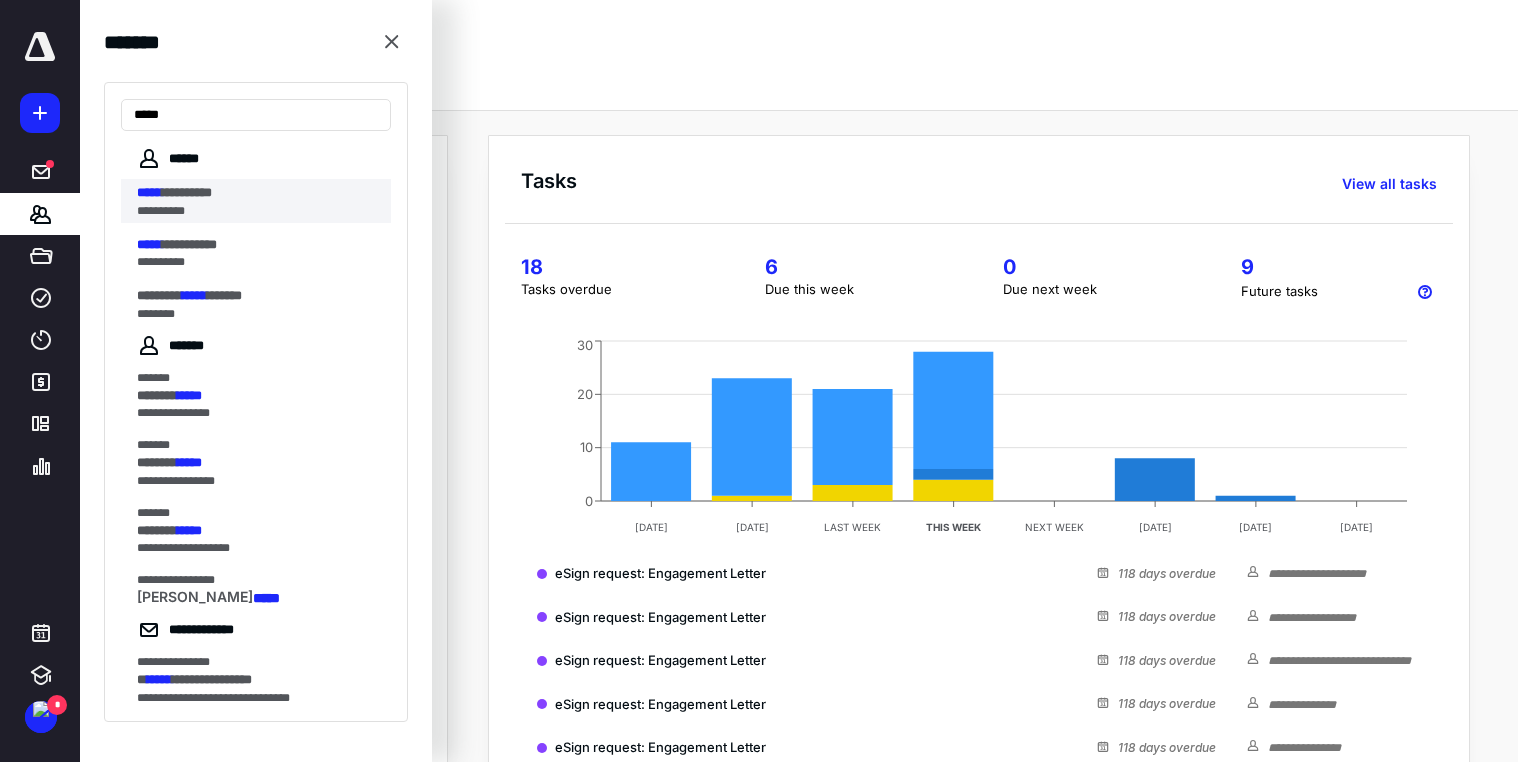 type on "*****" 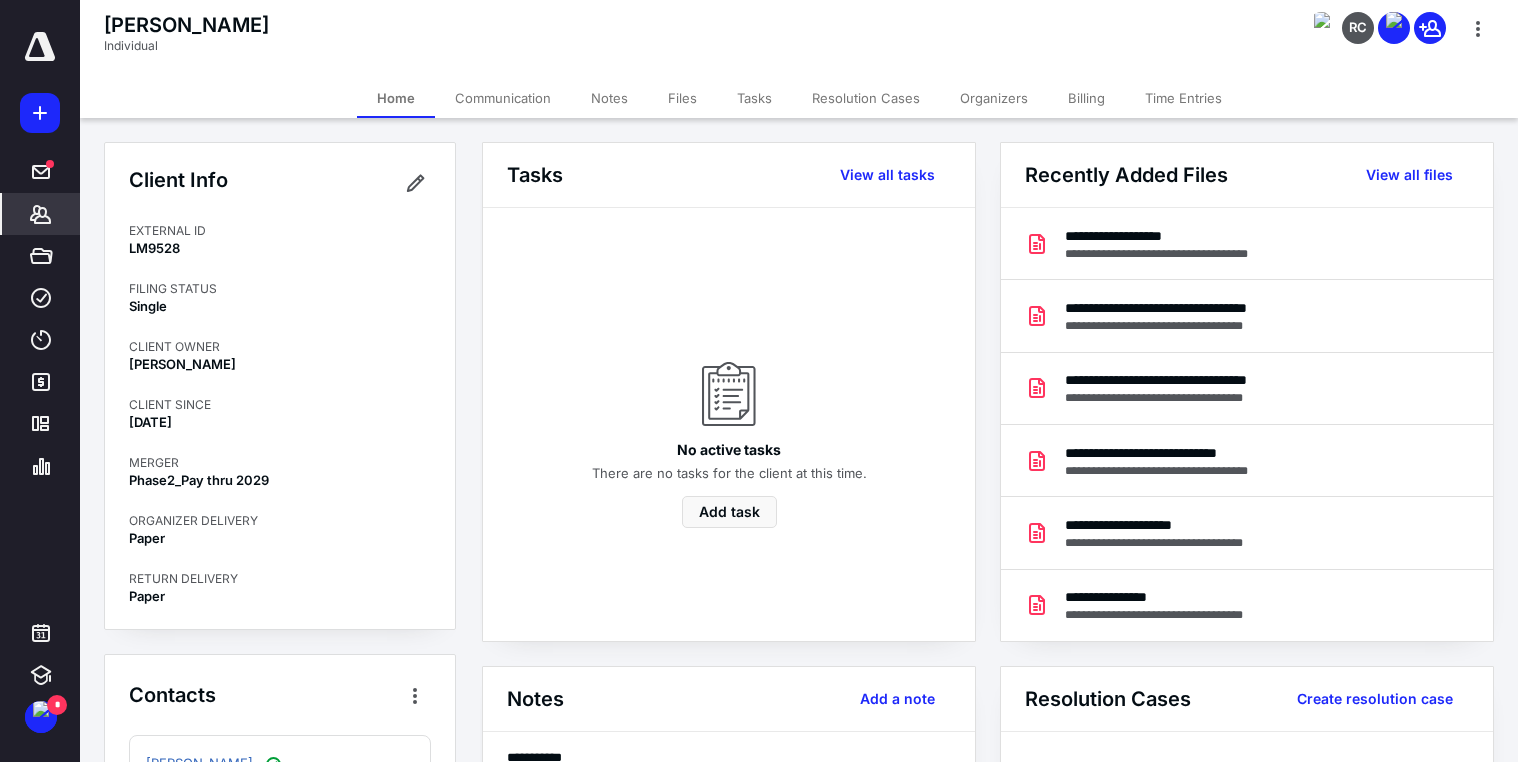 click on "Files" at bounding box center [682, 98] 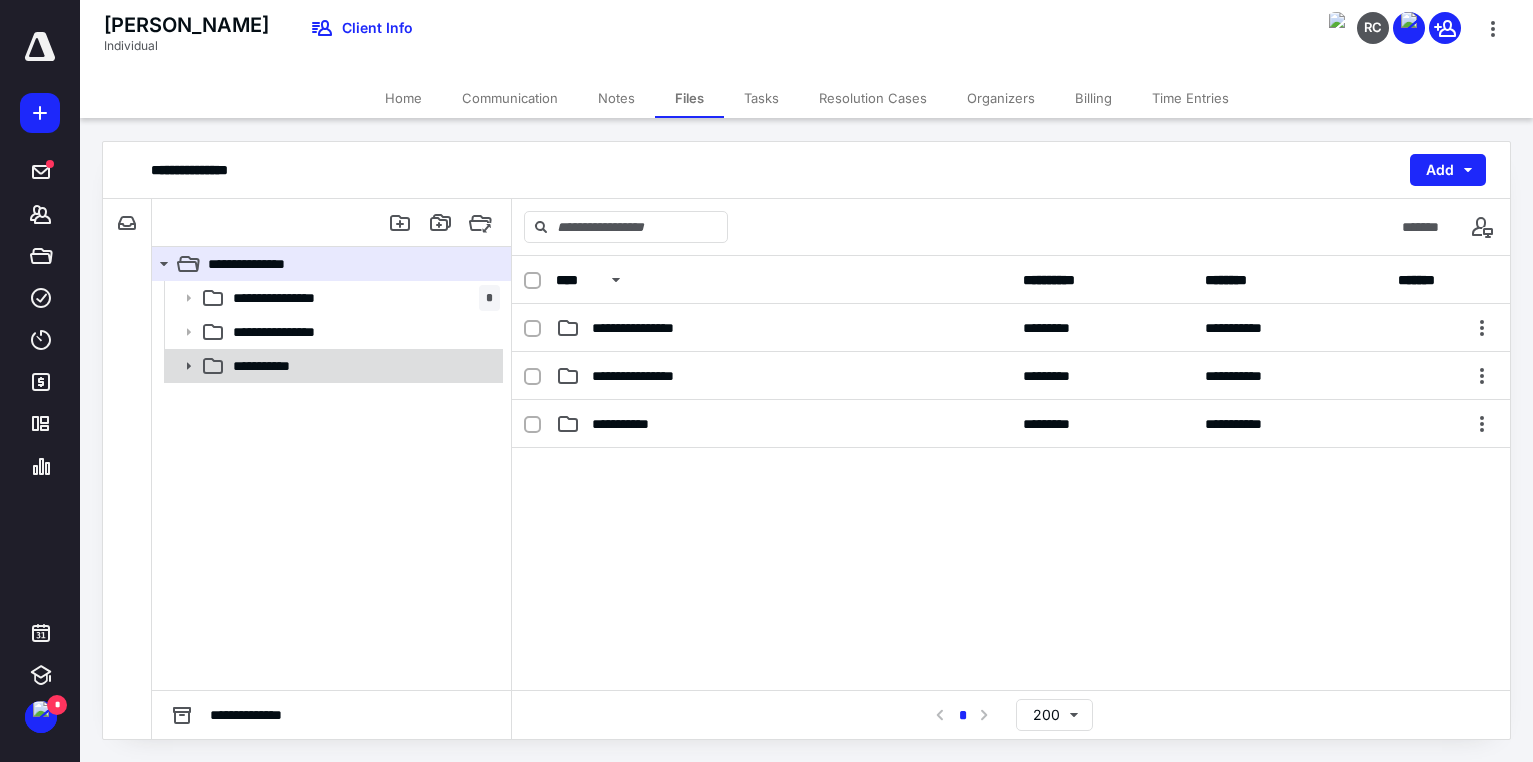 click 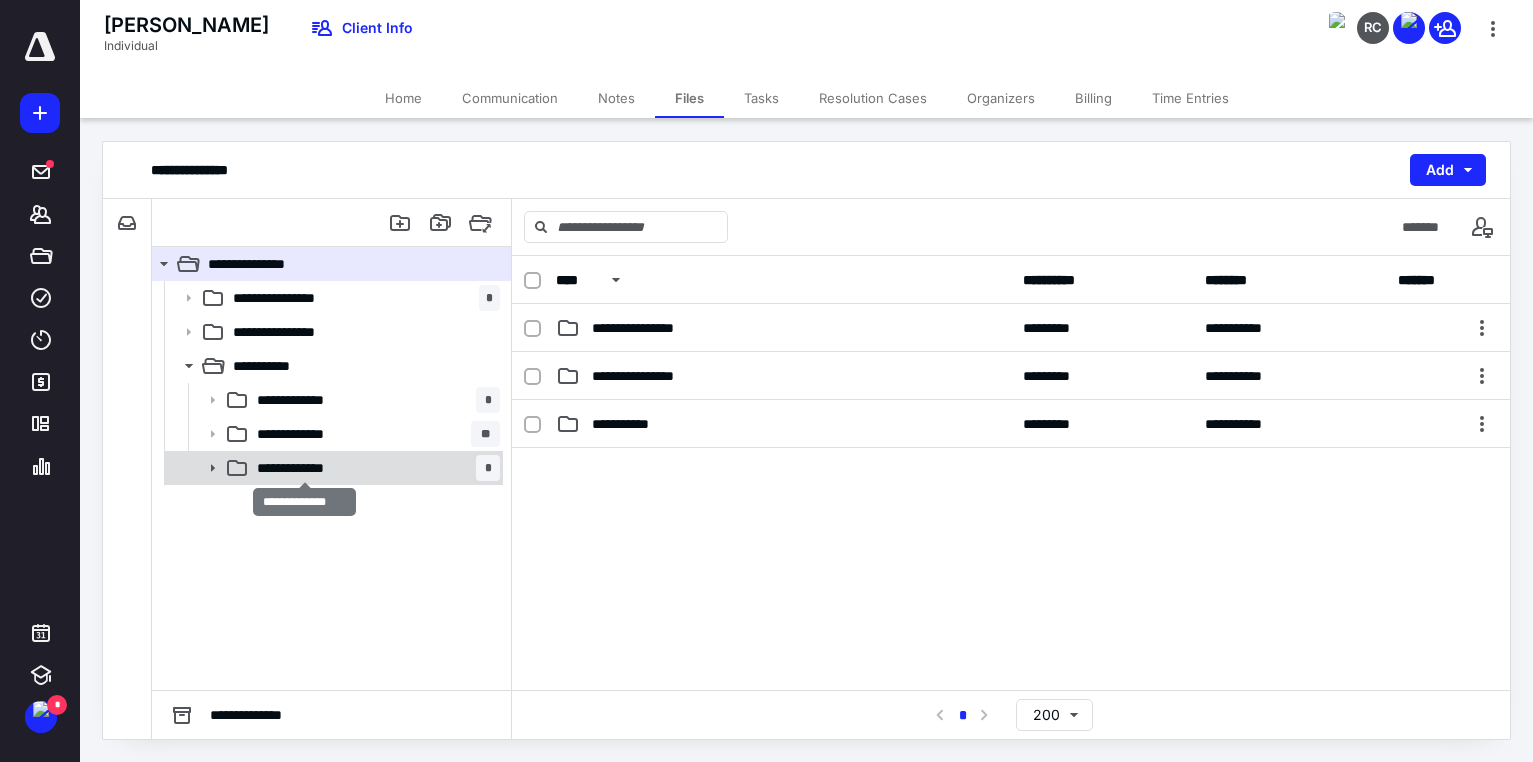 click on "**********" at bounding box center [305, 468] 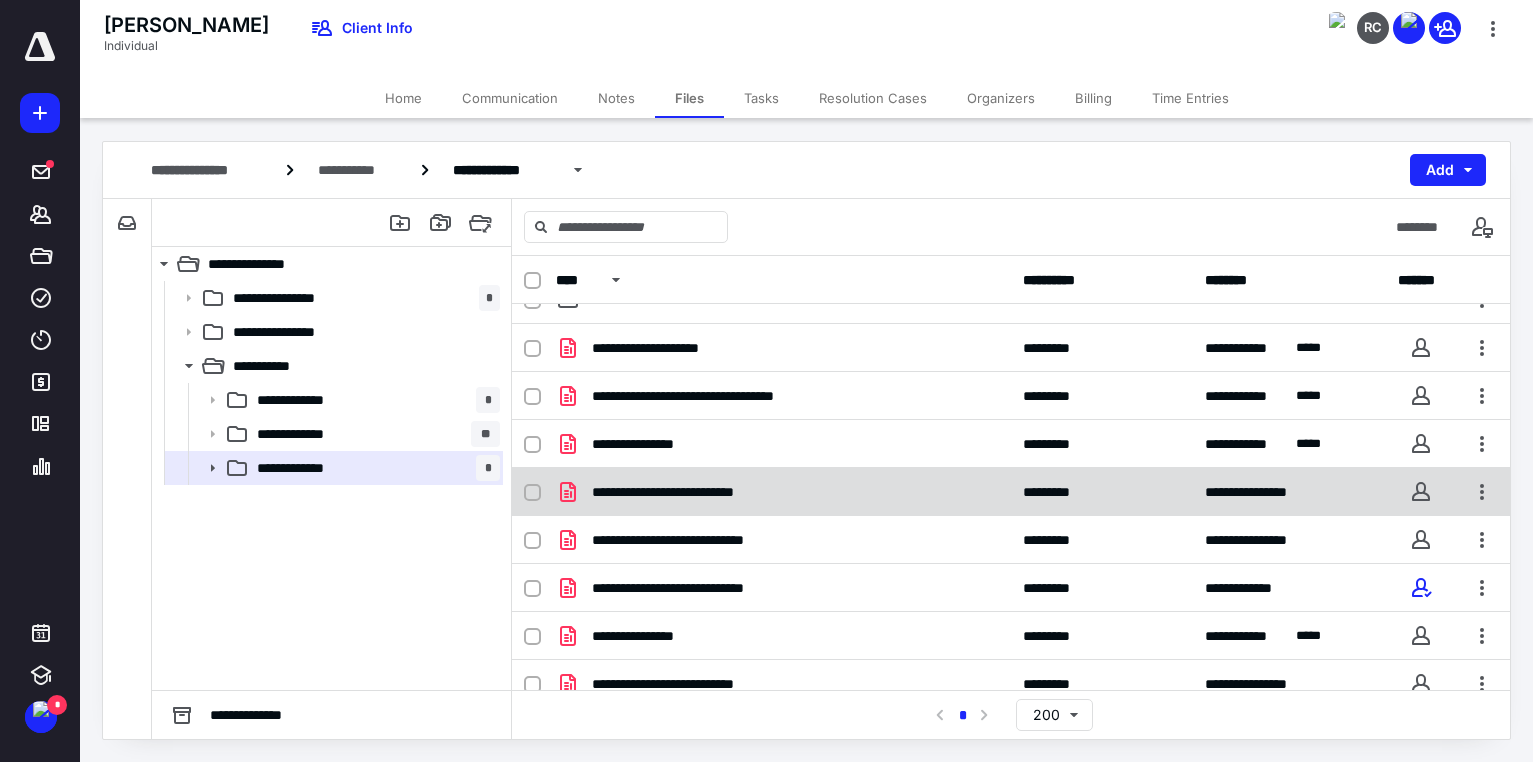 scroll, scrollTop: 0, scrollLeft: 0, axis: both 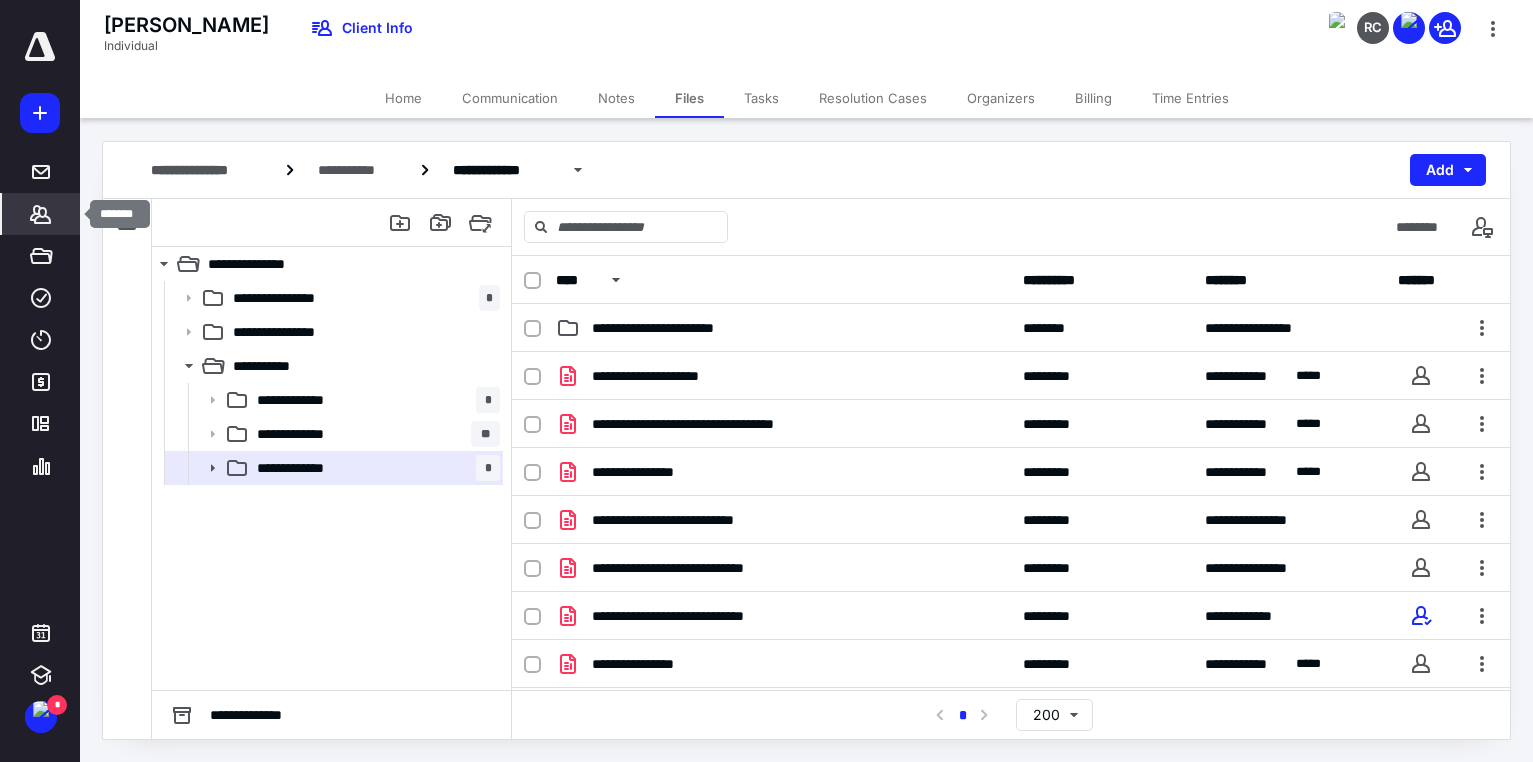 click 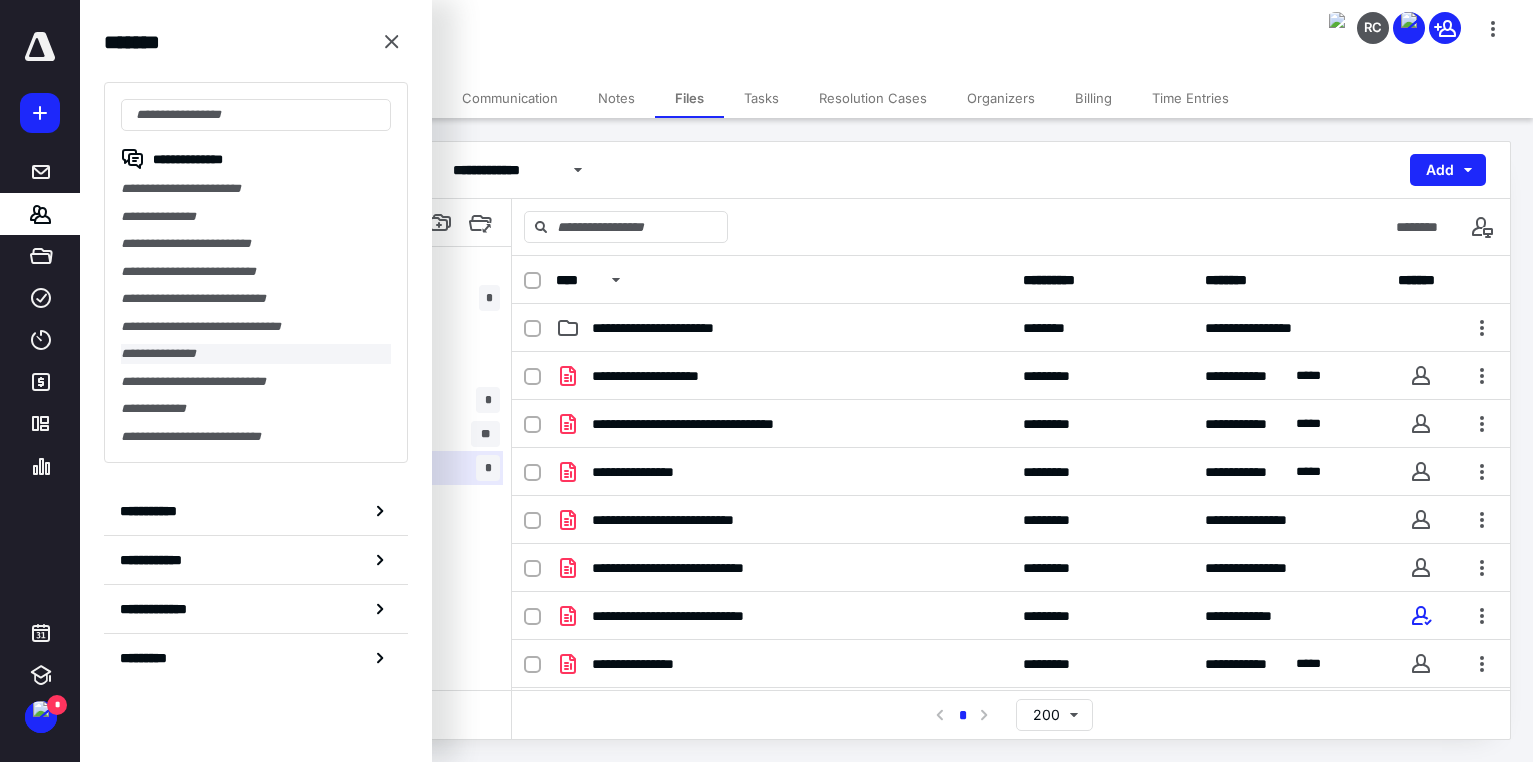 click on "**********" at bounding box center [256, 354] 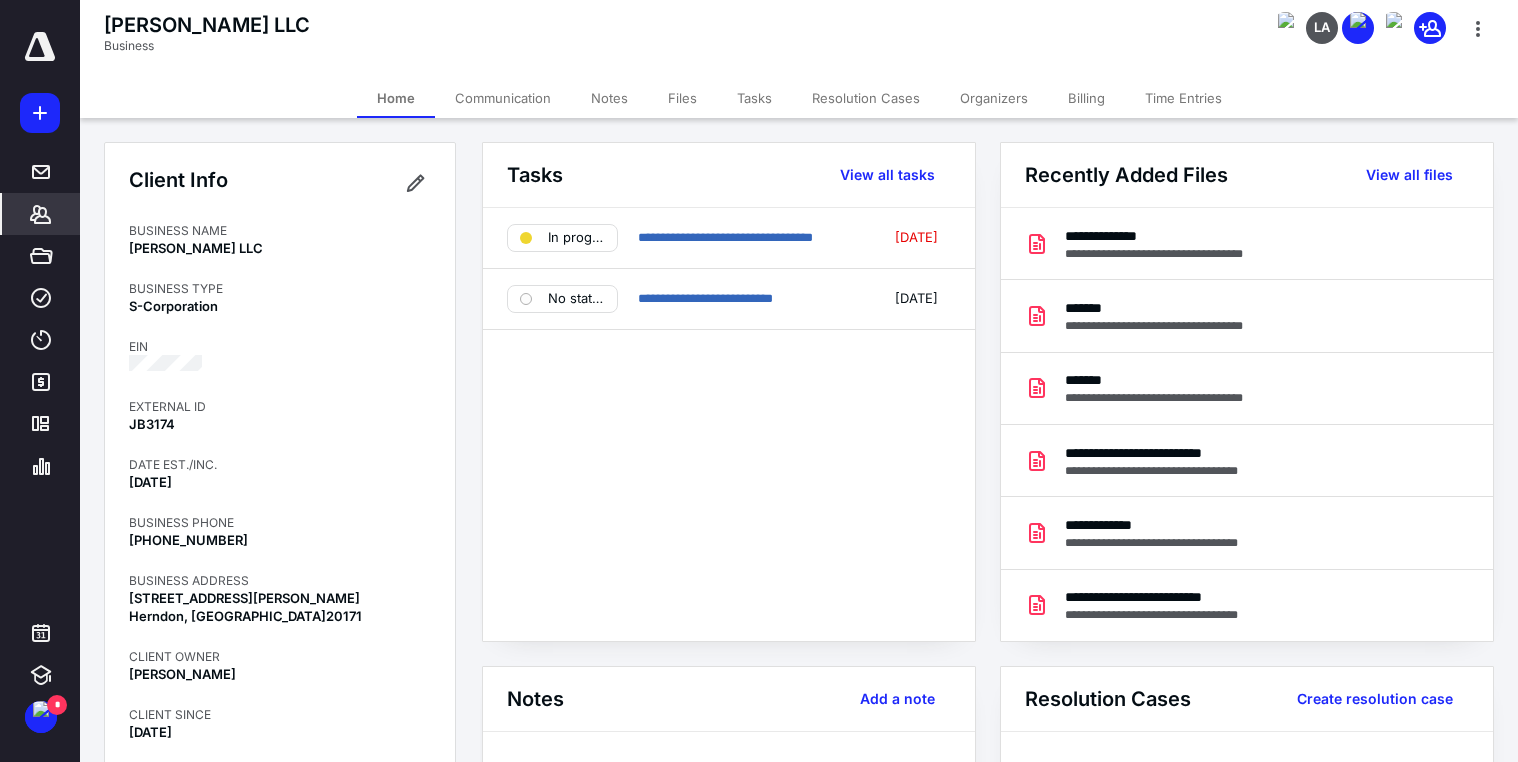 click on "Files" at bounding box center (682, 98) 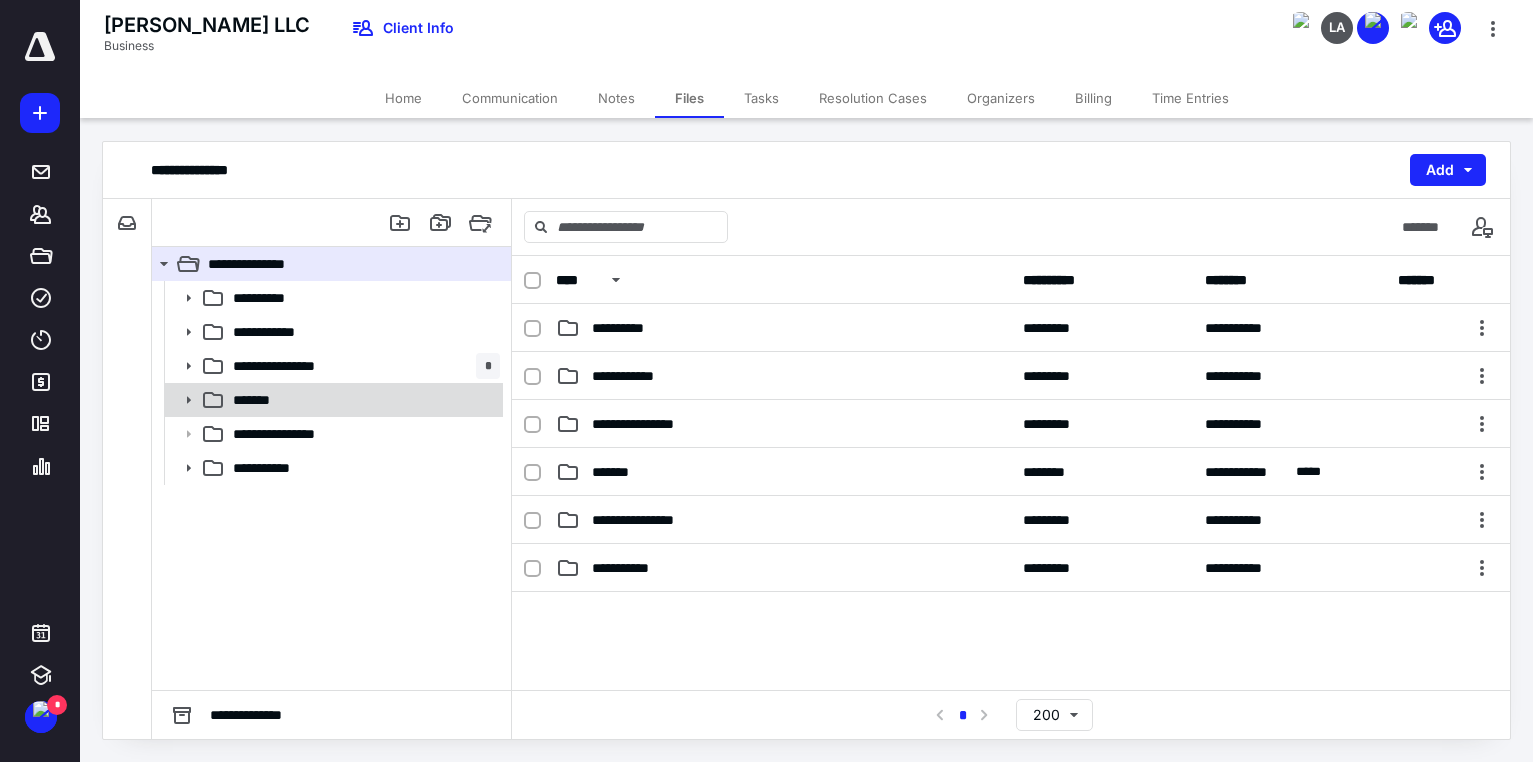 click 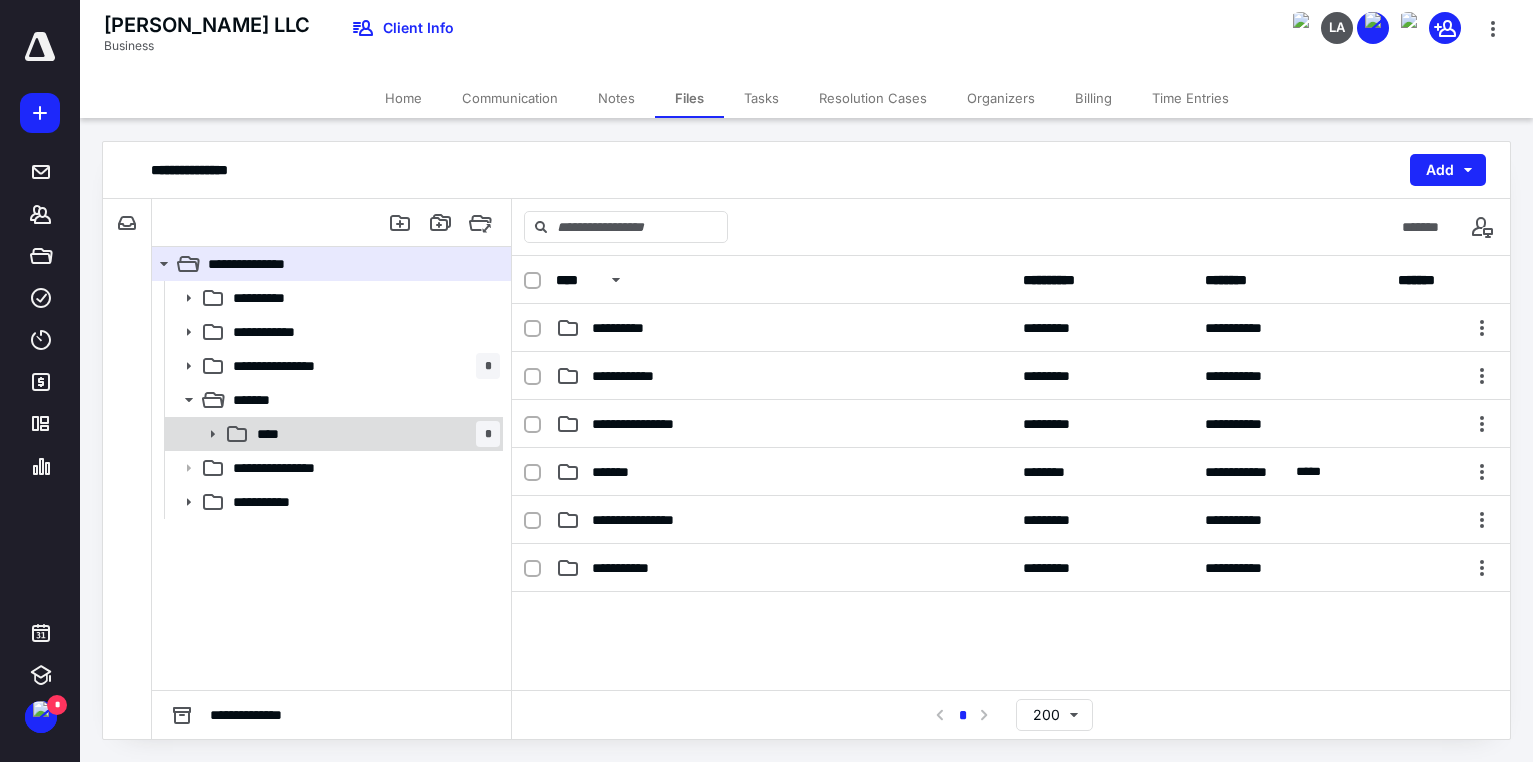 click 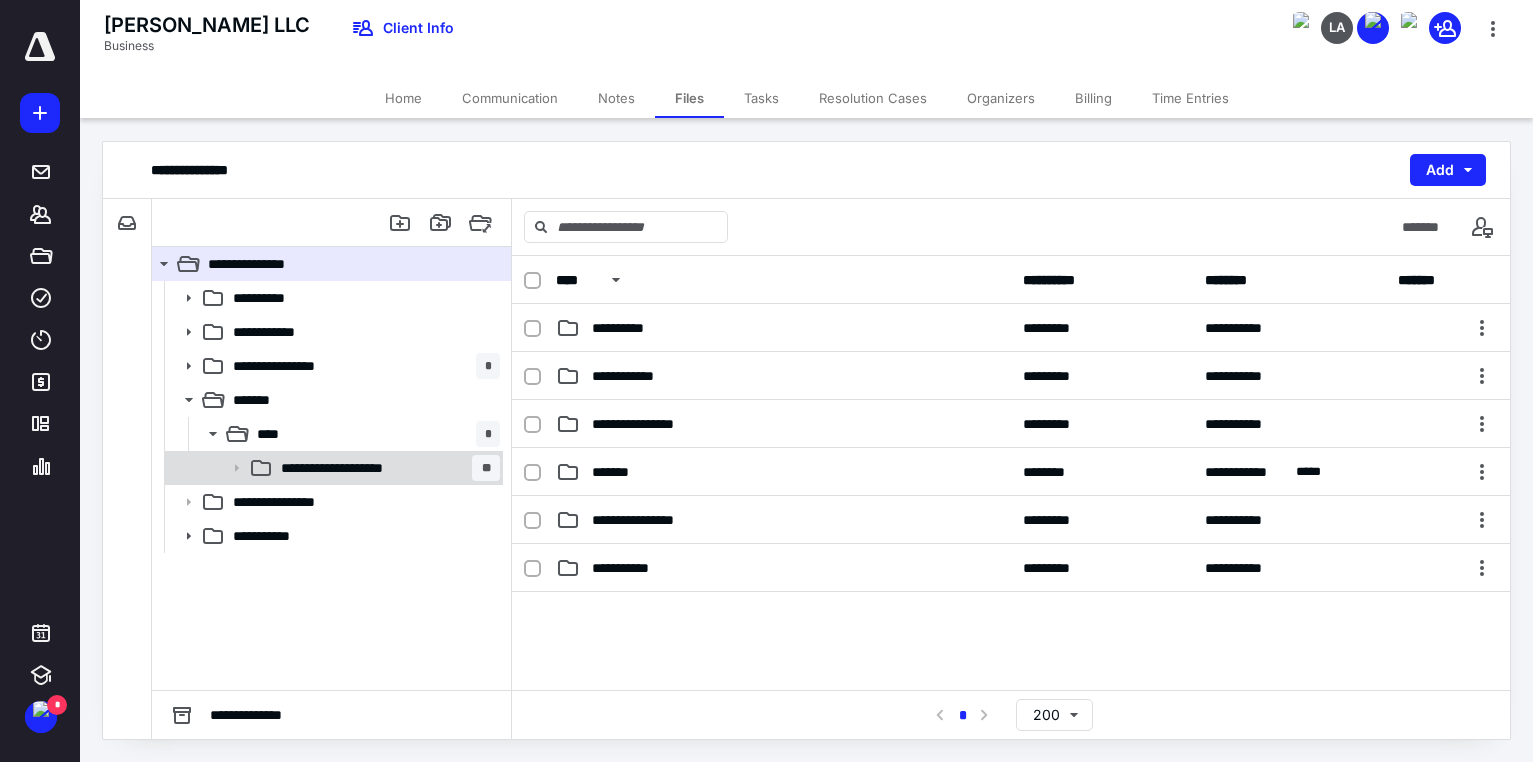click on "**********" at bounding box center [386, 468] 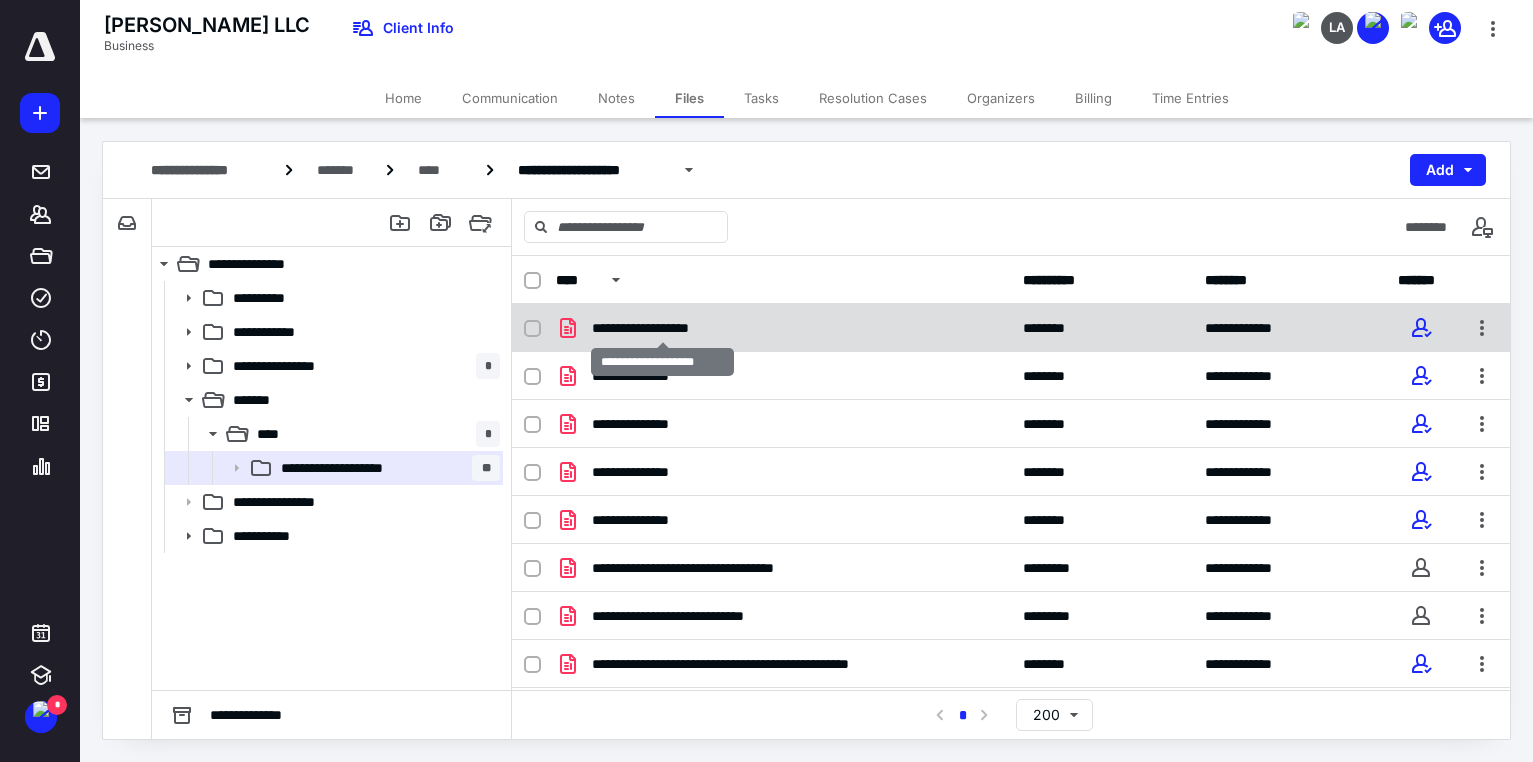 click on "**********" at bounding box center (662, 328) 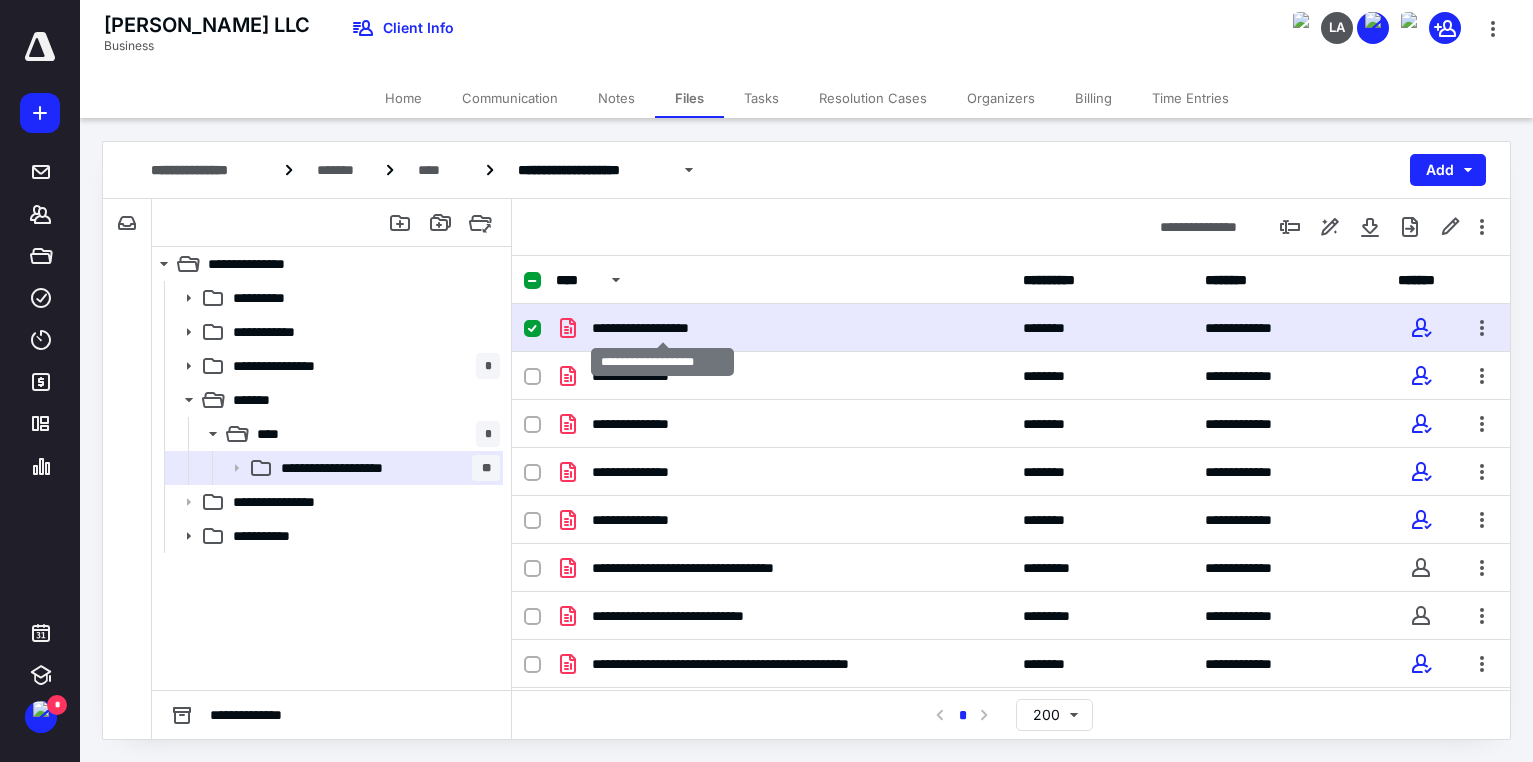 click on "**********" at bounding box center (662, 328) 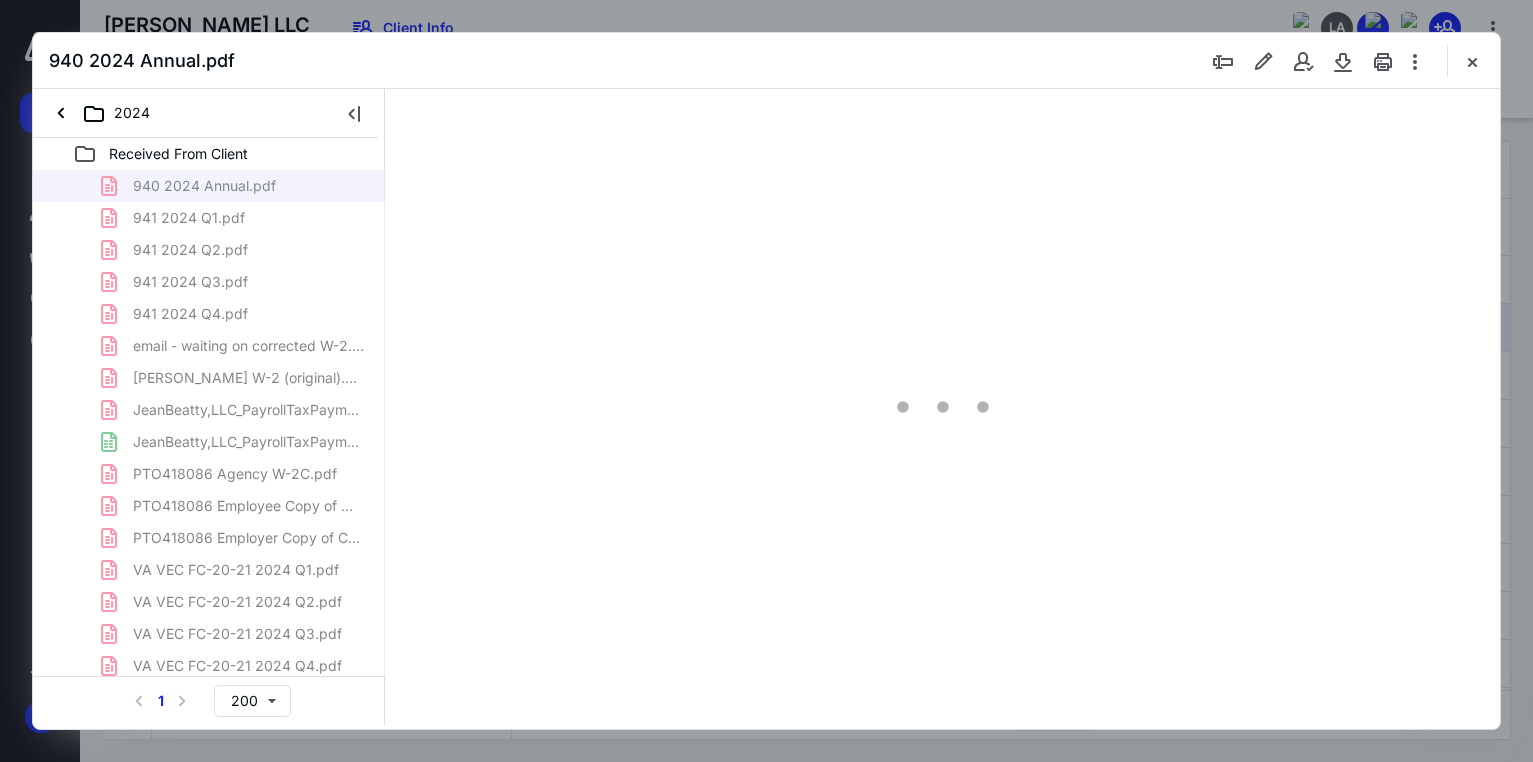 scroll, scrollTop: 0, scrollLeft: 0, axis: both 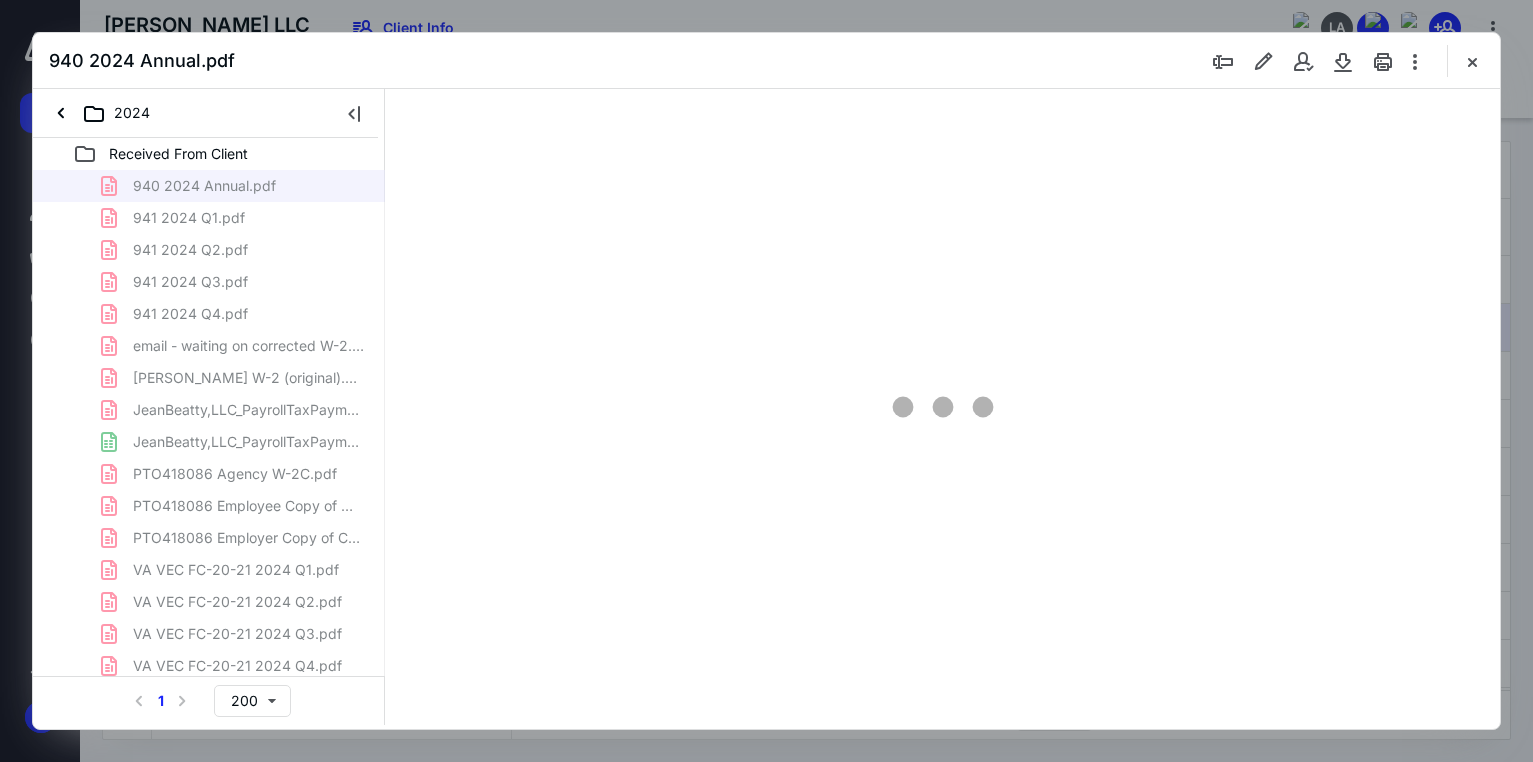 type on "177" 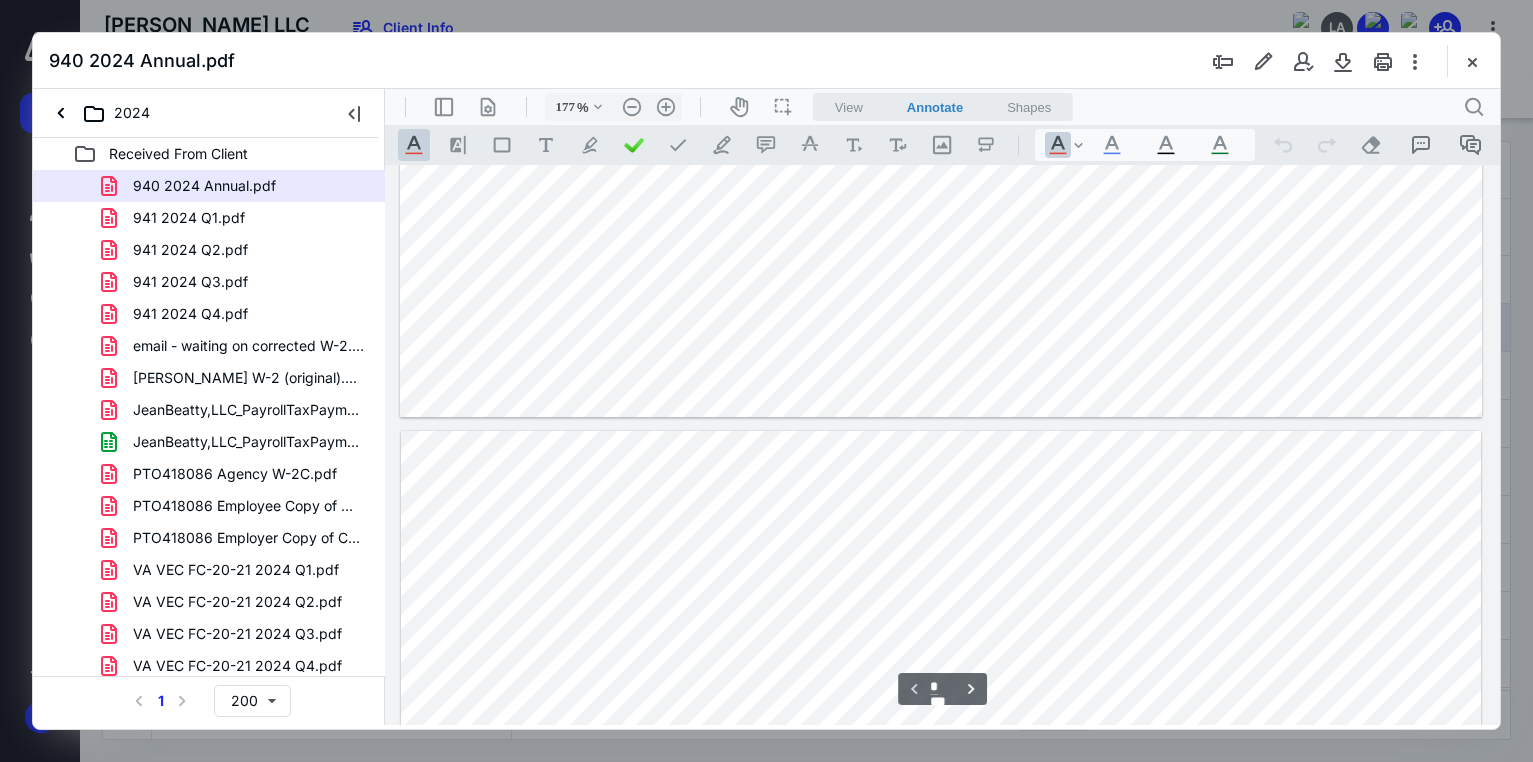 type on "*" 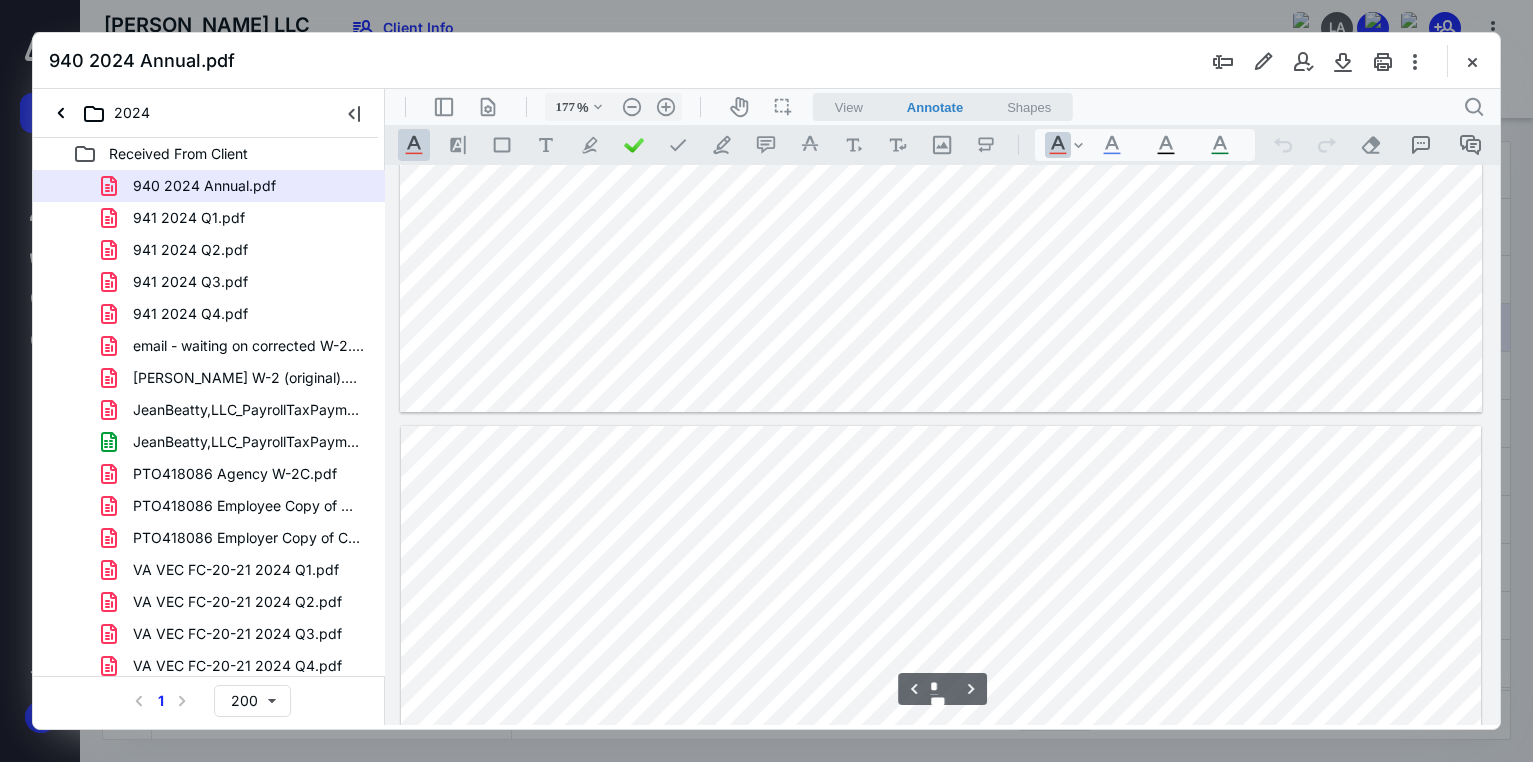 scroll, scrollTop: 1400, scrollLeft: 0, axis: vertical 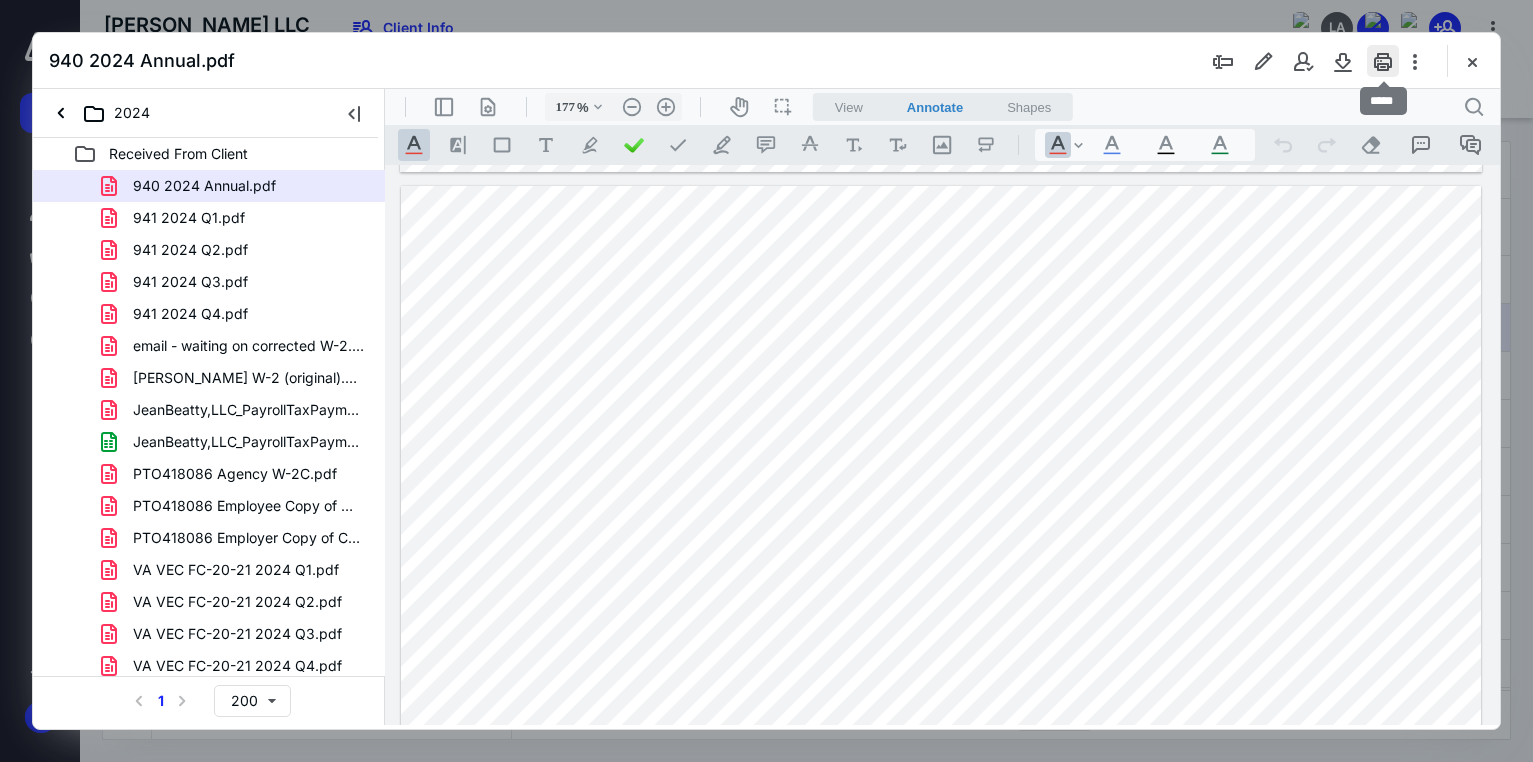 click at bounding box center (1383, 61) 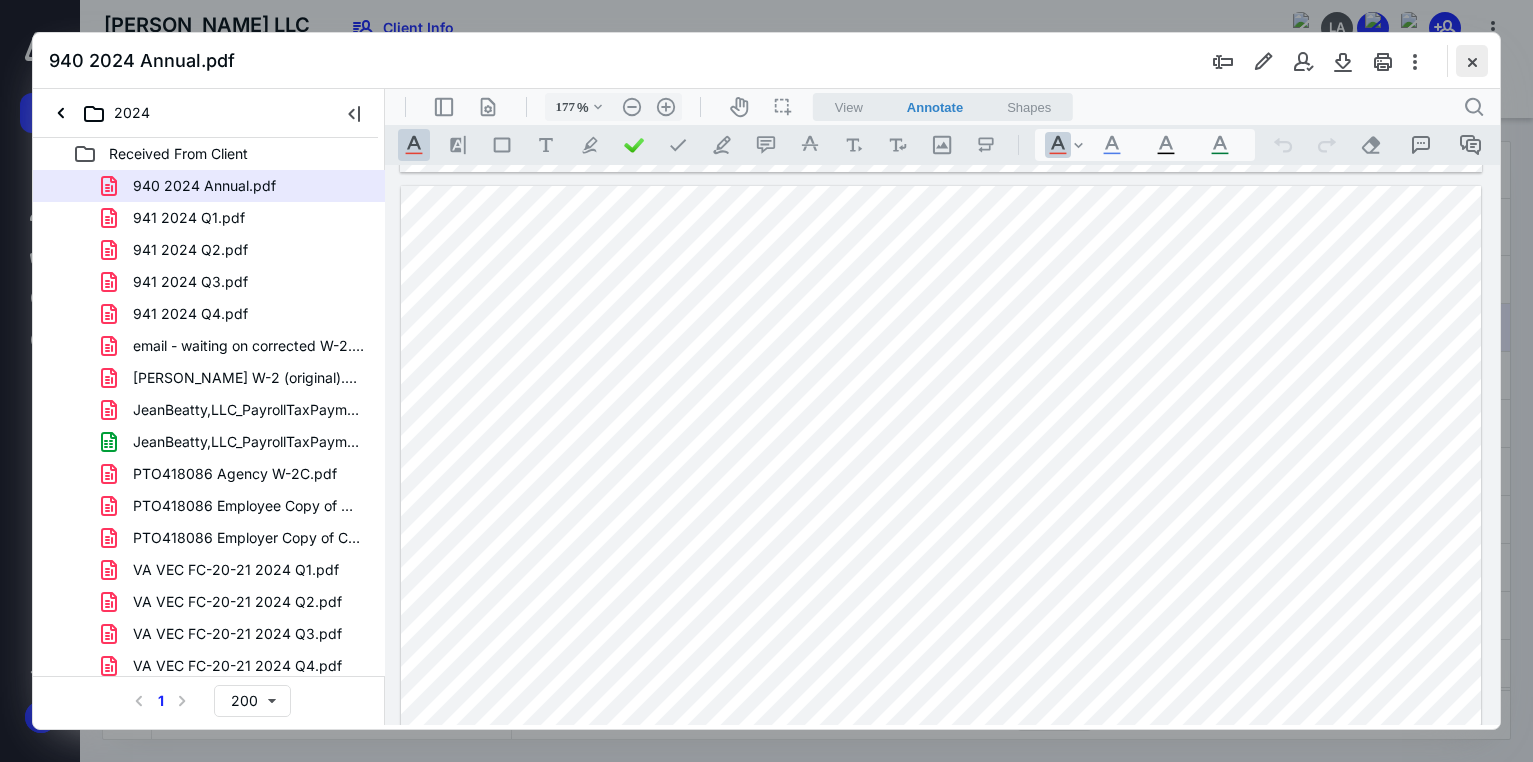 click at bounding box center (1472, 61) 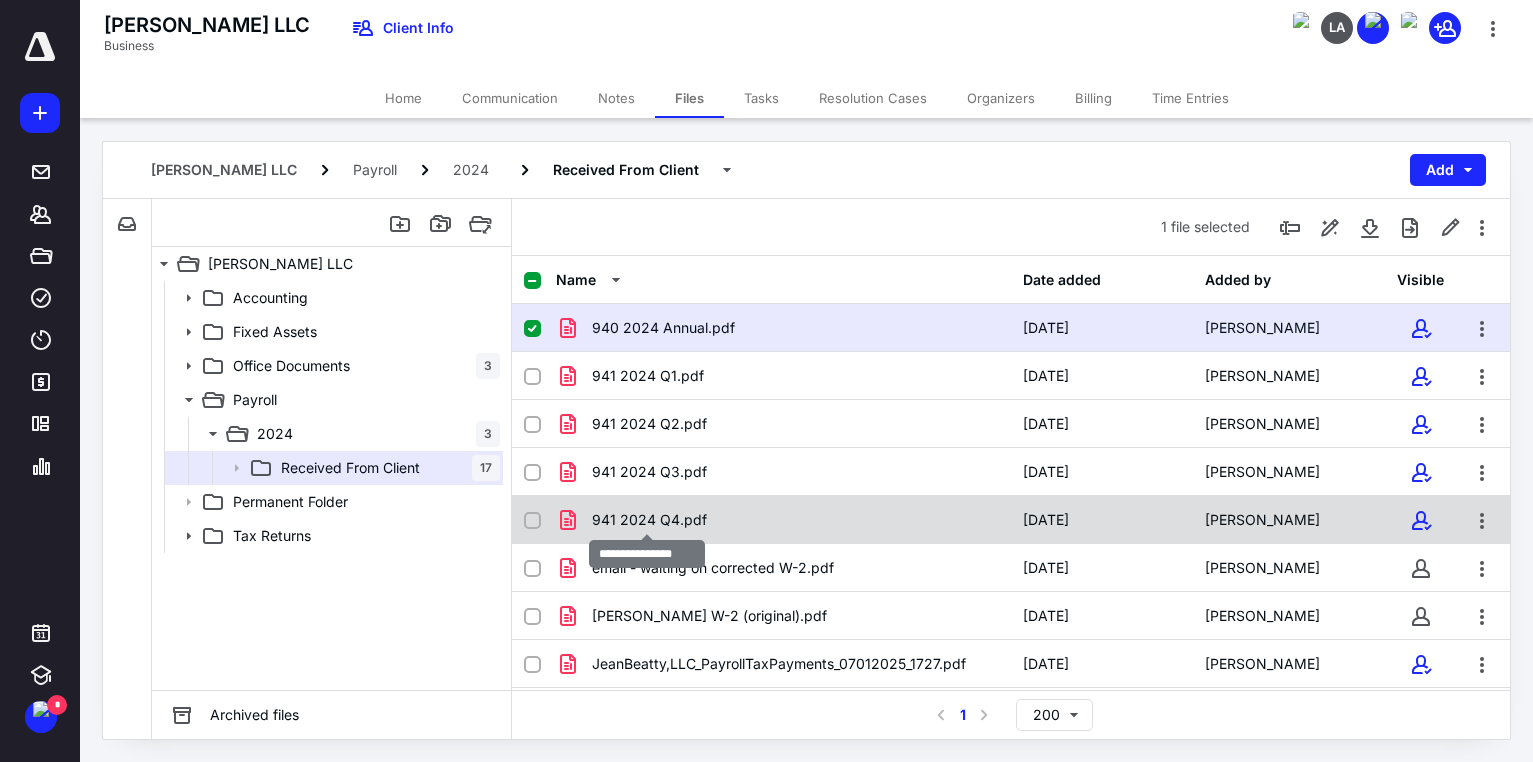click on "941 2024 Q4.pdf" at bounding box center (649, 520) 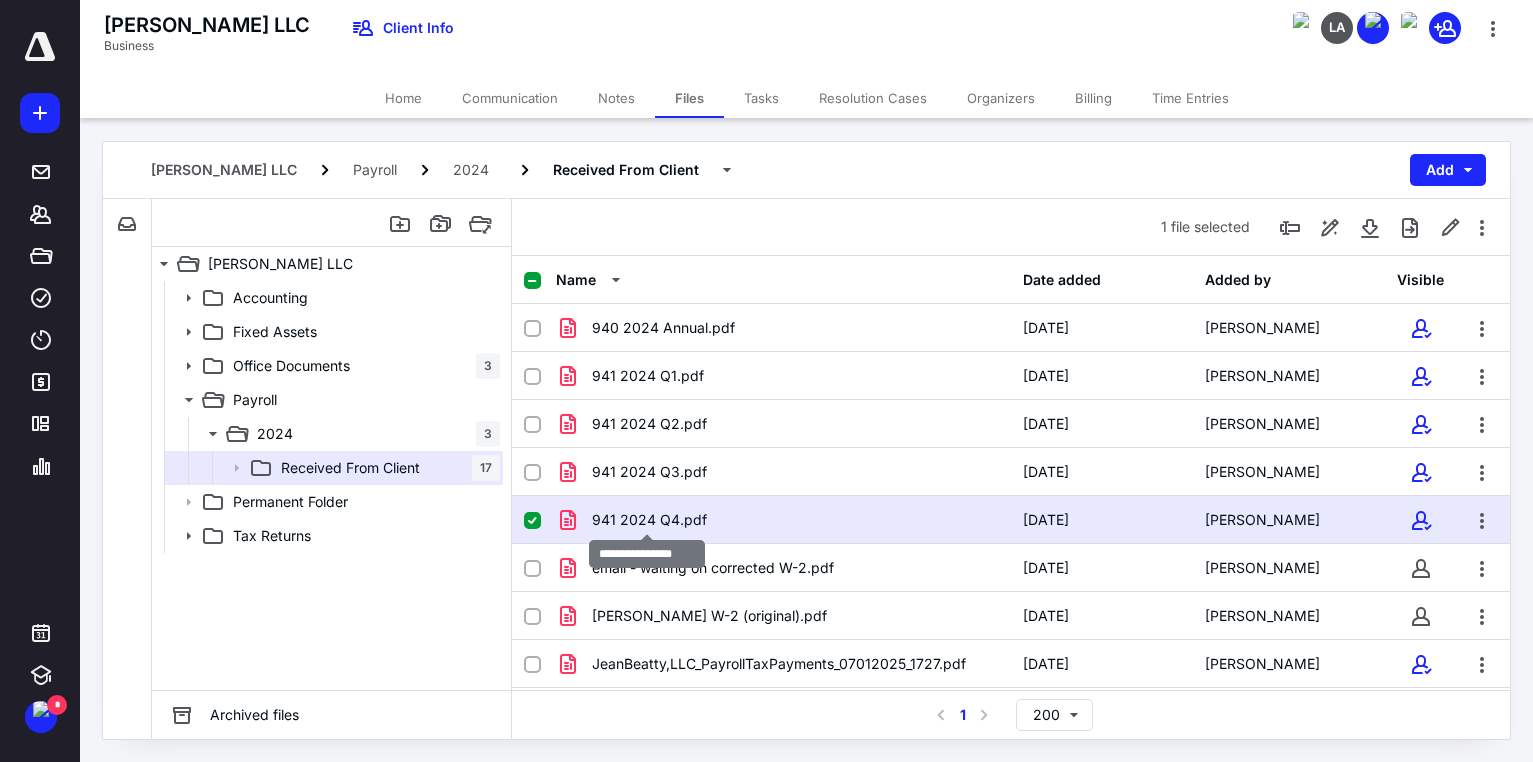 click on "941 2024 Q4.pdf" at bounding box center [649, 520] 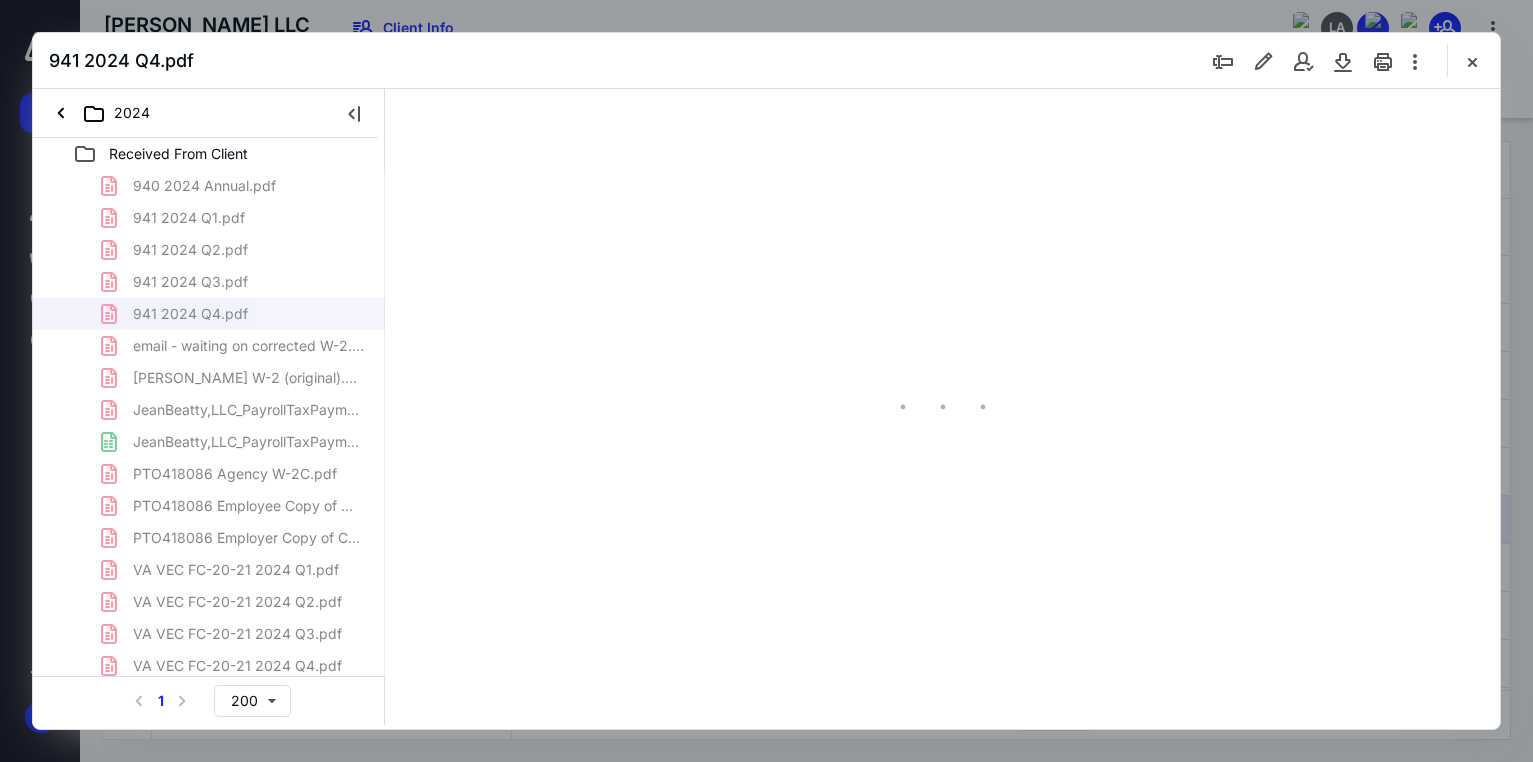 scroll, scrollTop: 0, scrollLeft: 0, axis: both 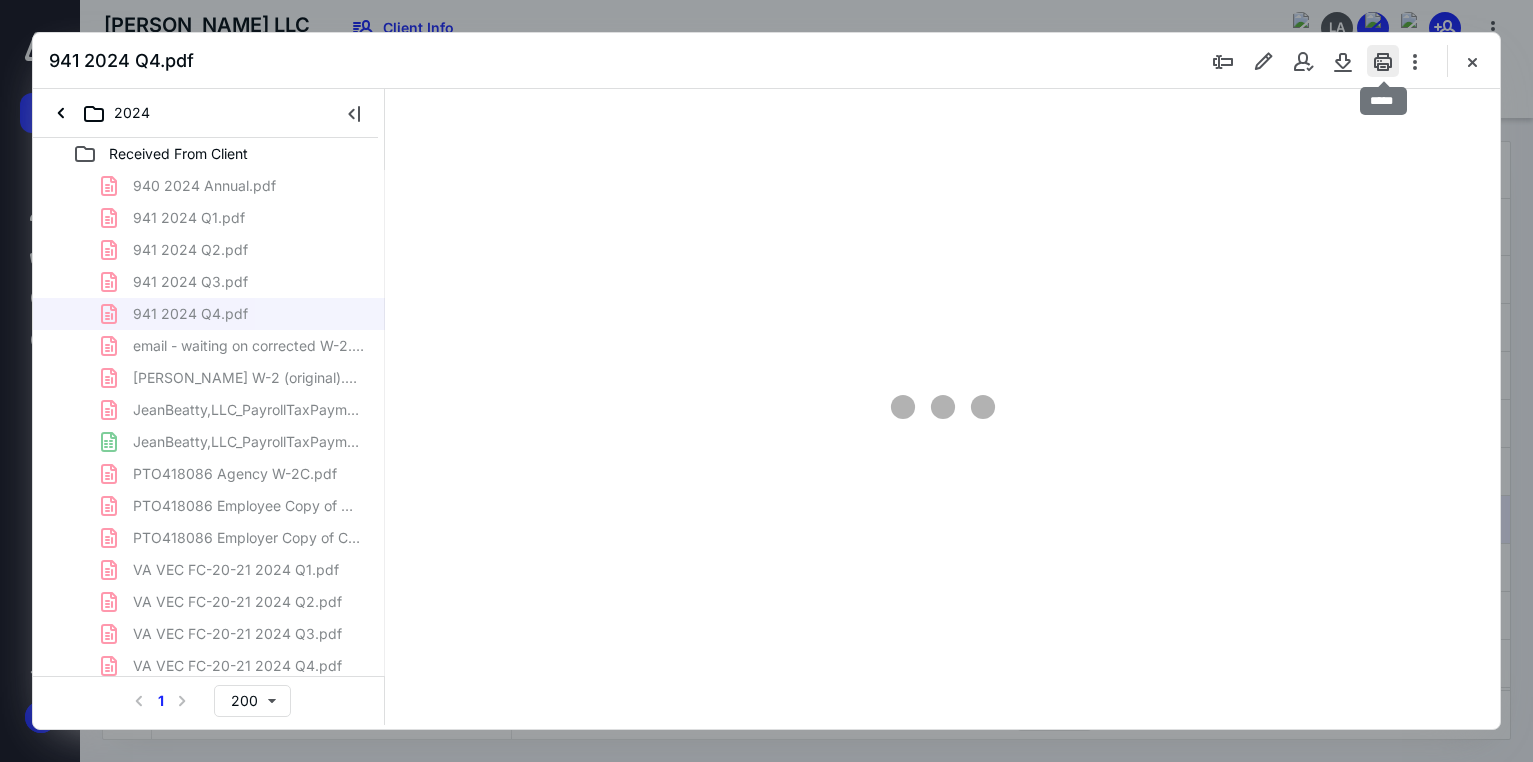 type on "178" 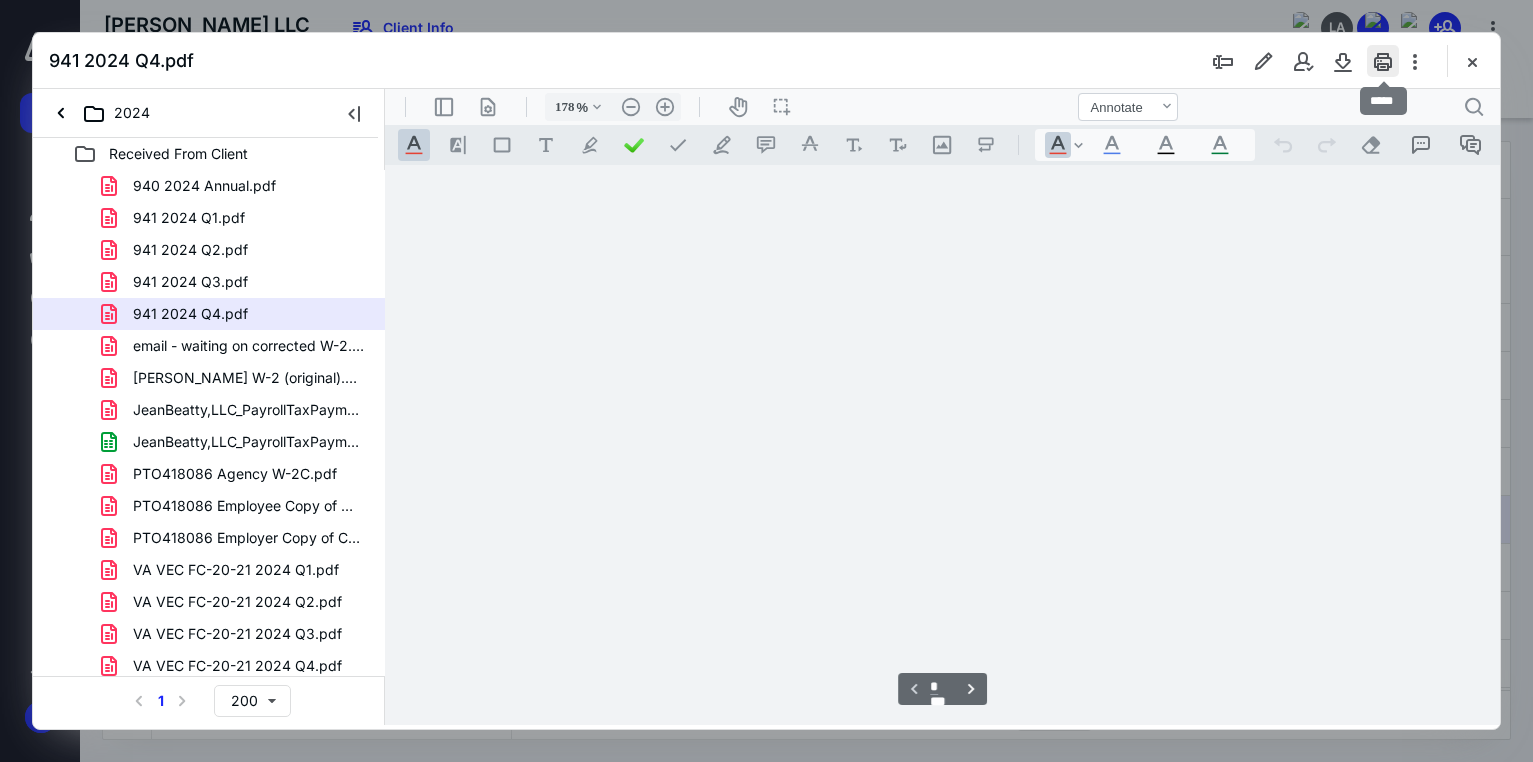 scroll, scrollTop: 83, scrollLeft: 0, axis: vertical 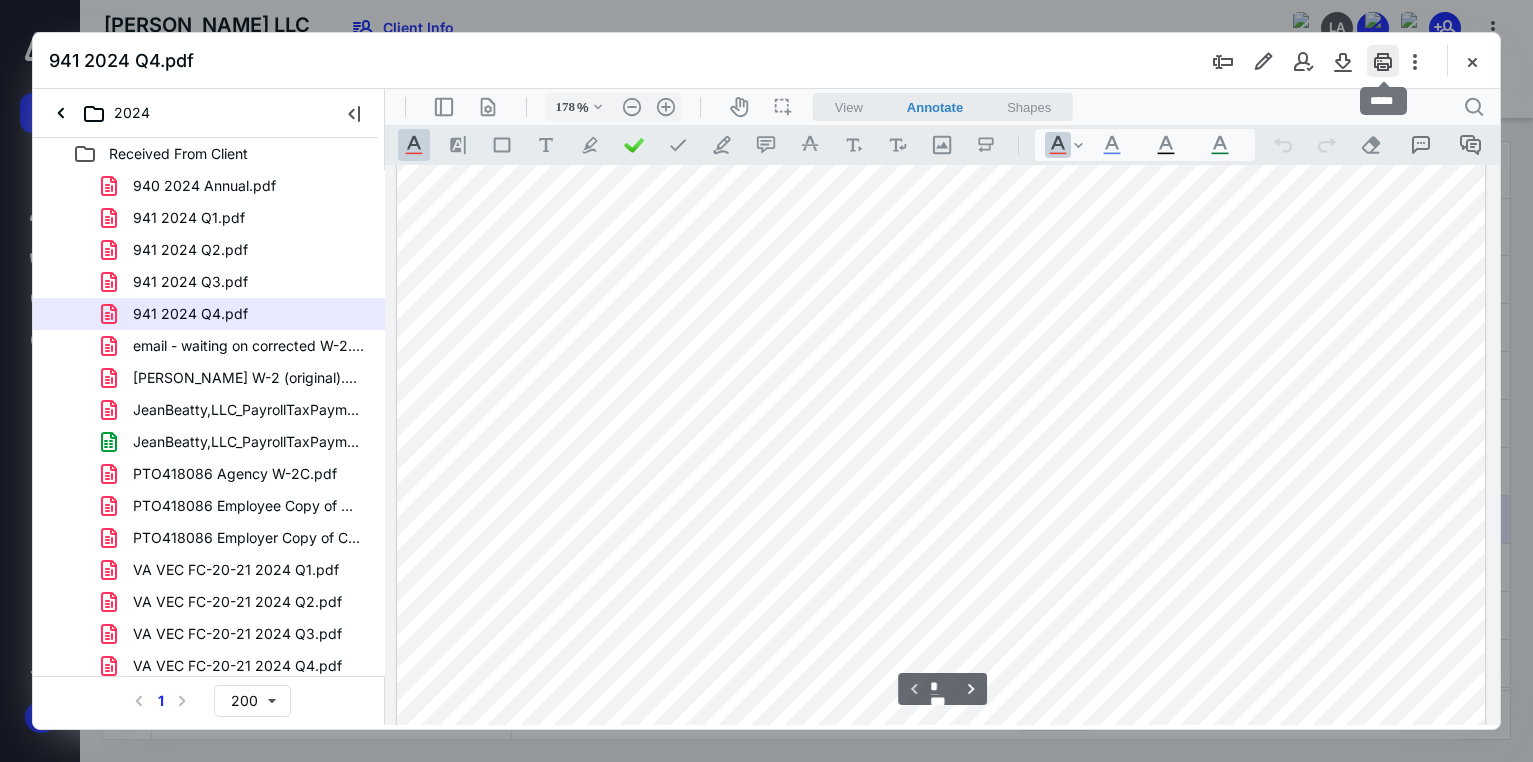 click at bounding box center [1383, 61] 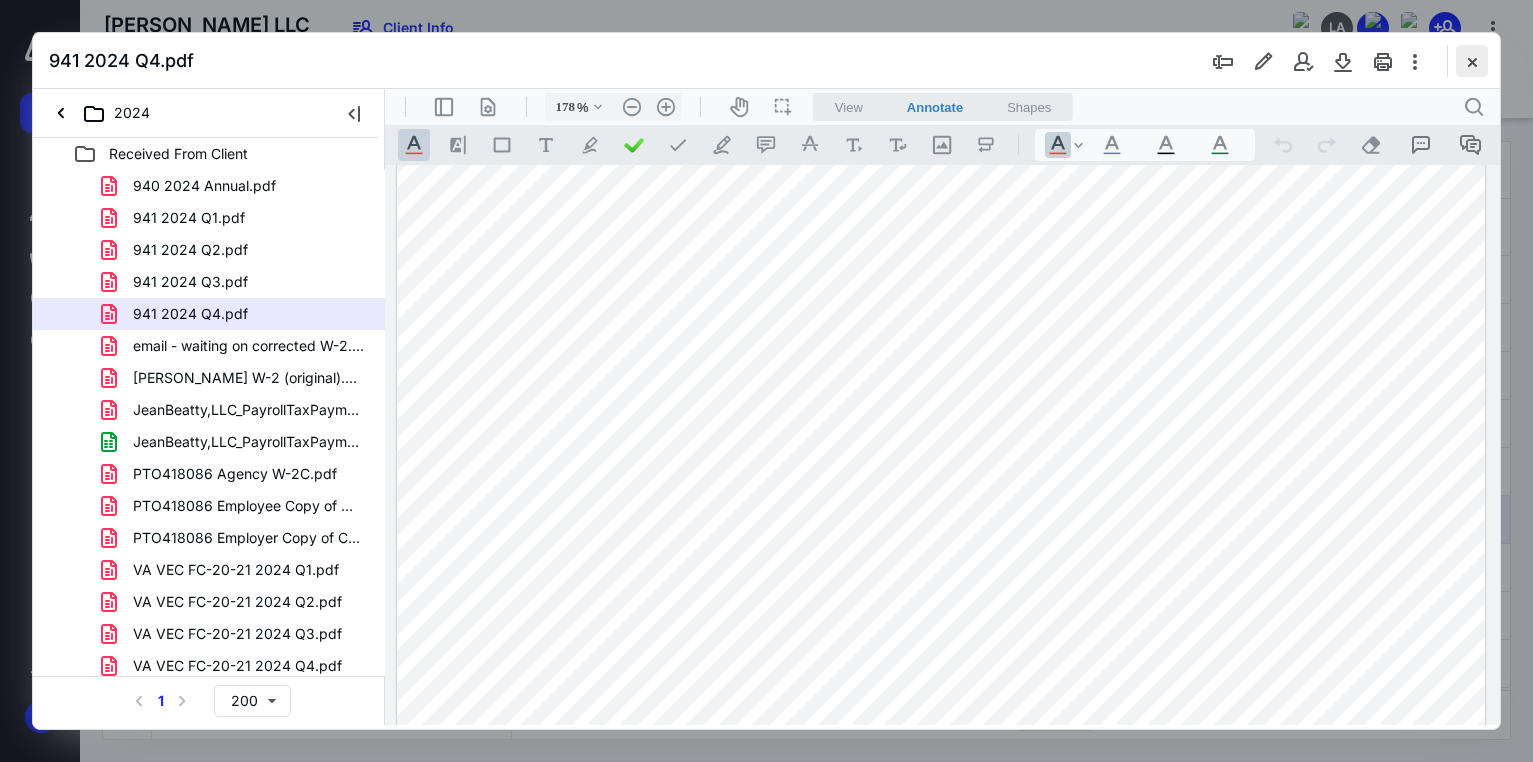 click at bounding box center [1472, 61] 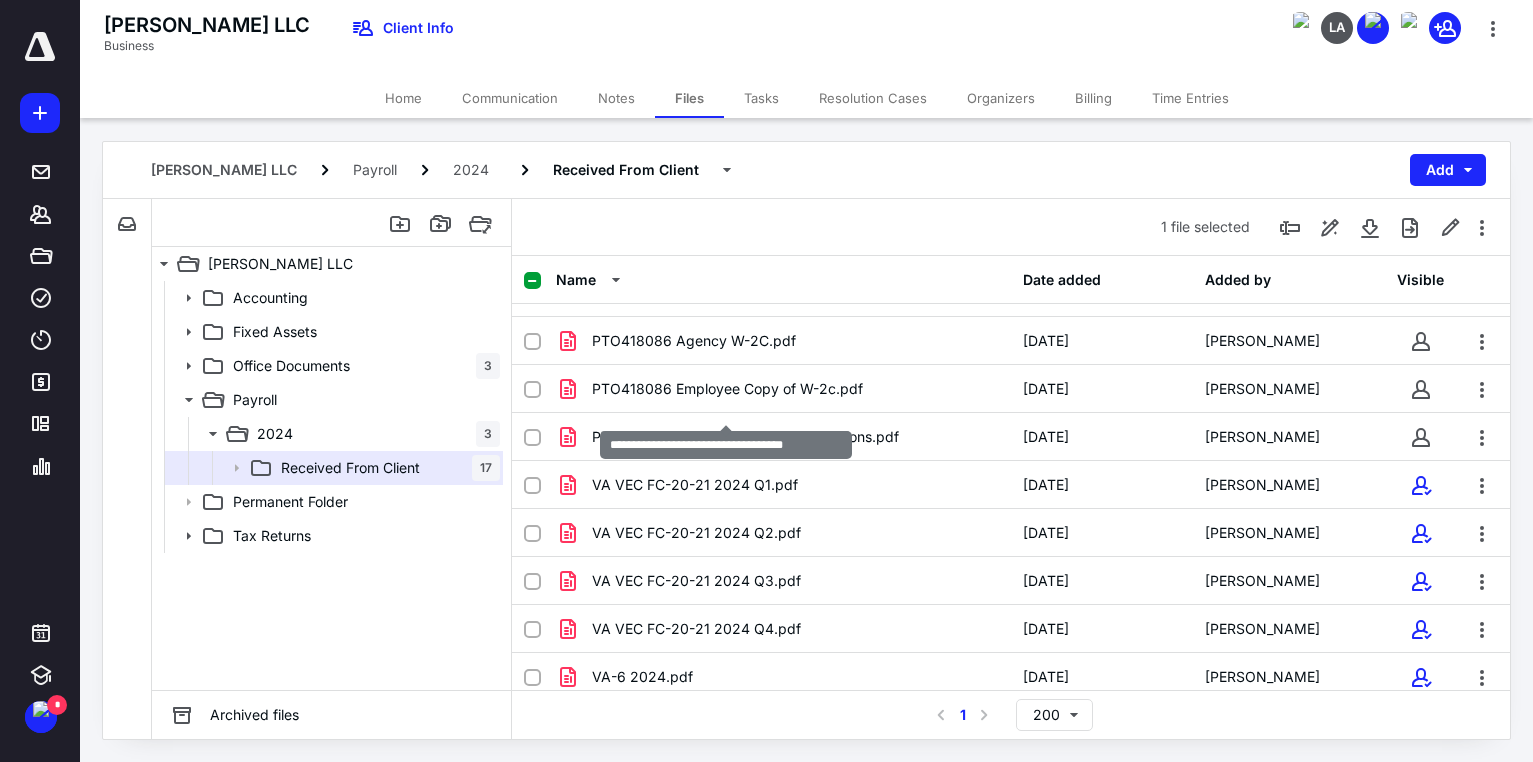 scroll, scrollTop: 430, scrollLeft: 0, axis: vertical 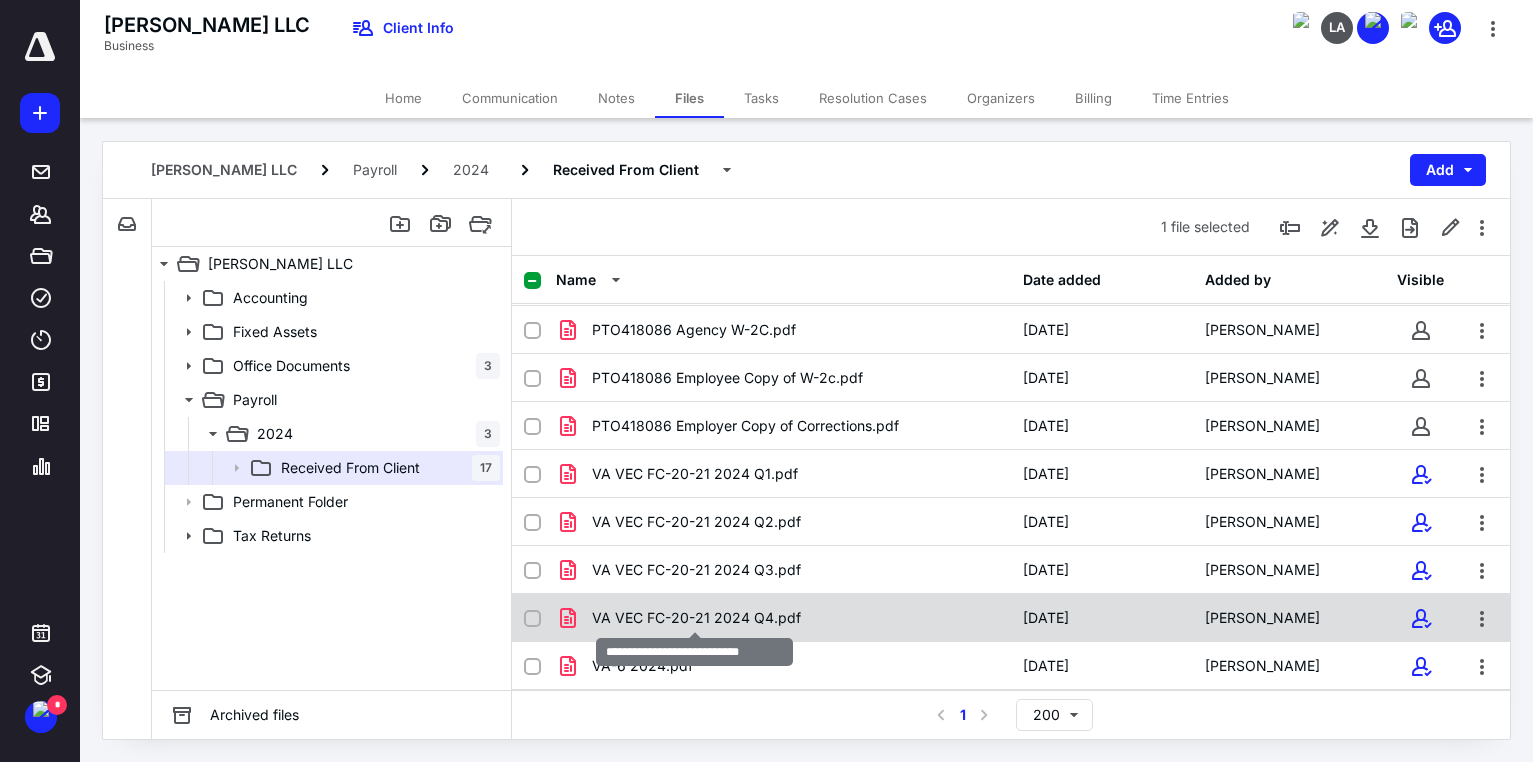 click on "VA VEC FC-20-21 2024 Q4.pdf" at bounding box center [696, 618] 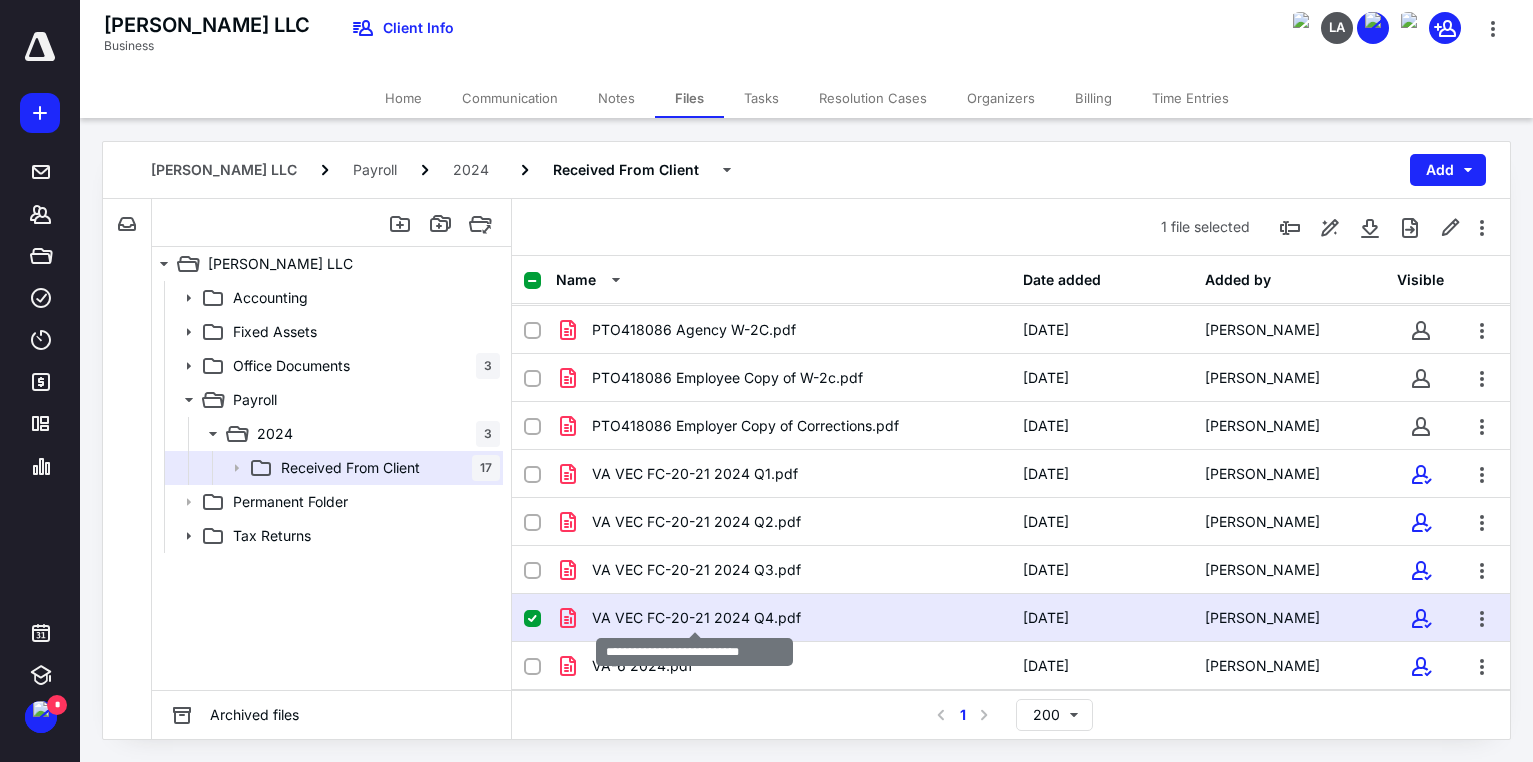click on "VA VEC FC-20-21 2024 Q4.pdf" at bounding box center (696, 618) 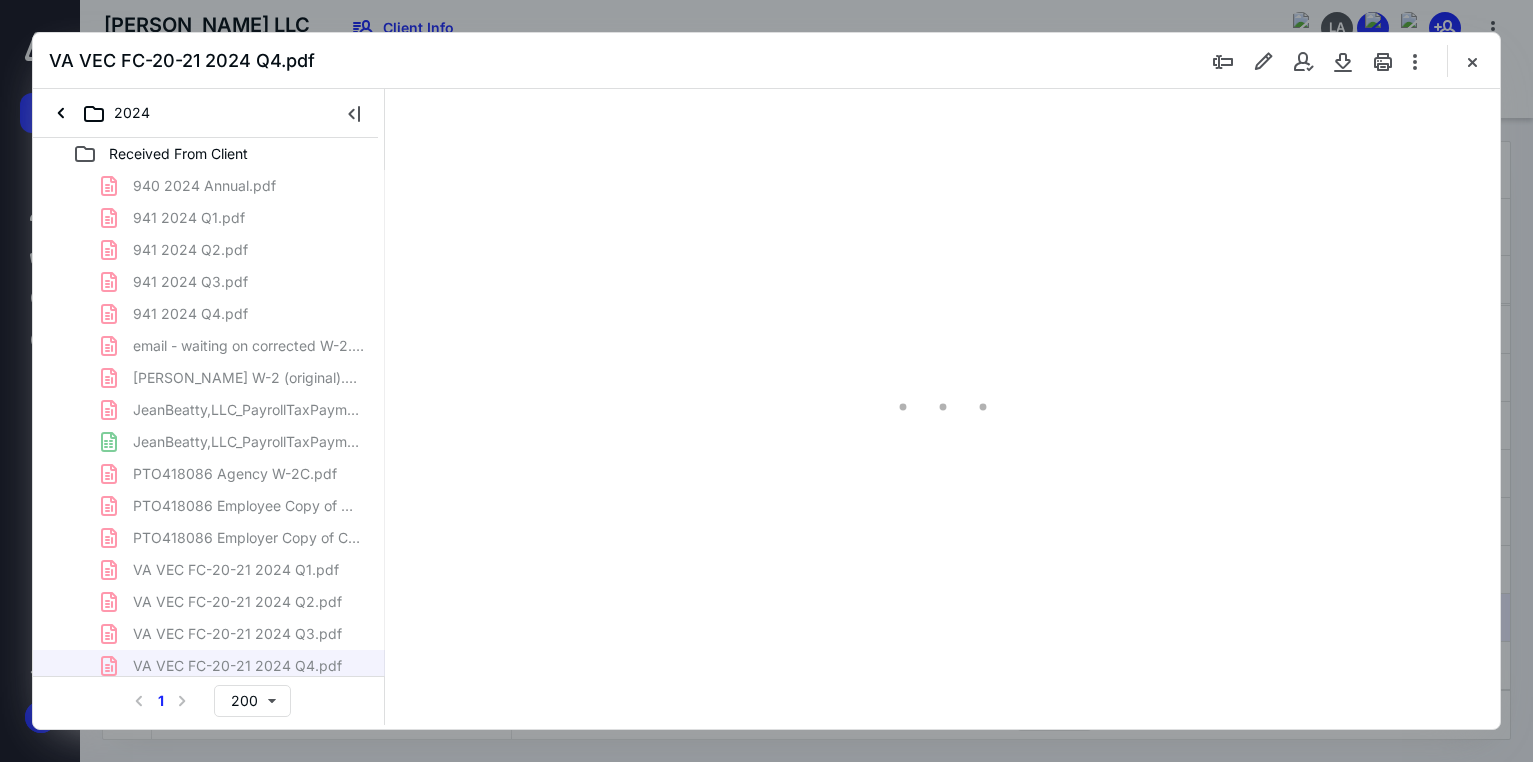 scroll, scrollTop: 0, scrollLeft: 0, axis: both 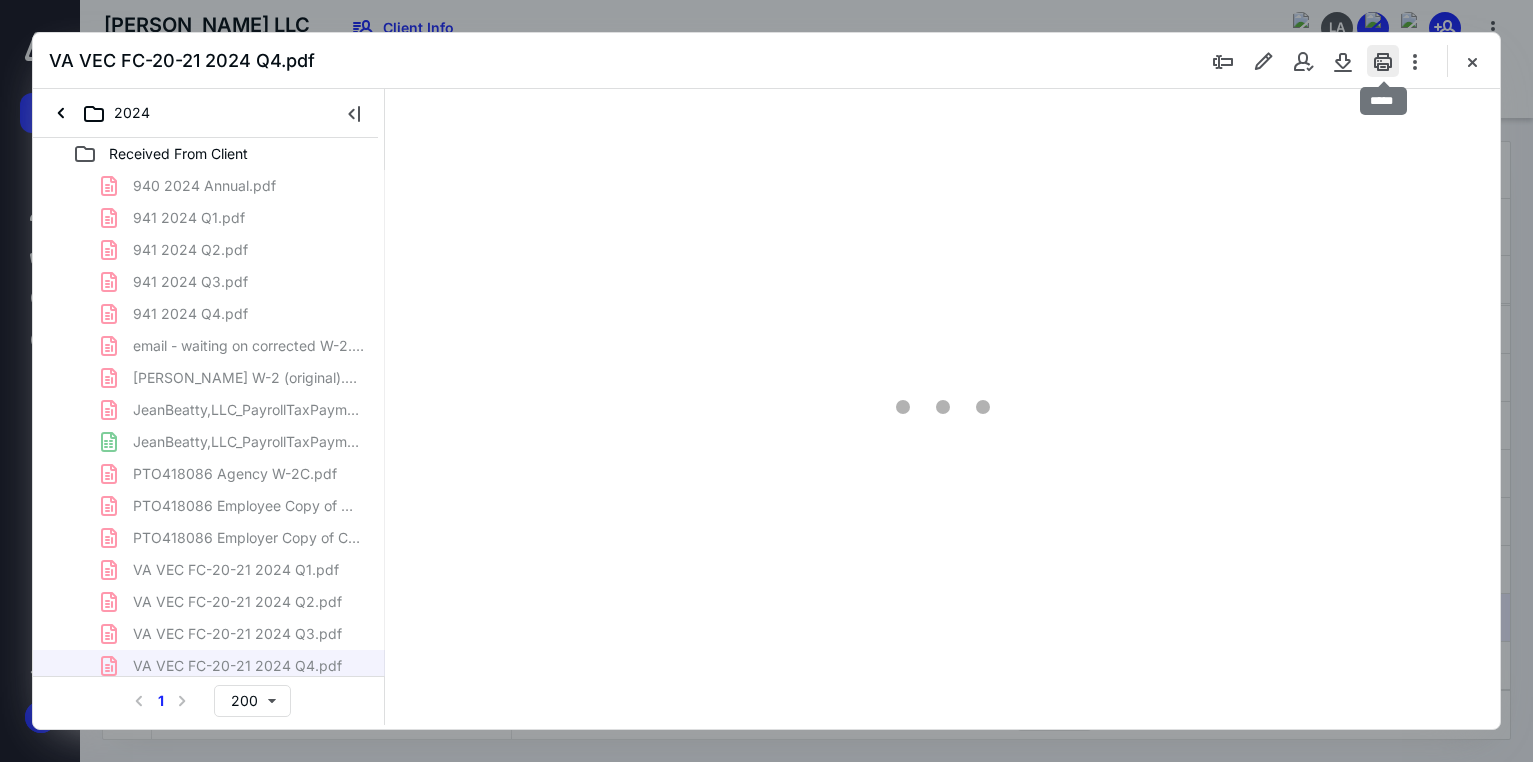 type on "177" 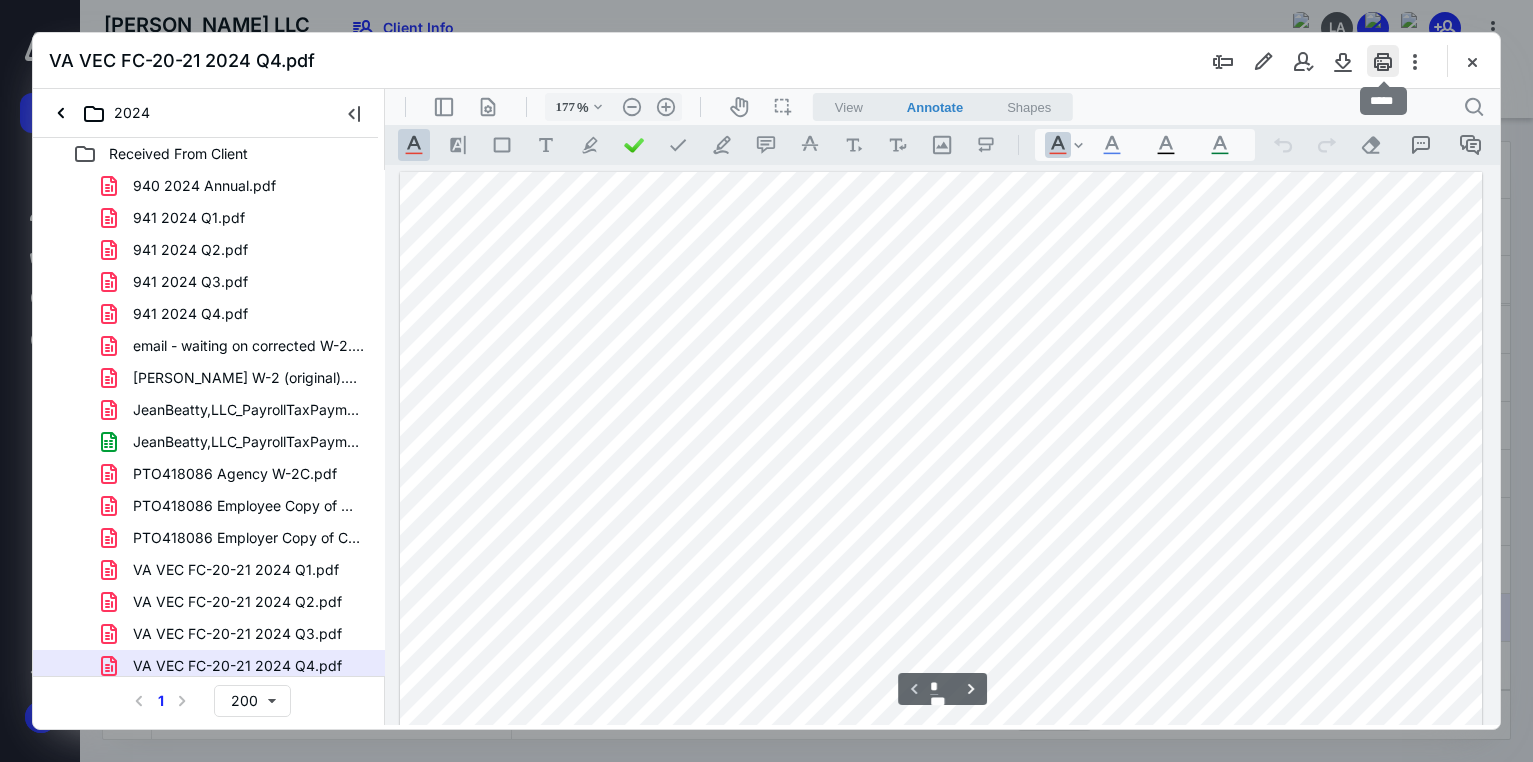 click at bounding box center (1383, 61) 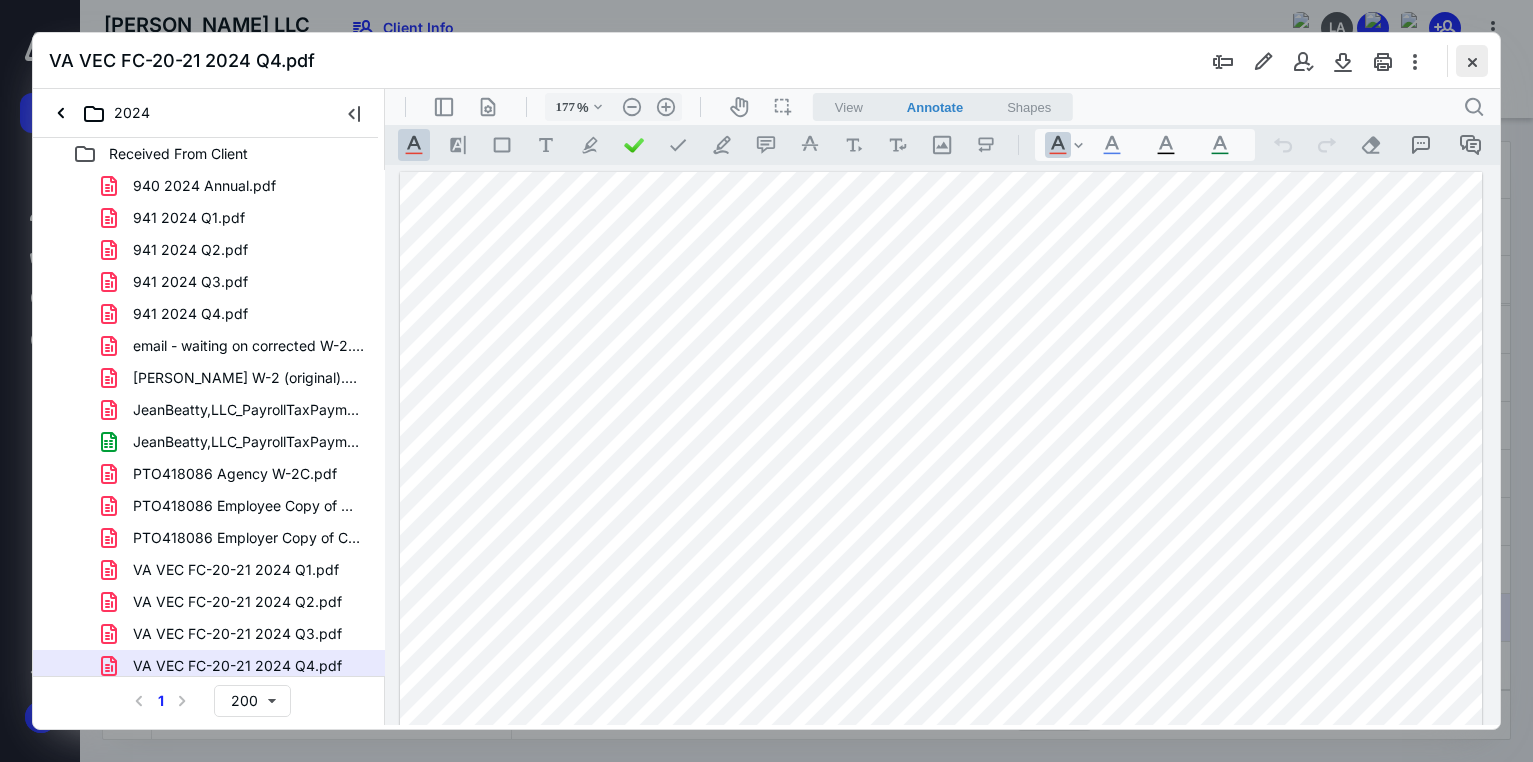 click at bounding box center [1472, 61] 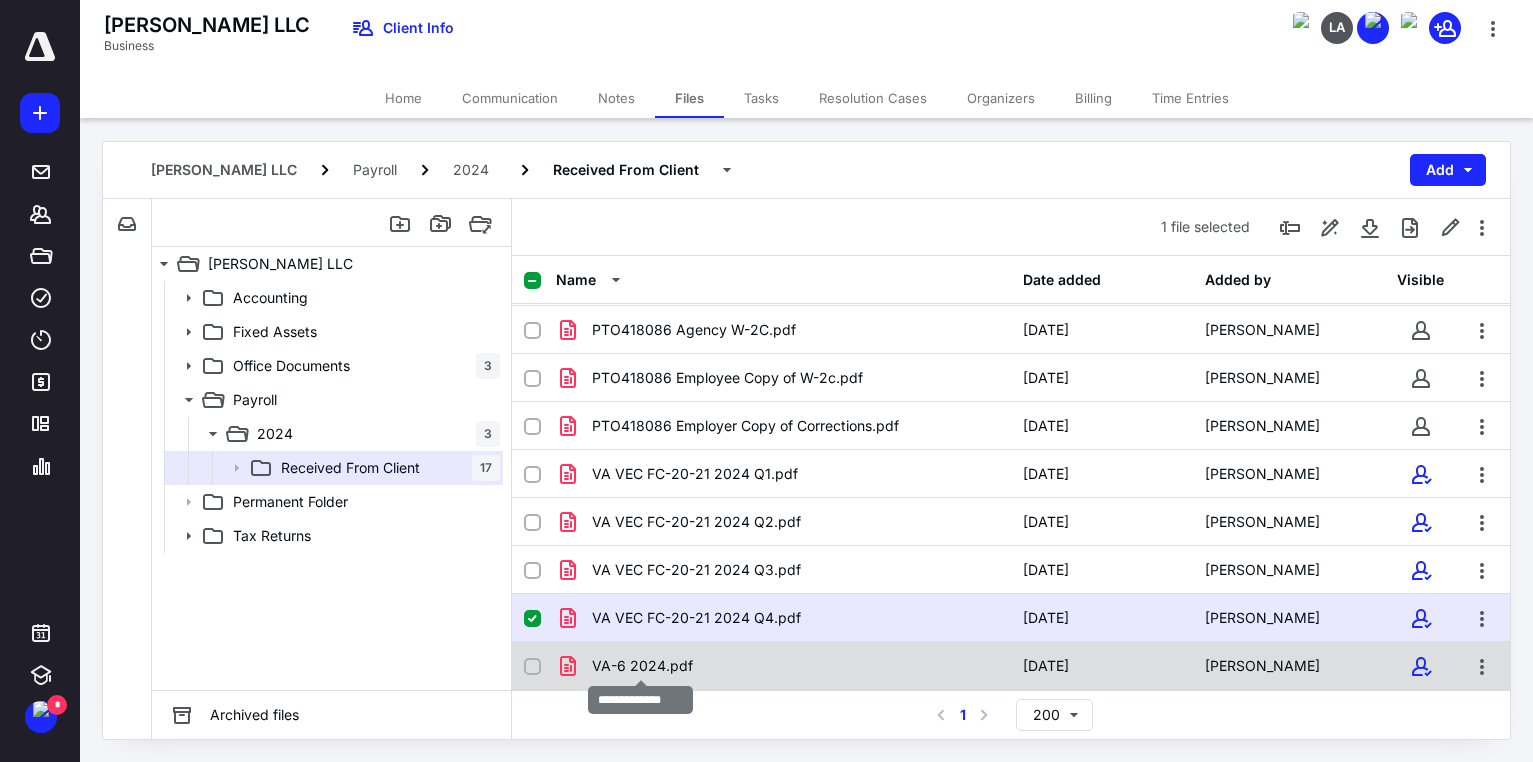 click on "VA-6 2024.pdf" at bounding box center (642, 666) 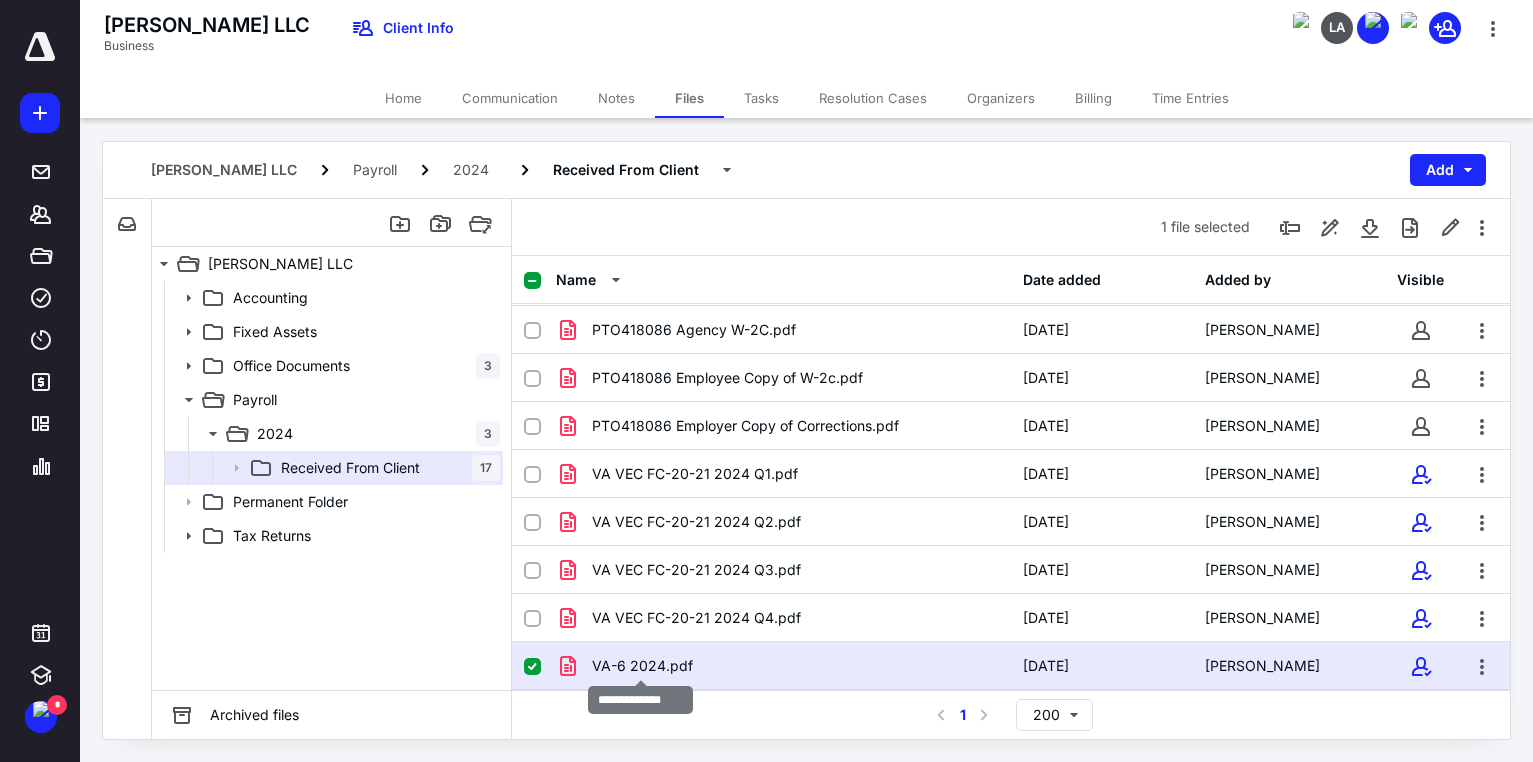 click on "VA-6 2024.pdf" at bounding box center [642, 666] 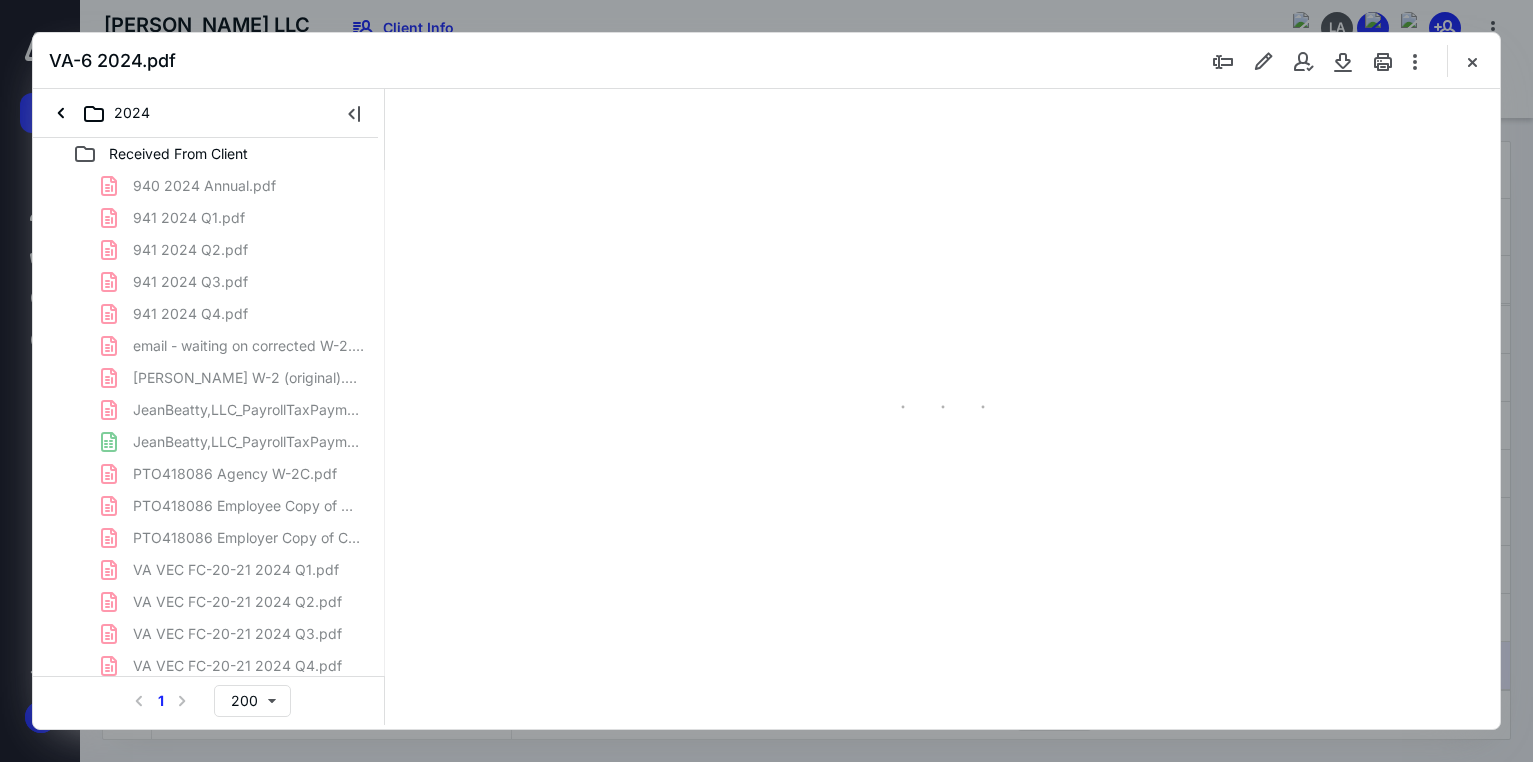 scroll, scrollTop: 0, scrollLeft: 0, axis: both 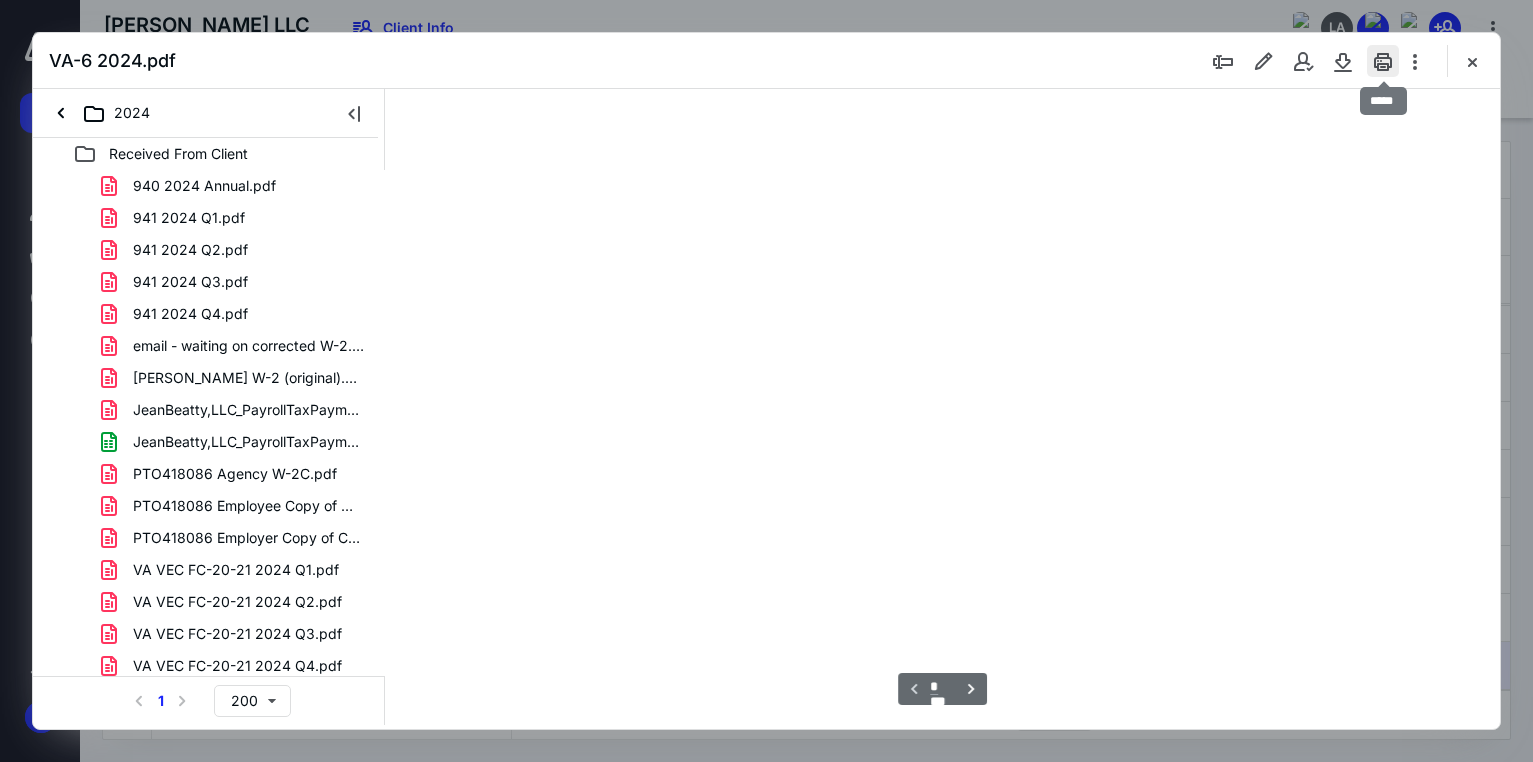 type on "177" 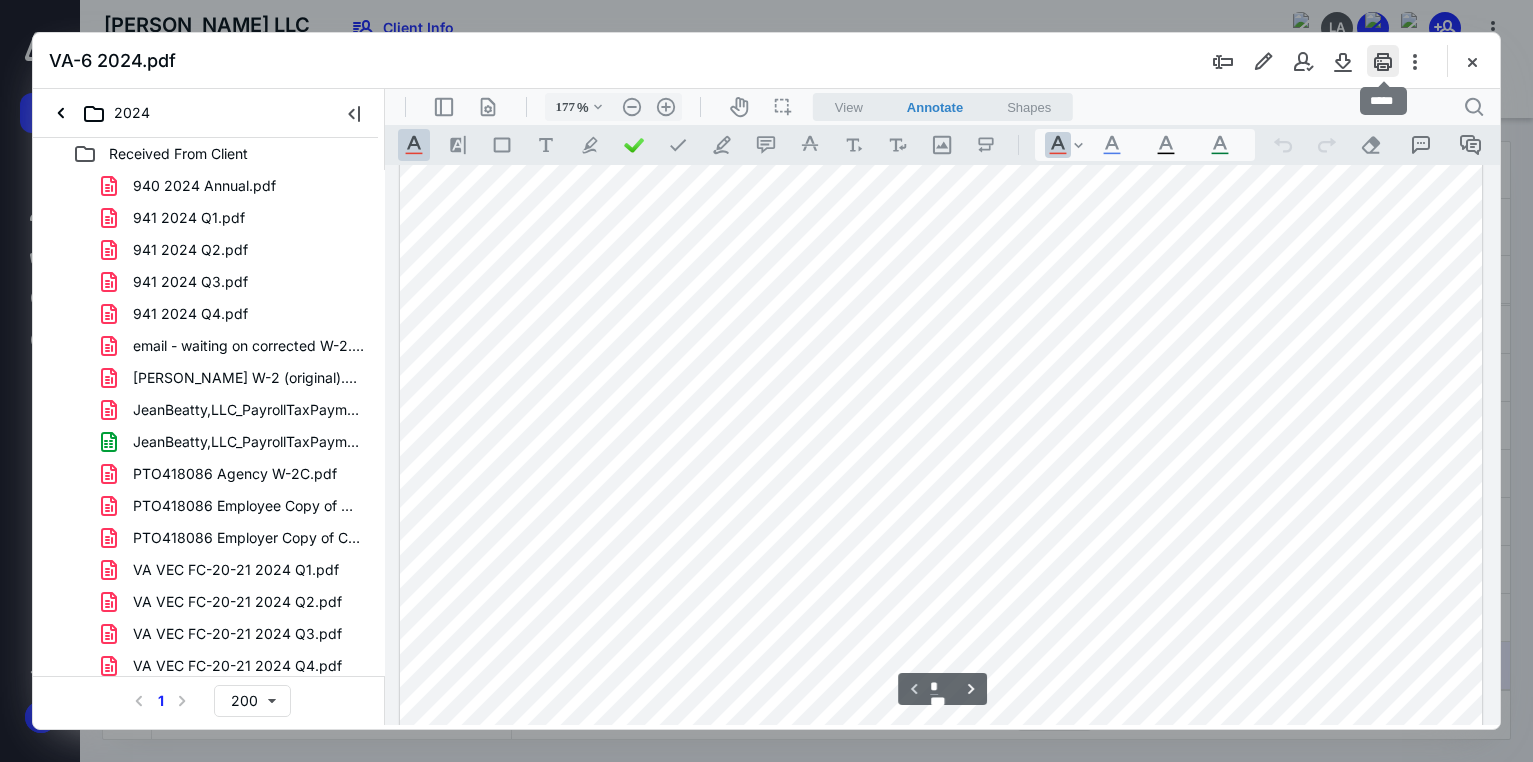 scroll, scrollTop: 199, scrollLeft: 0, axis: vertical 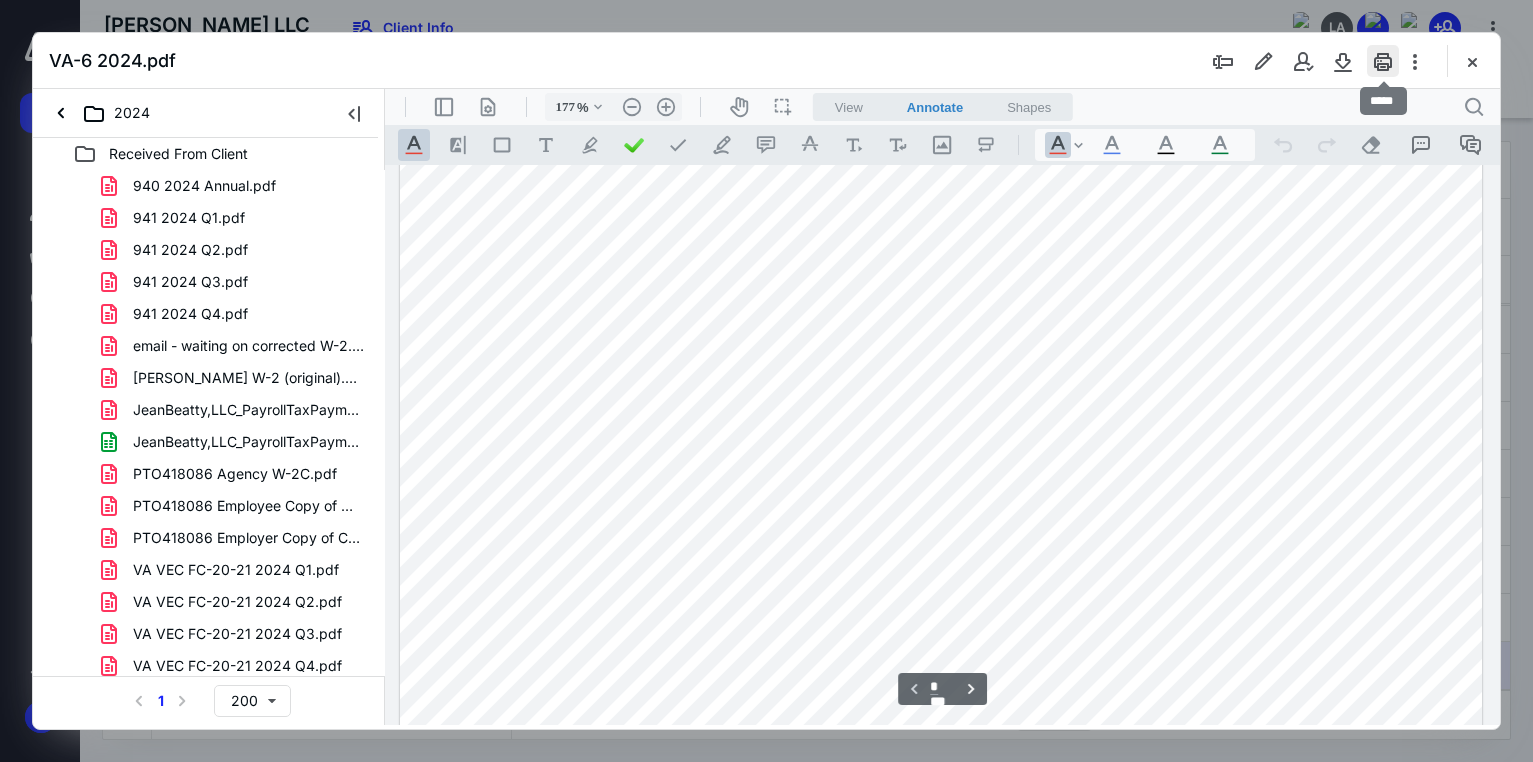 click at bounding box center (1383, 61) 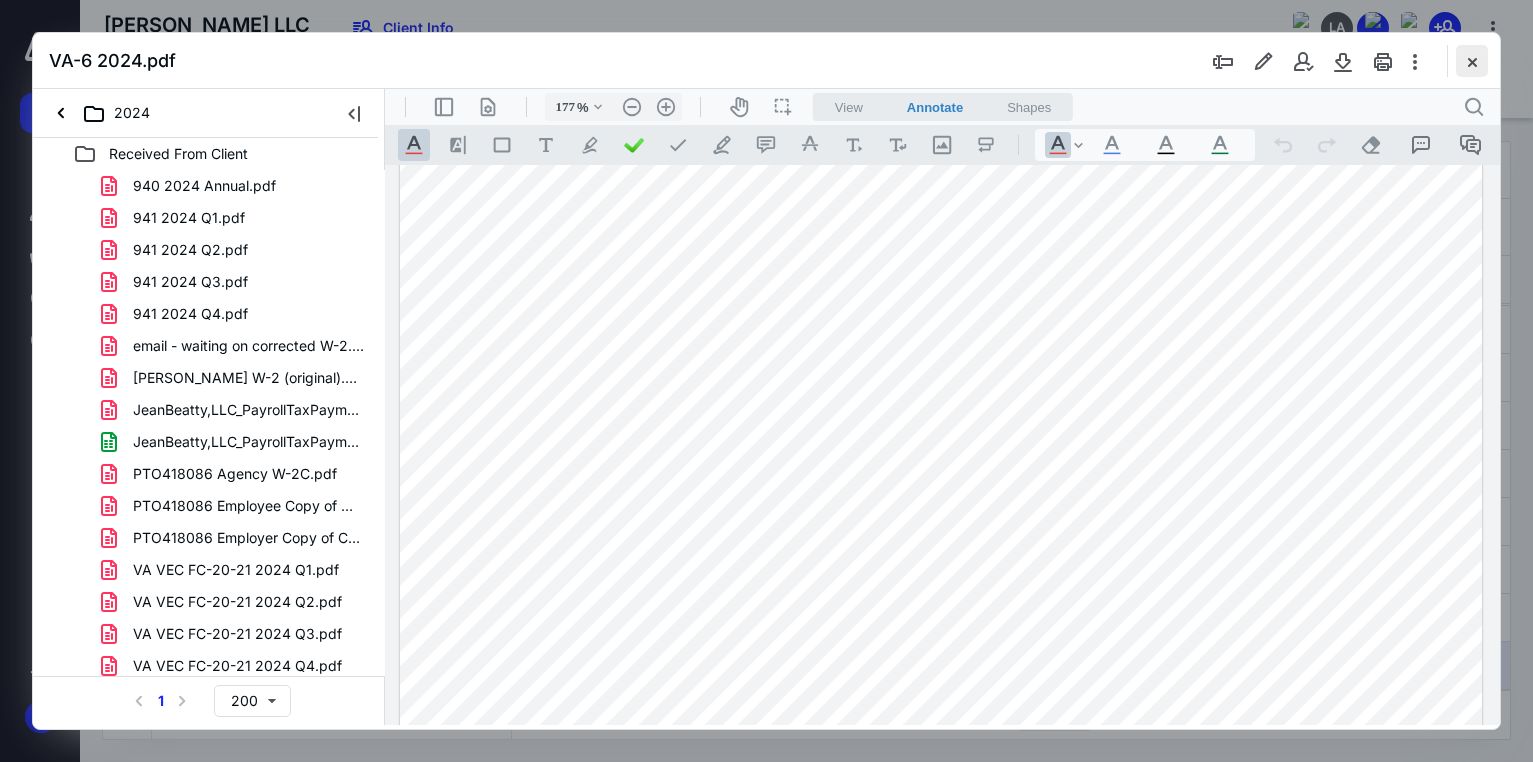 click at bounding box center (1472, 61) 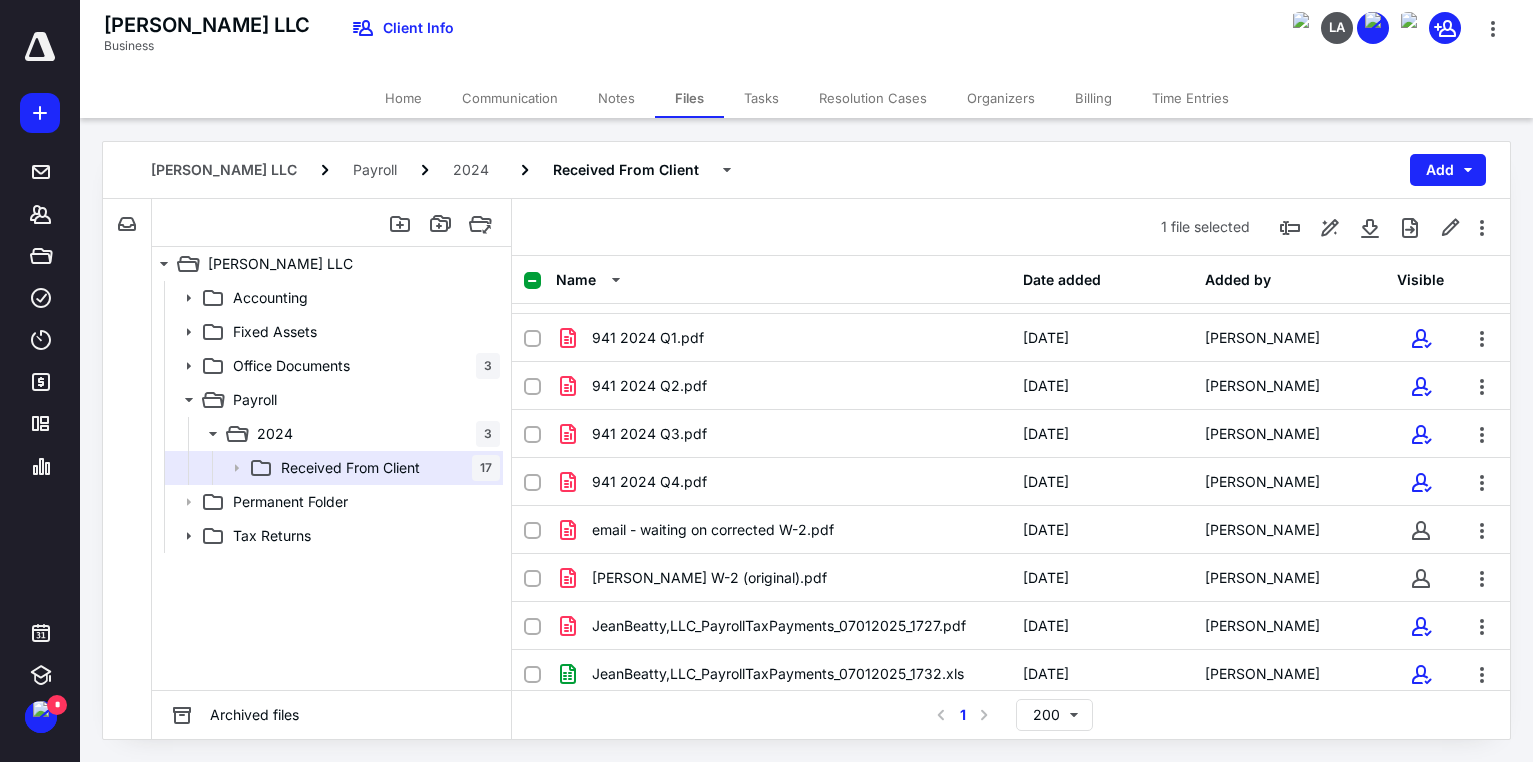 scroll, scrollTop: 30, scrollLeft: 0, axis: vertical 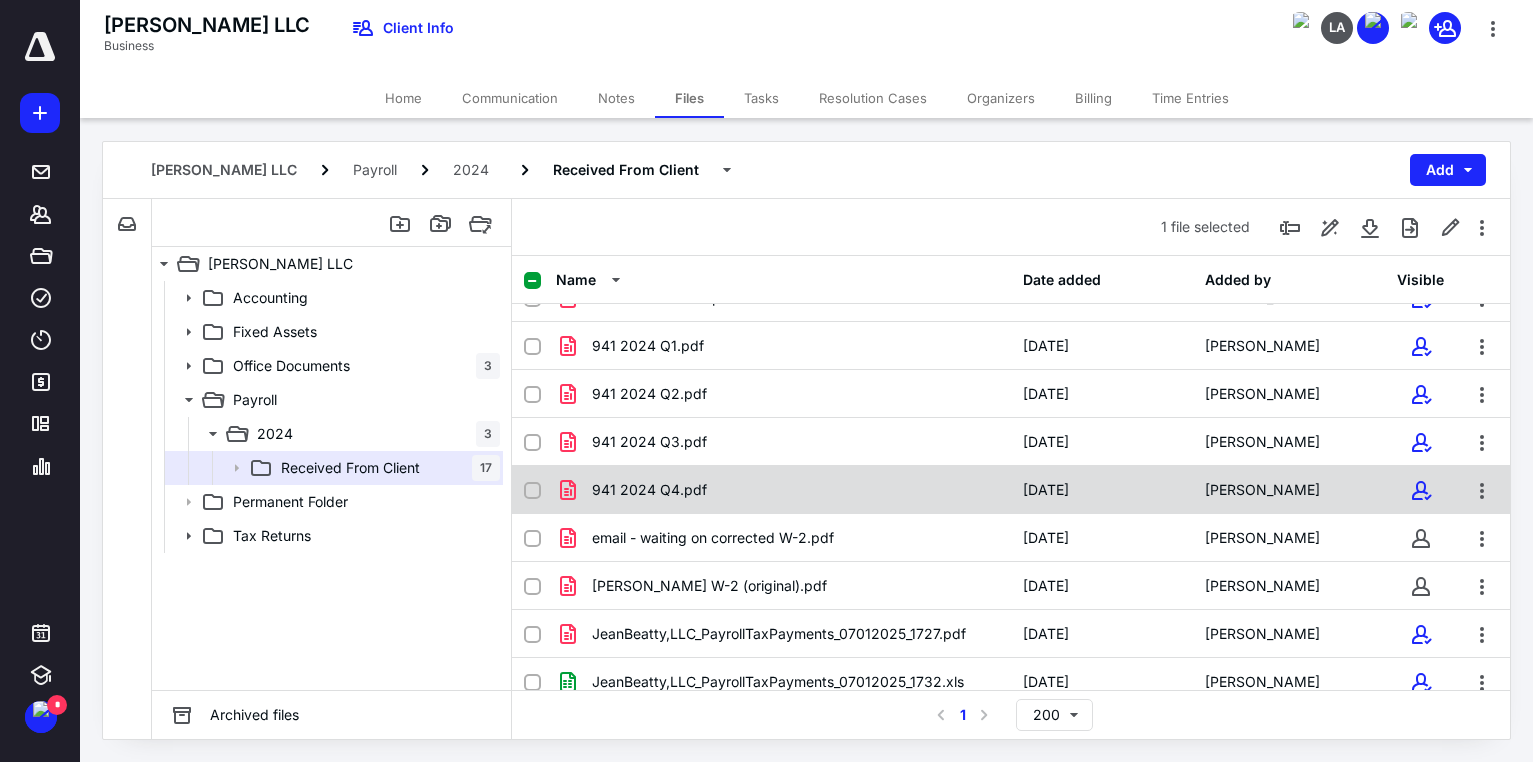 click on "941 2024 Q4.pdf" at bounding box center [649, 490] 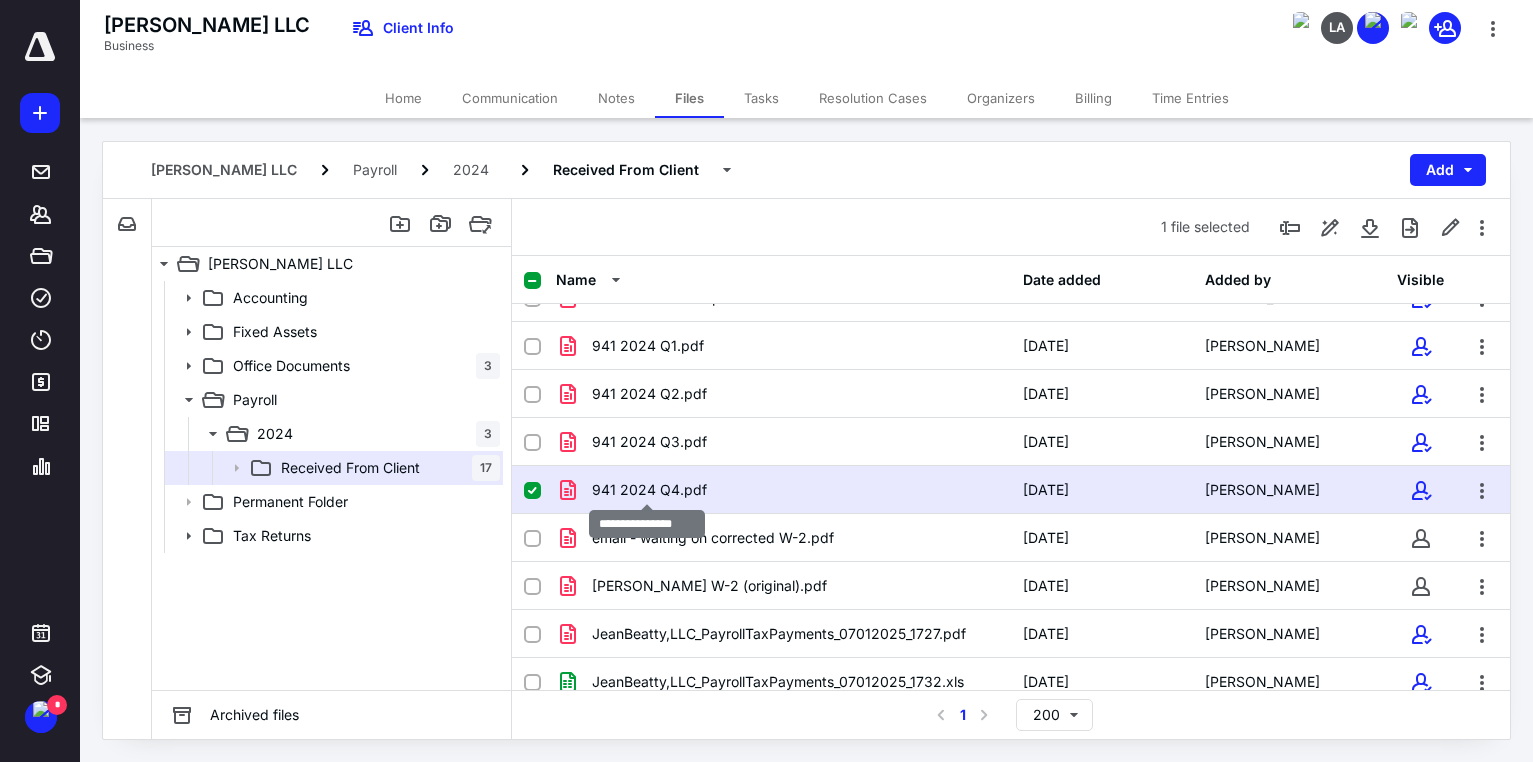 click on "941 2024 Q4.pdf" at bounding box center [649, 490] 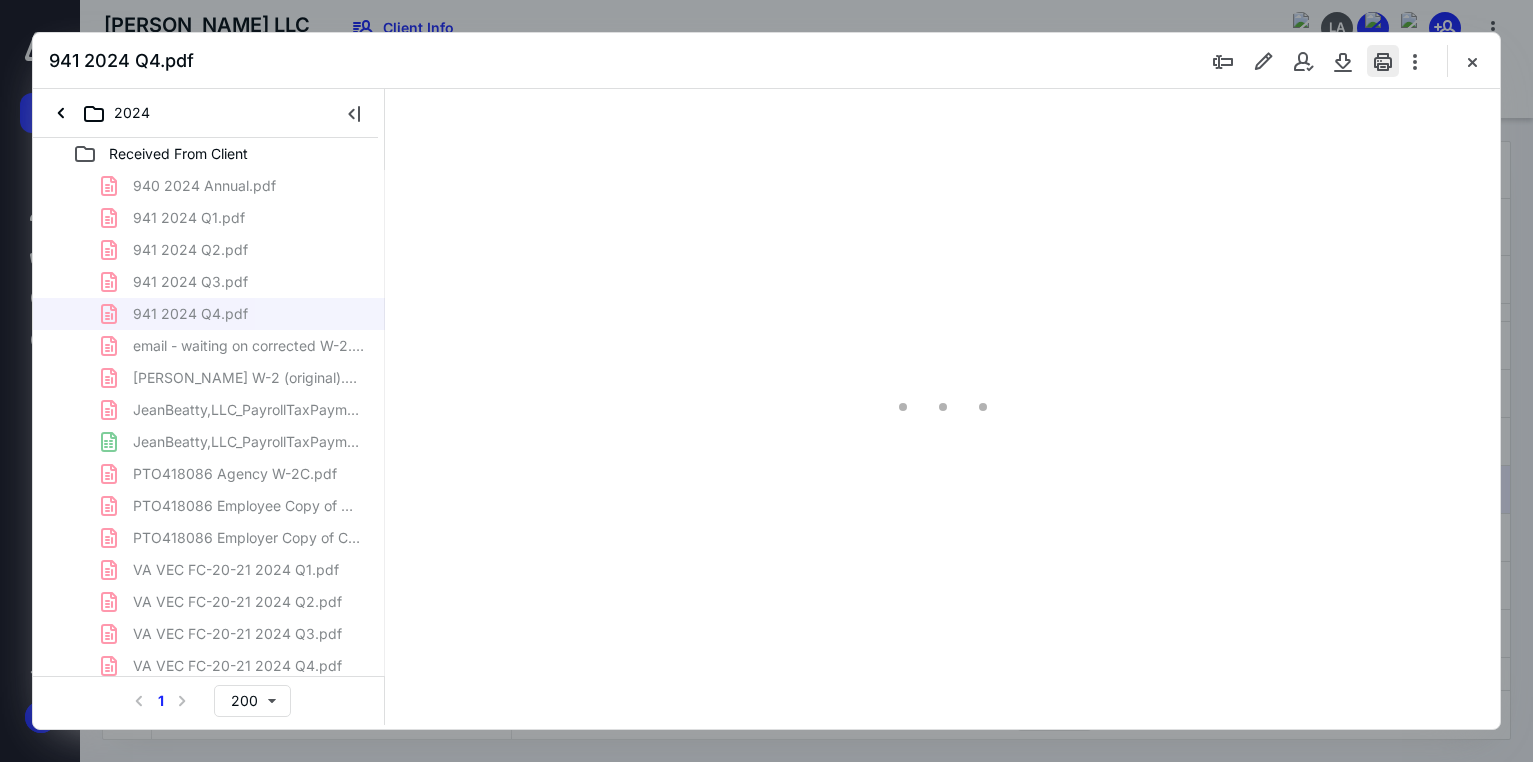 scroll, scrollTop: 0, scrollLeft: 0, axis: both 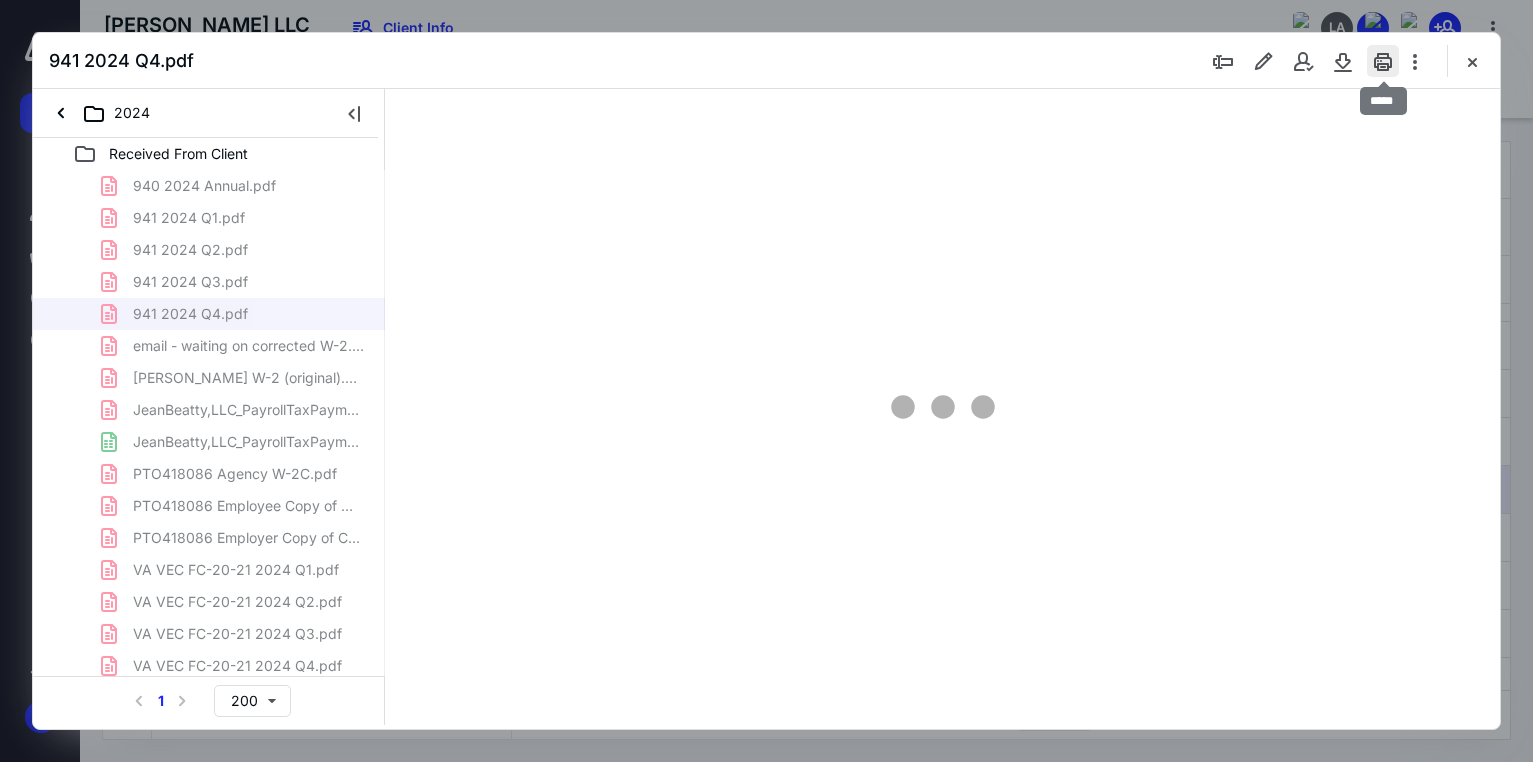 type on "178" 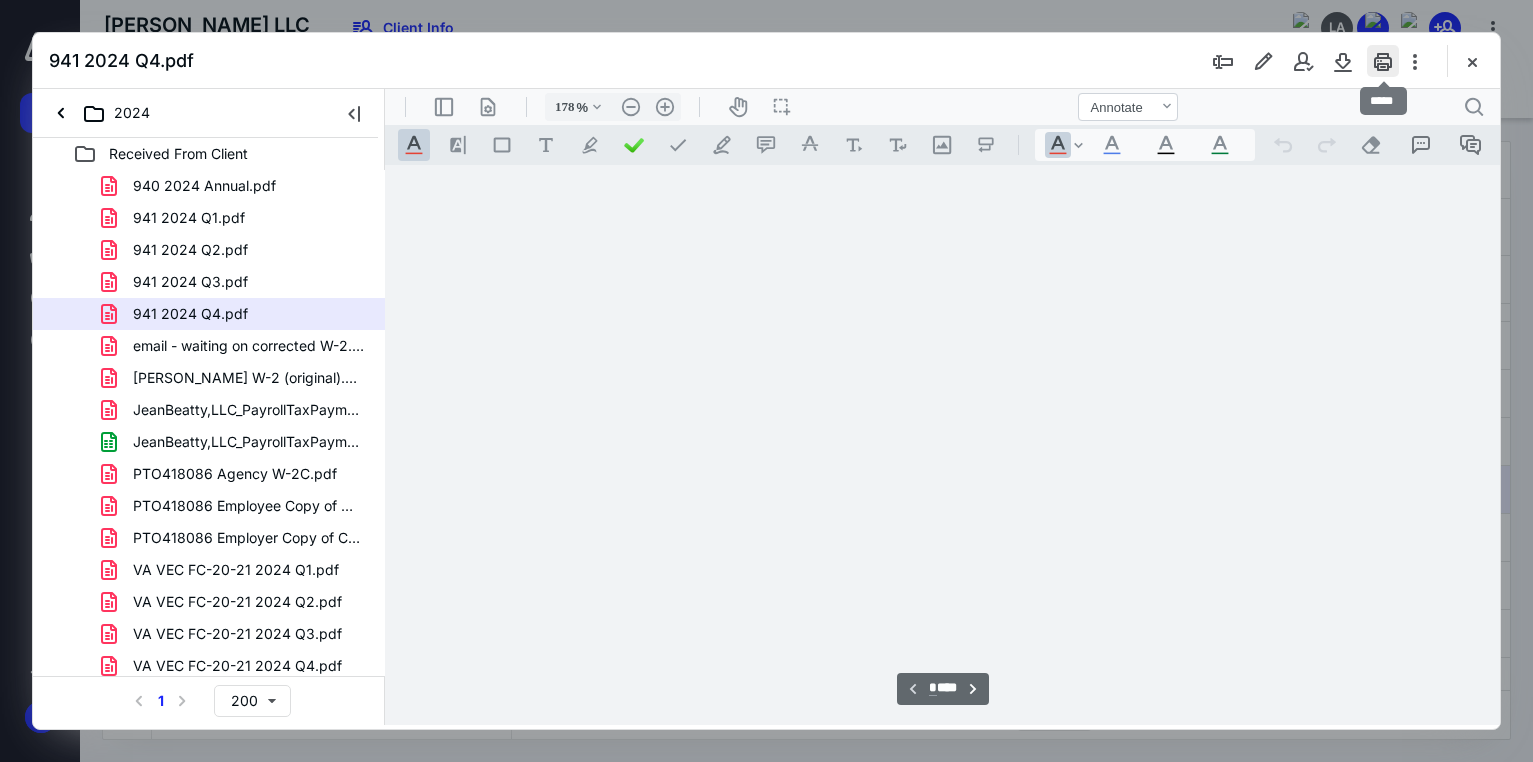 scroll, scrollTop: 83, scrollLeft: 0, axis: vertical 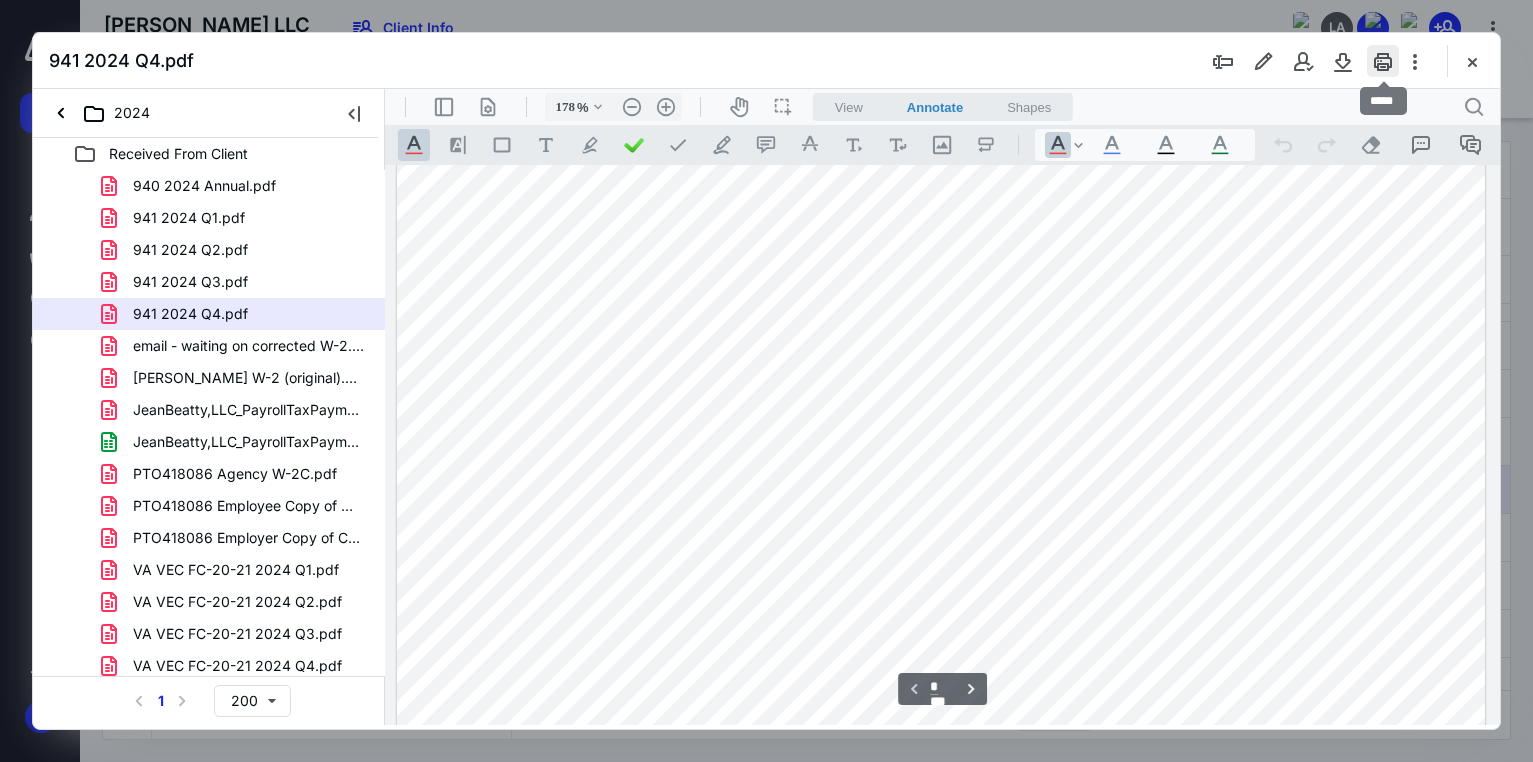 click at bounding box center [1383, 61] 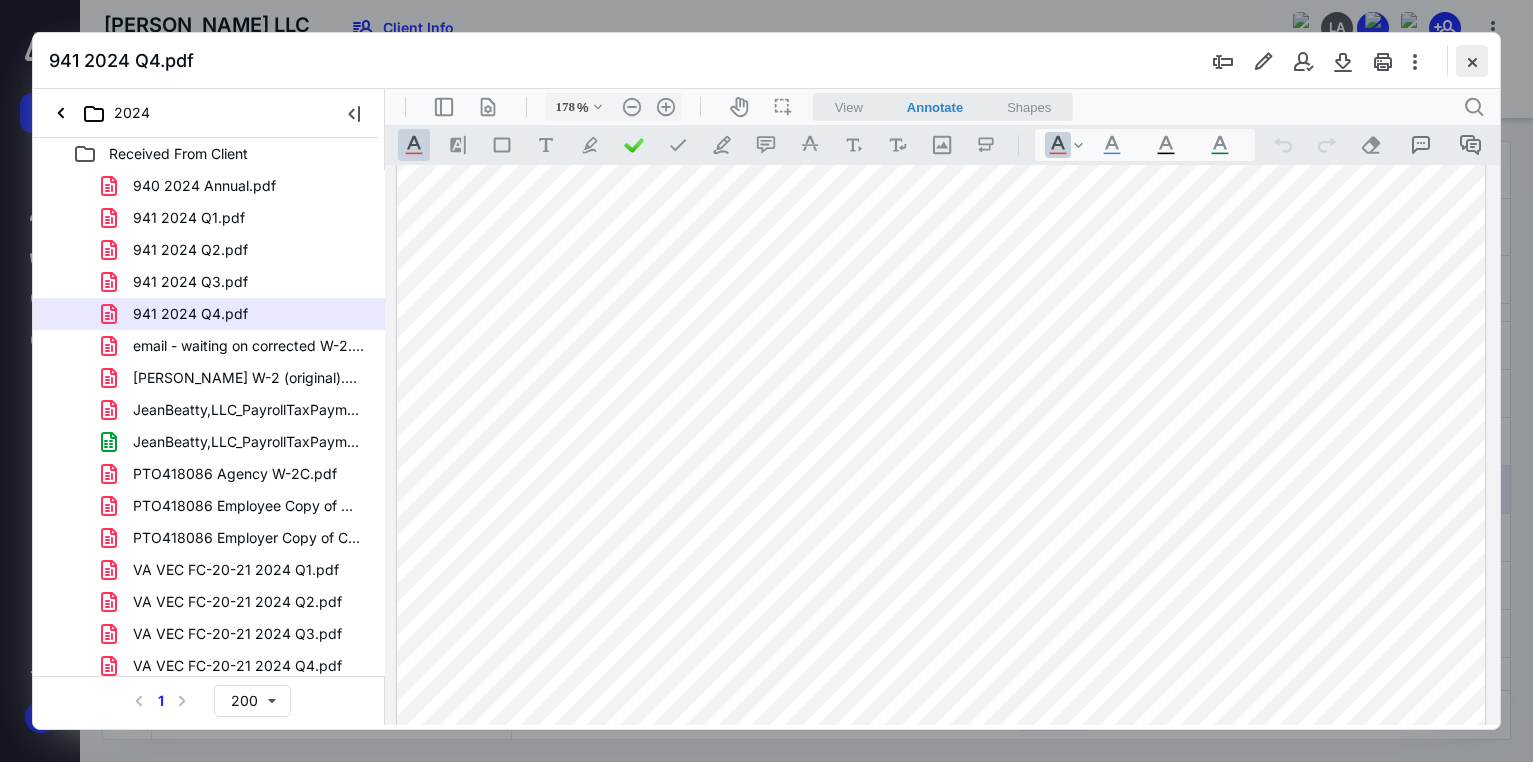 click at bounding box center (1472, 61) 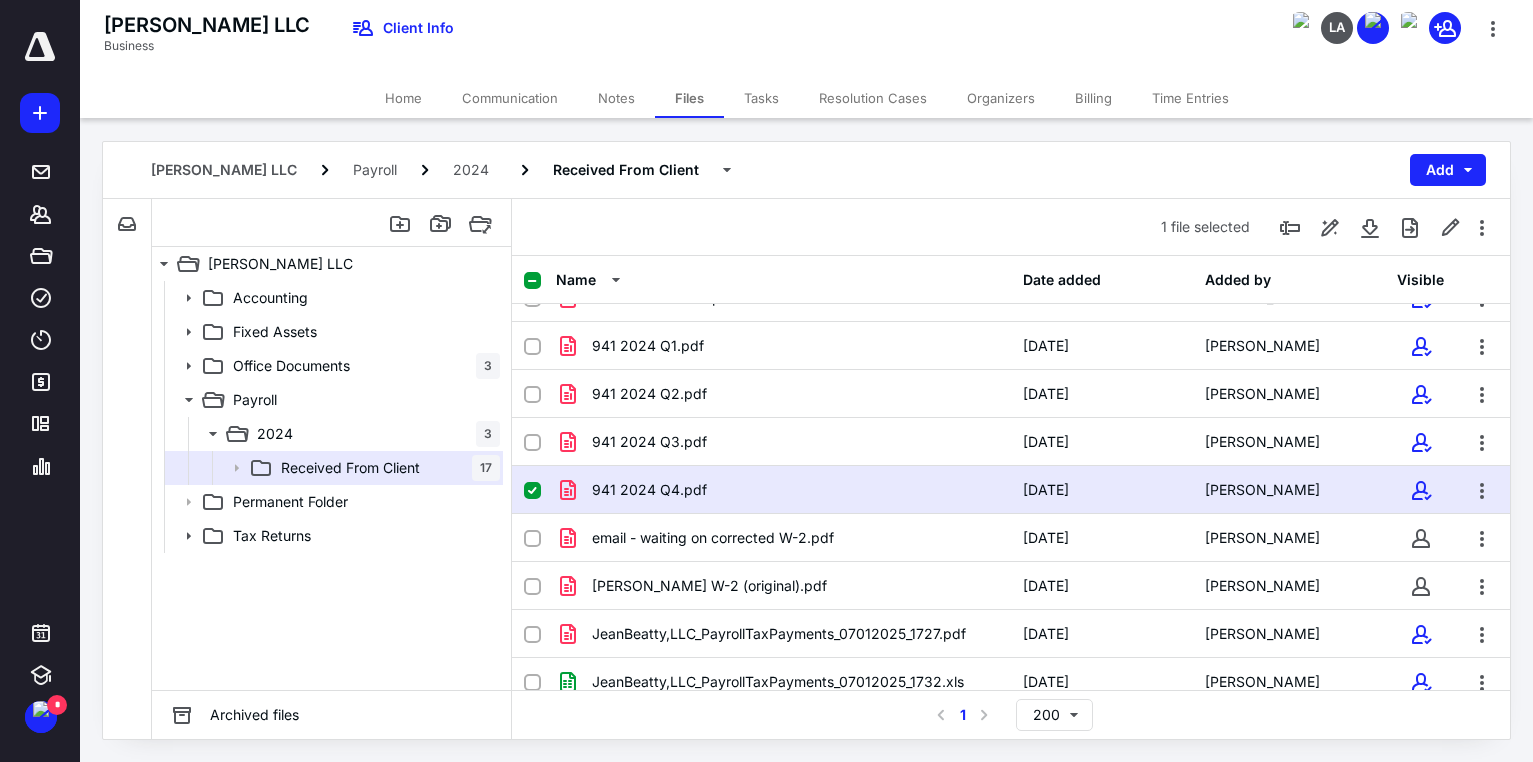 scroll, scrollTop: 0, scrollLeft: 0, axis: both 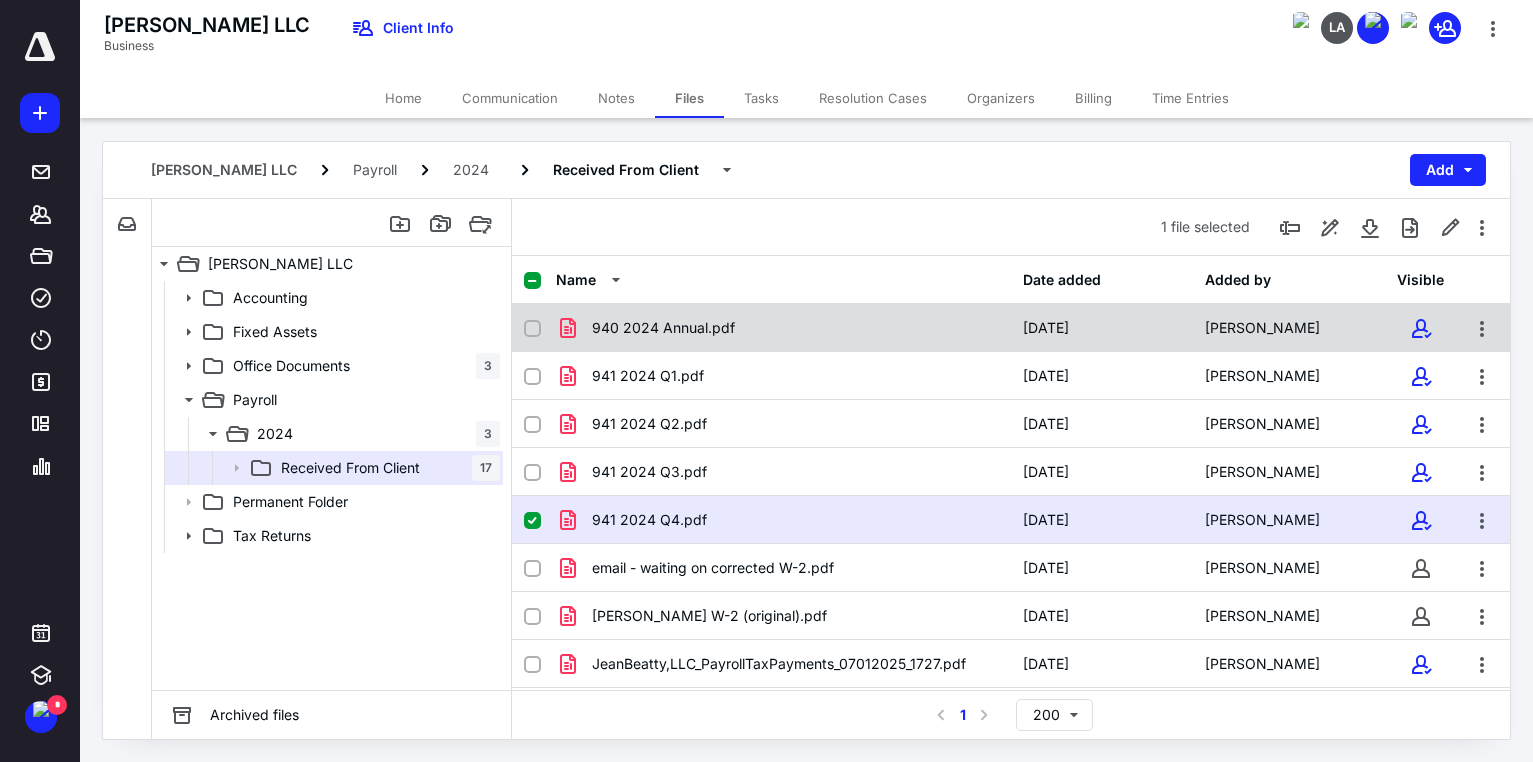 click on "940 2024 Annual.pdf" at bounding box center [663, 328] 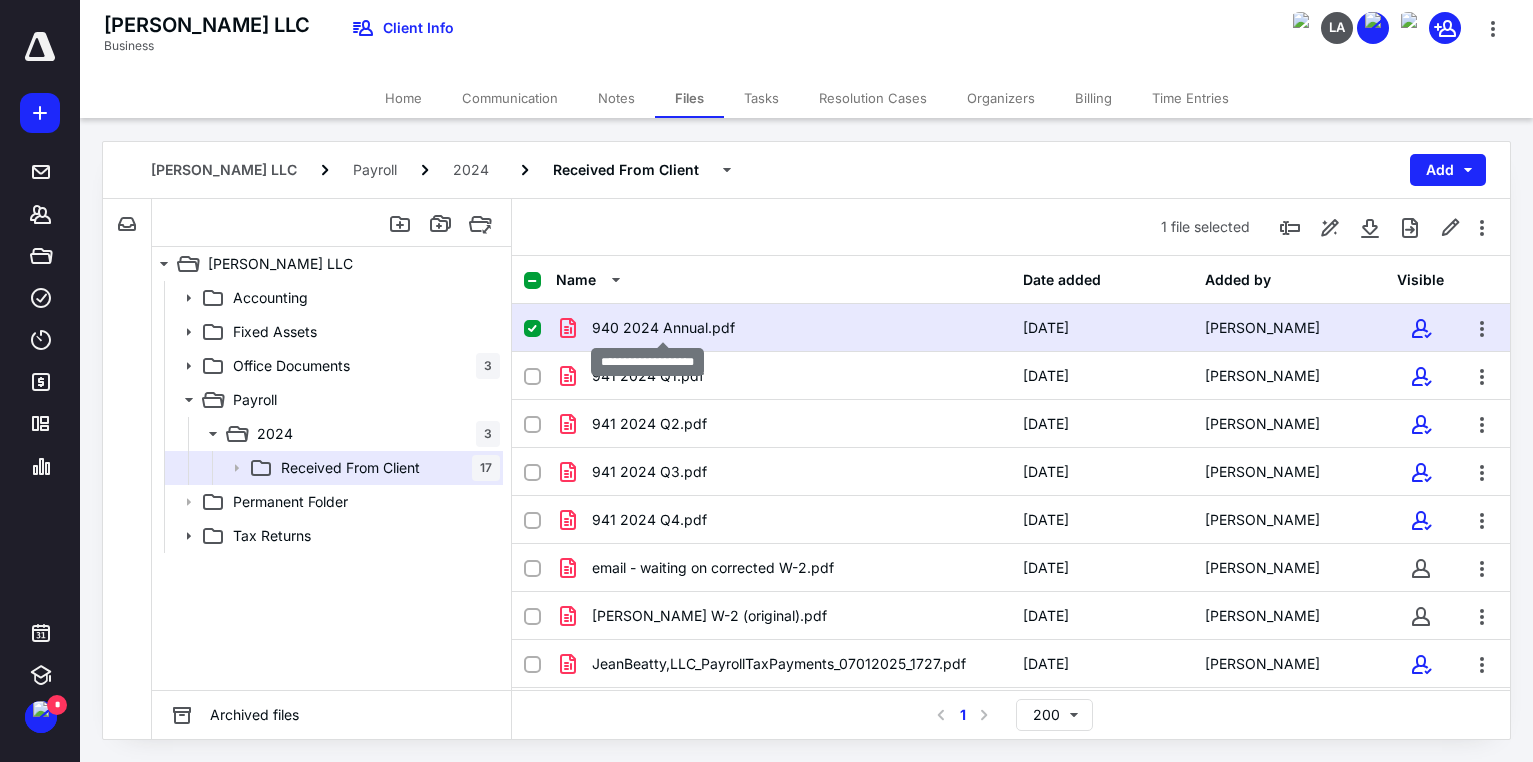 checkbox on "true" 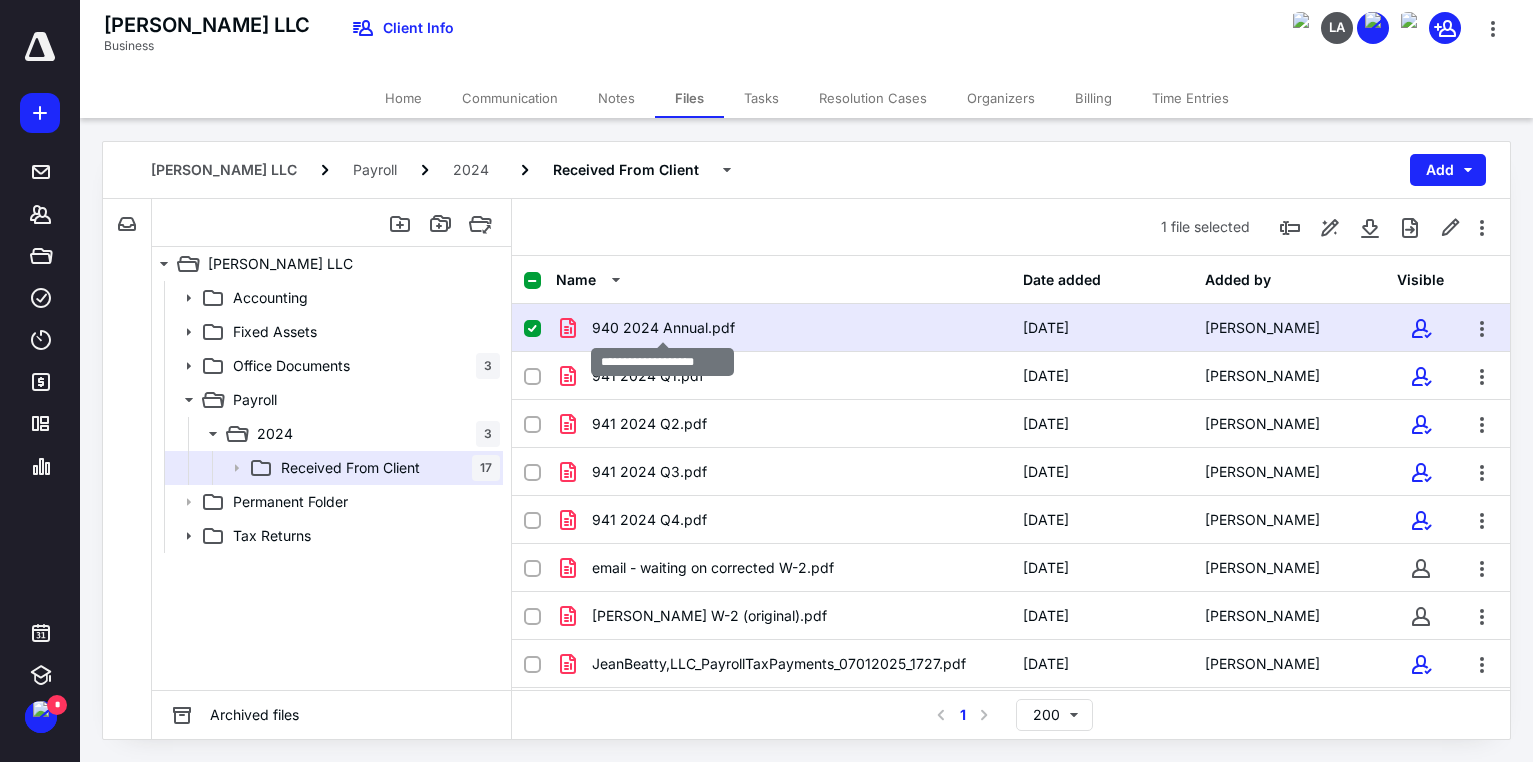 click on "940 2024 Annual.pdf" at bounding box center [663, 328] 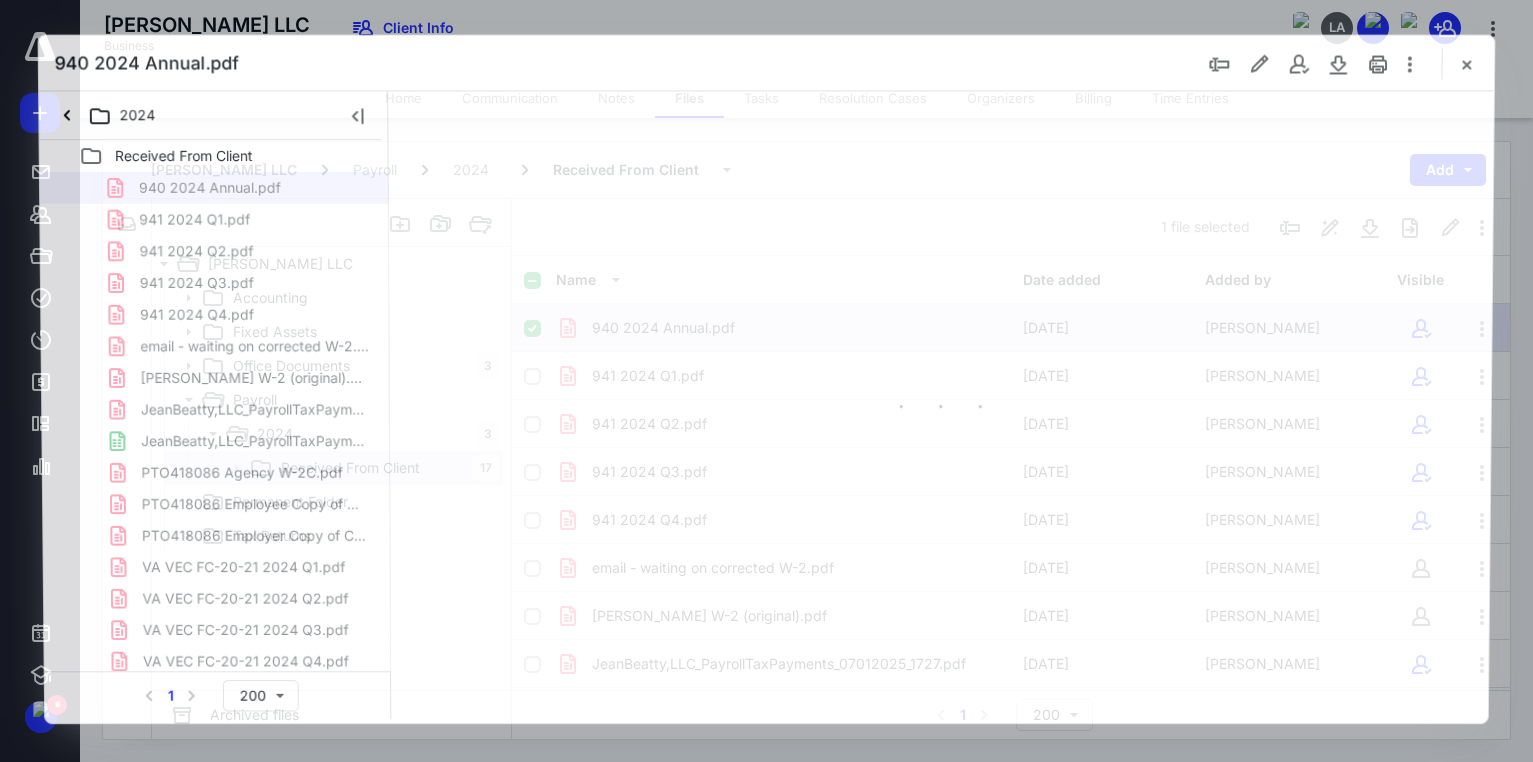 scroll, scrollTop: 0, scrollLeft: 0, axis: both 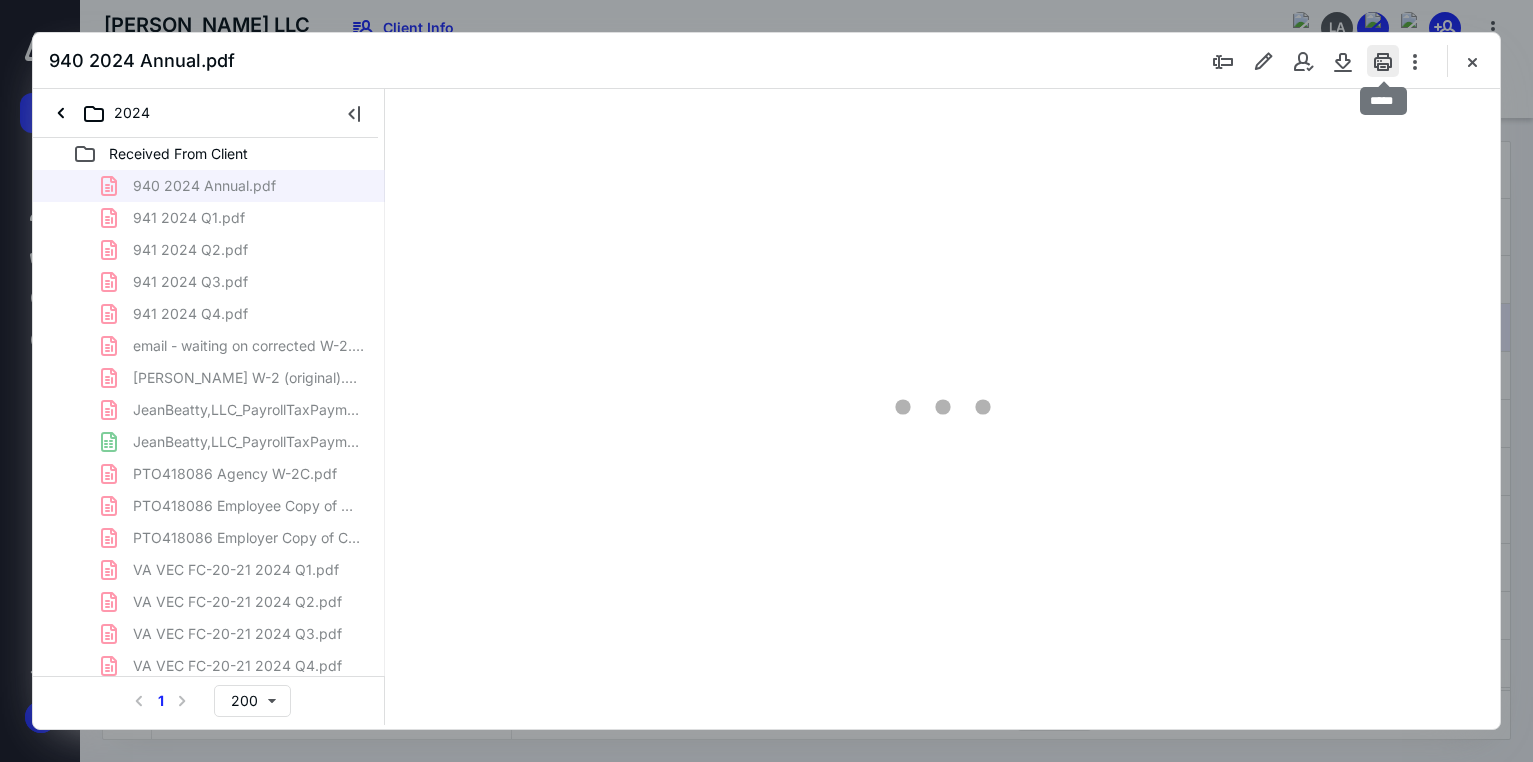 type on "177" 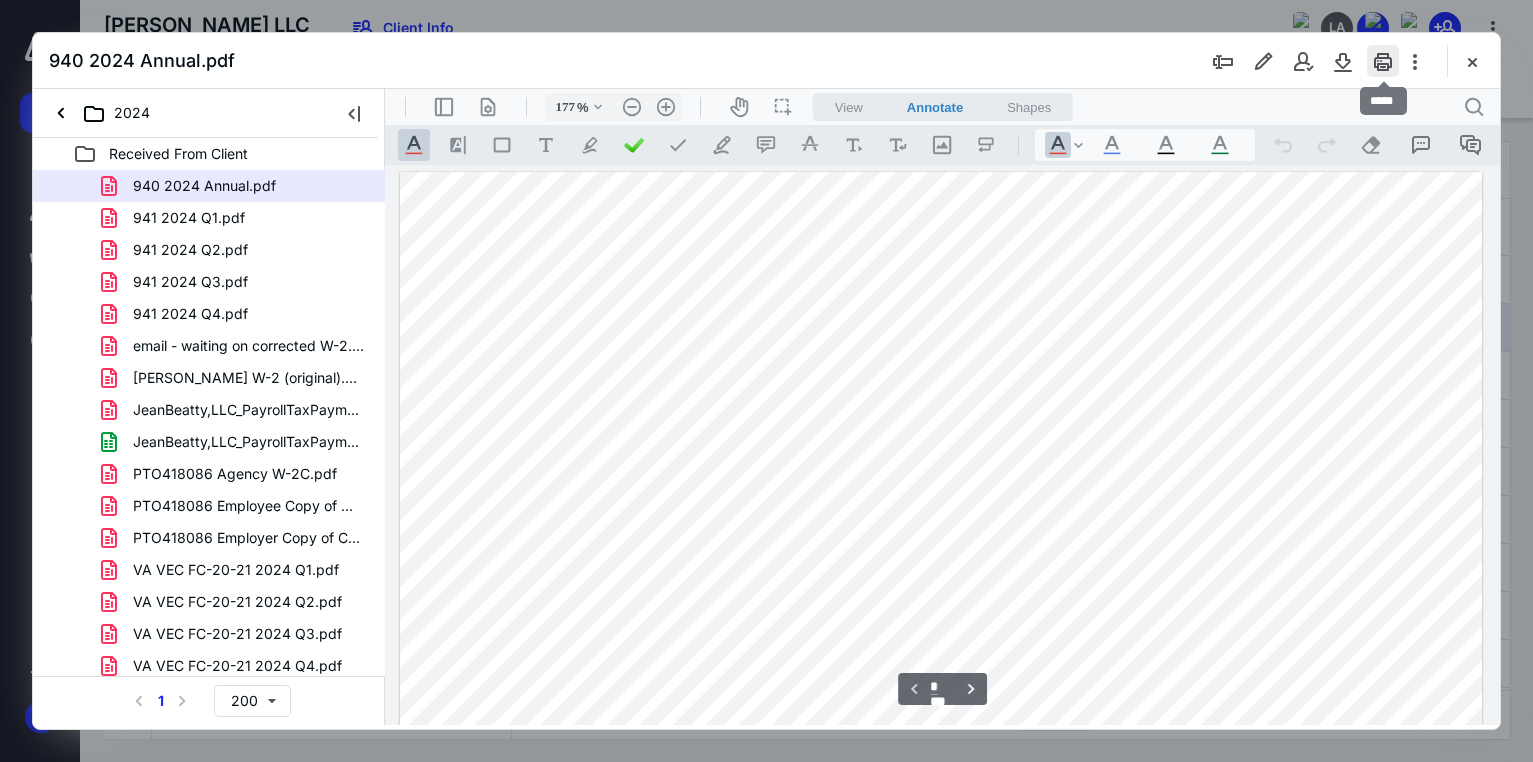 click at bounding box center (1383, 61) 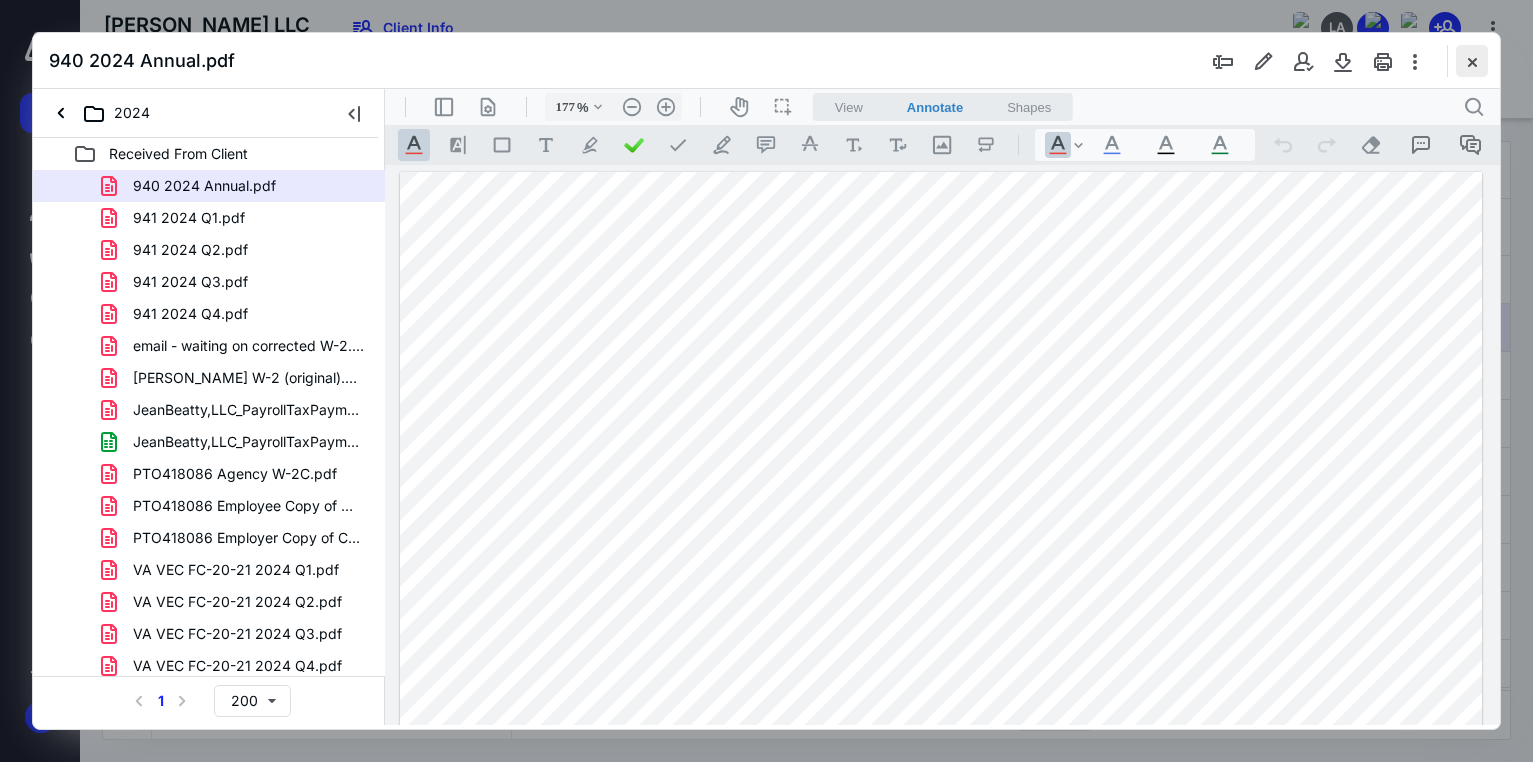 click at bounding box center [1472, 61] 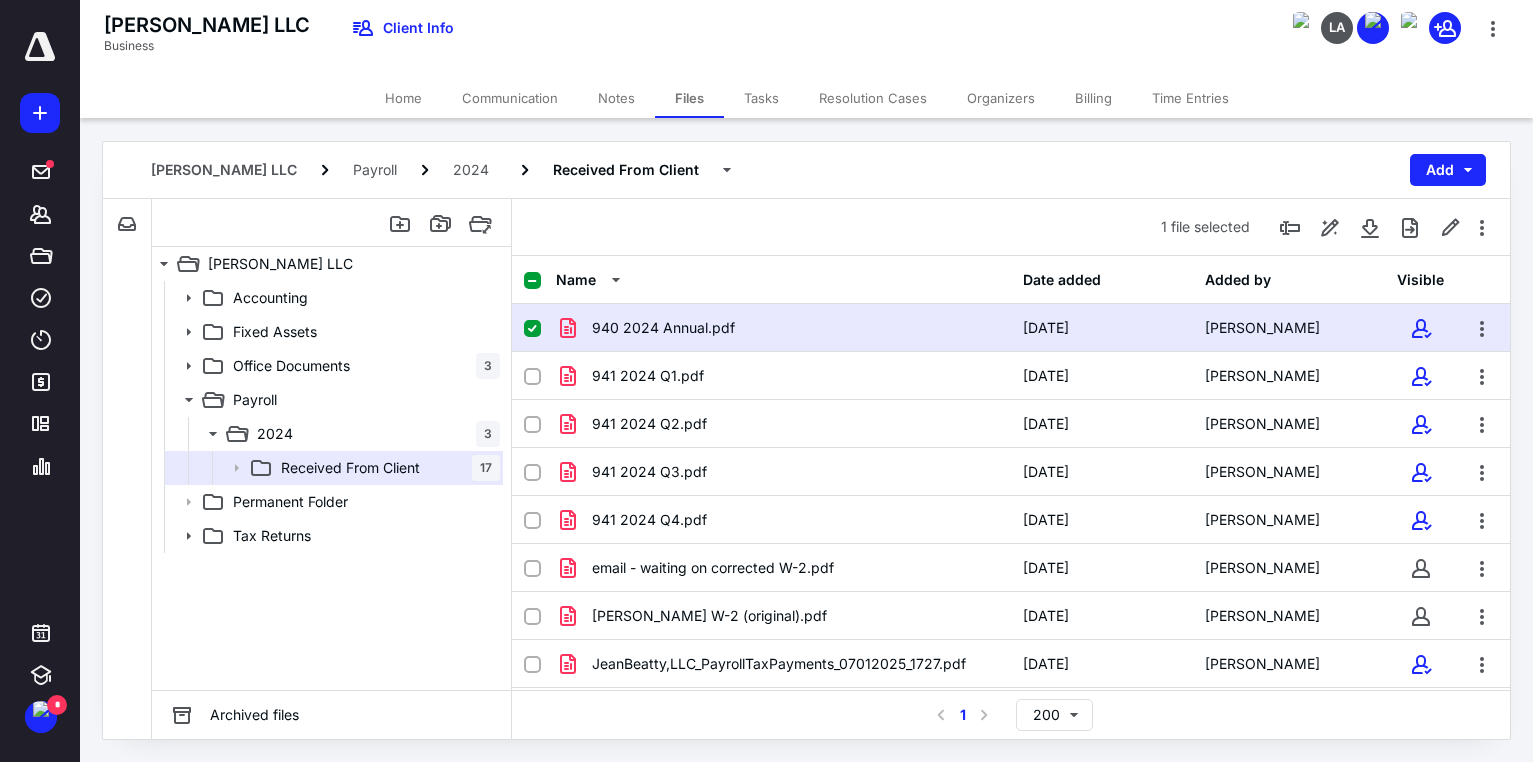 click at bounding box center [532, 281] 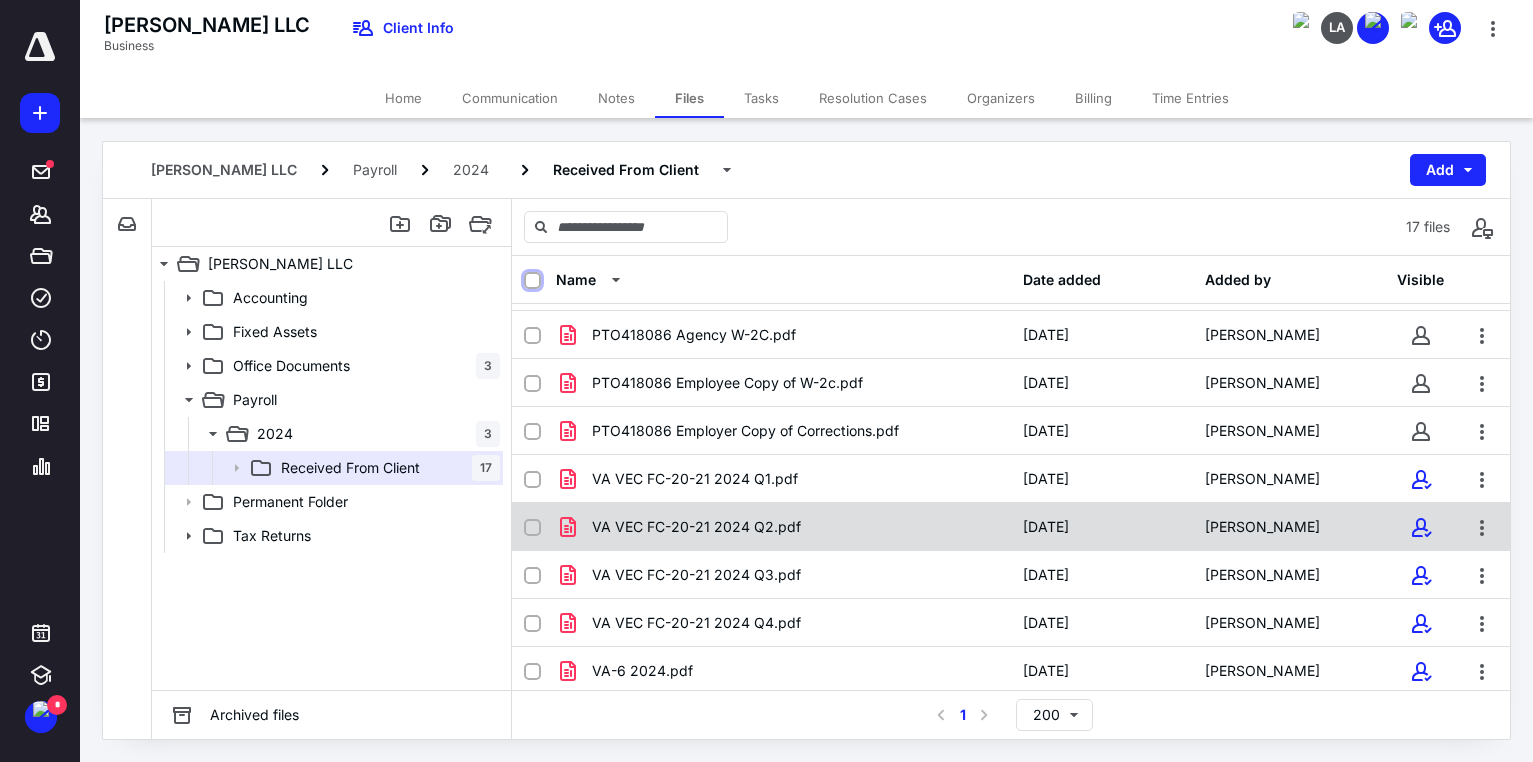 scroll, scrollTop: 430, scrollLeft: 0, axis: vertical 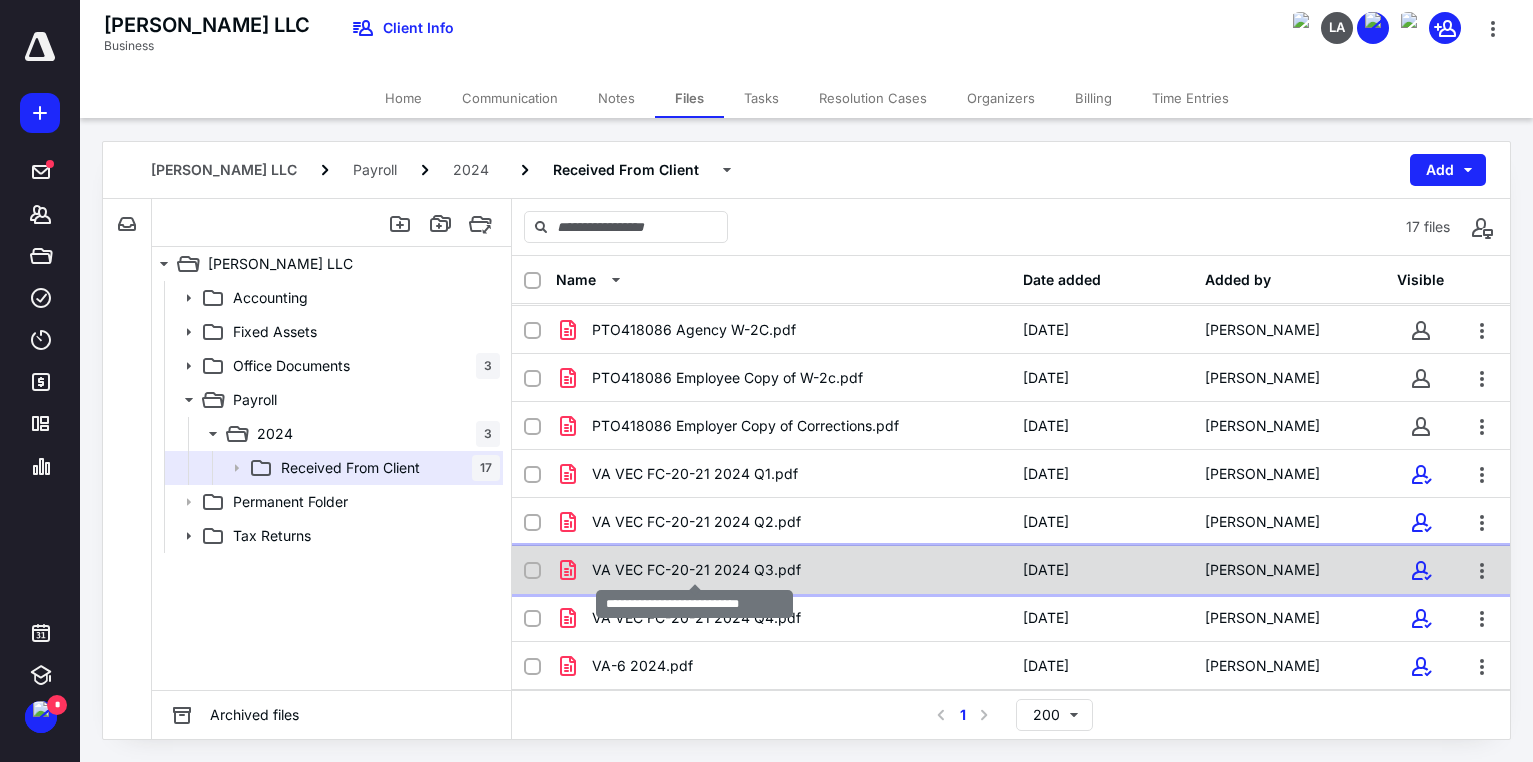 click on "VA VEC FC-20-21 2024 Q3.pdf" at bounding box center (696, 570) 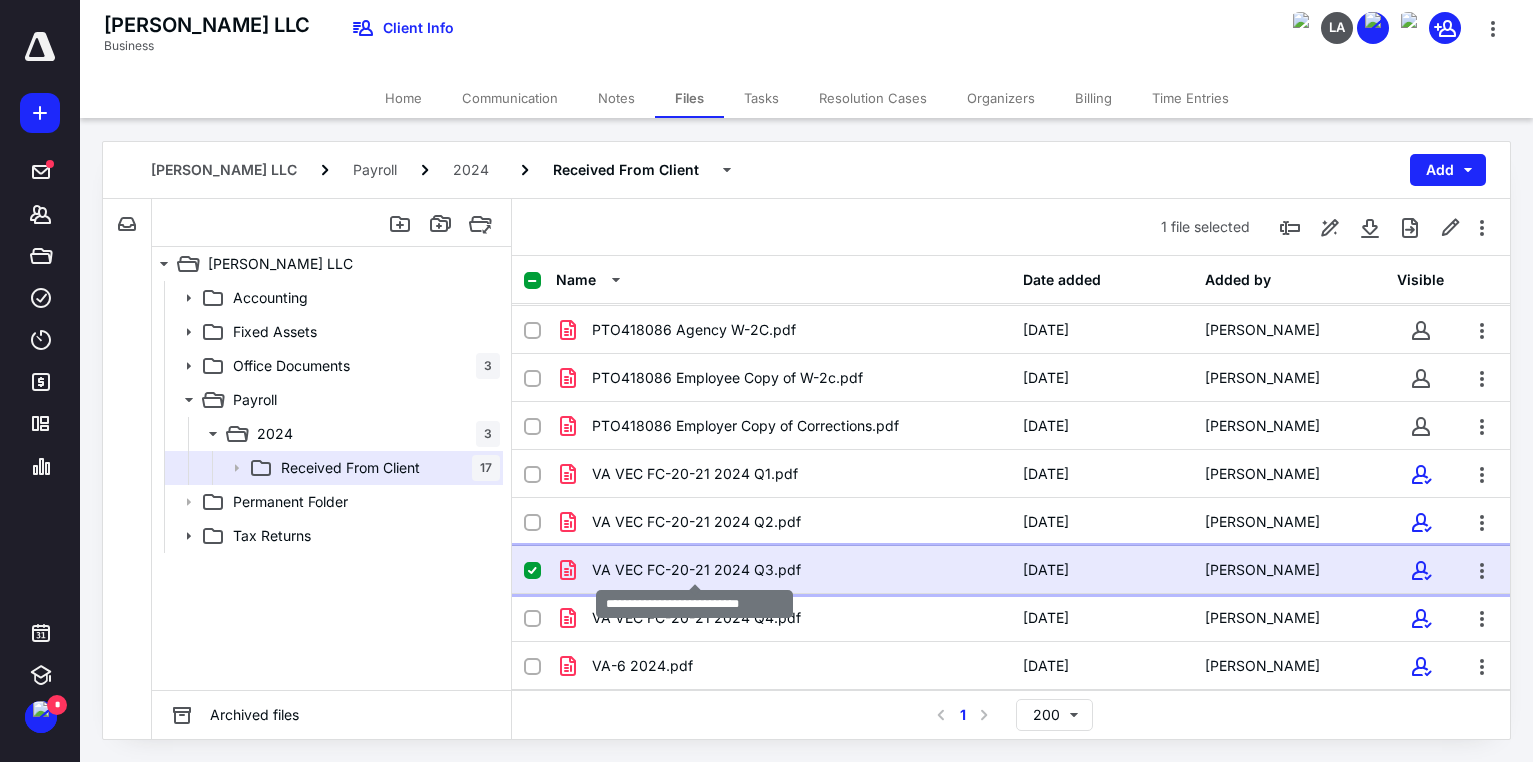 click on "VA VEC FC-20-21 2024 Q3.pdf" at bounding box center (696, 570) 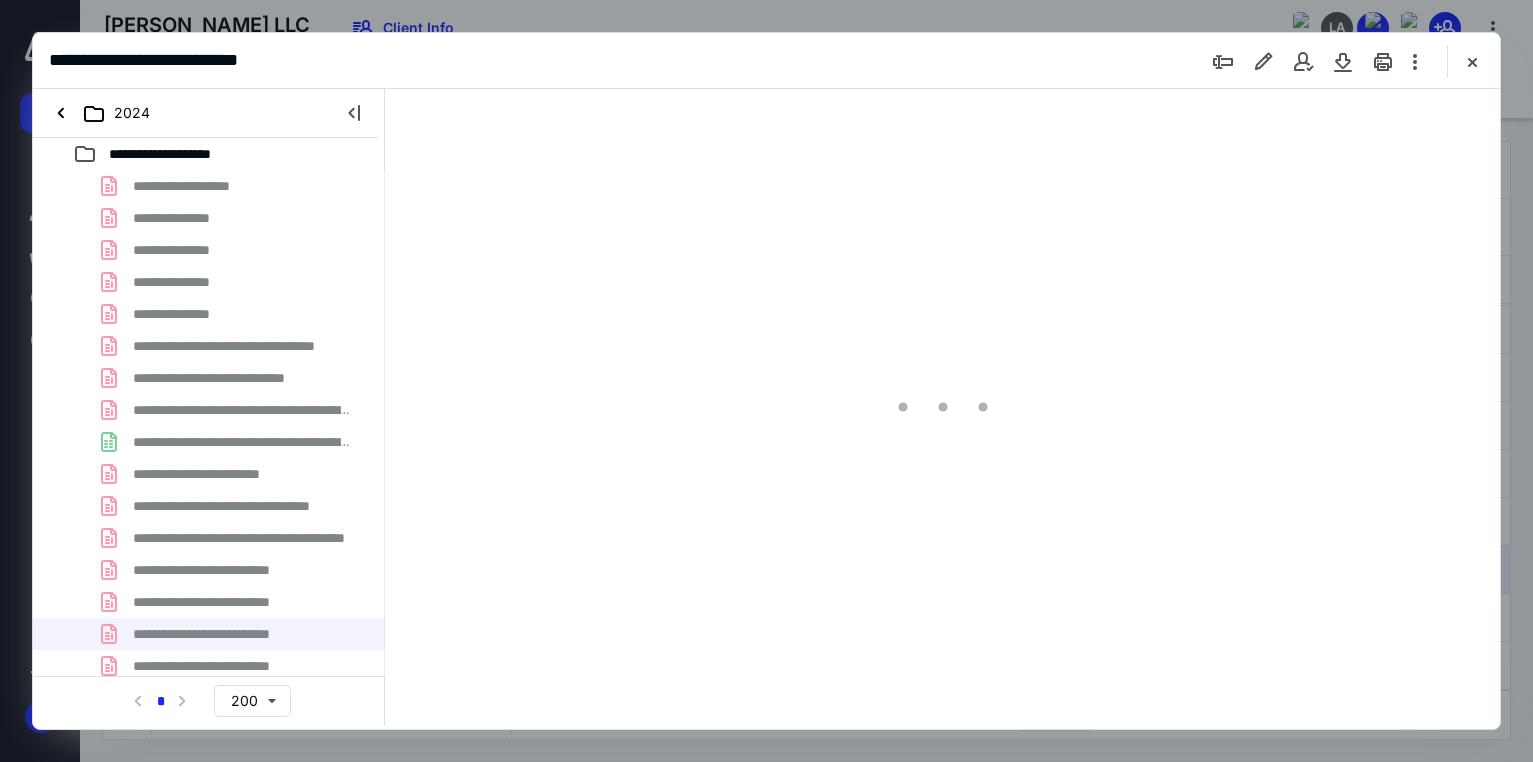 scroll, scrollTop: 0, scrollLeft: 0, axis: both 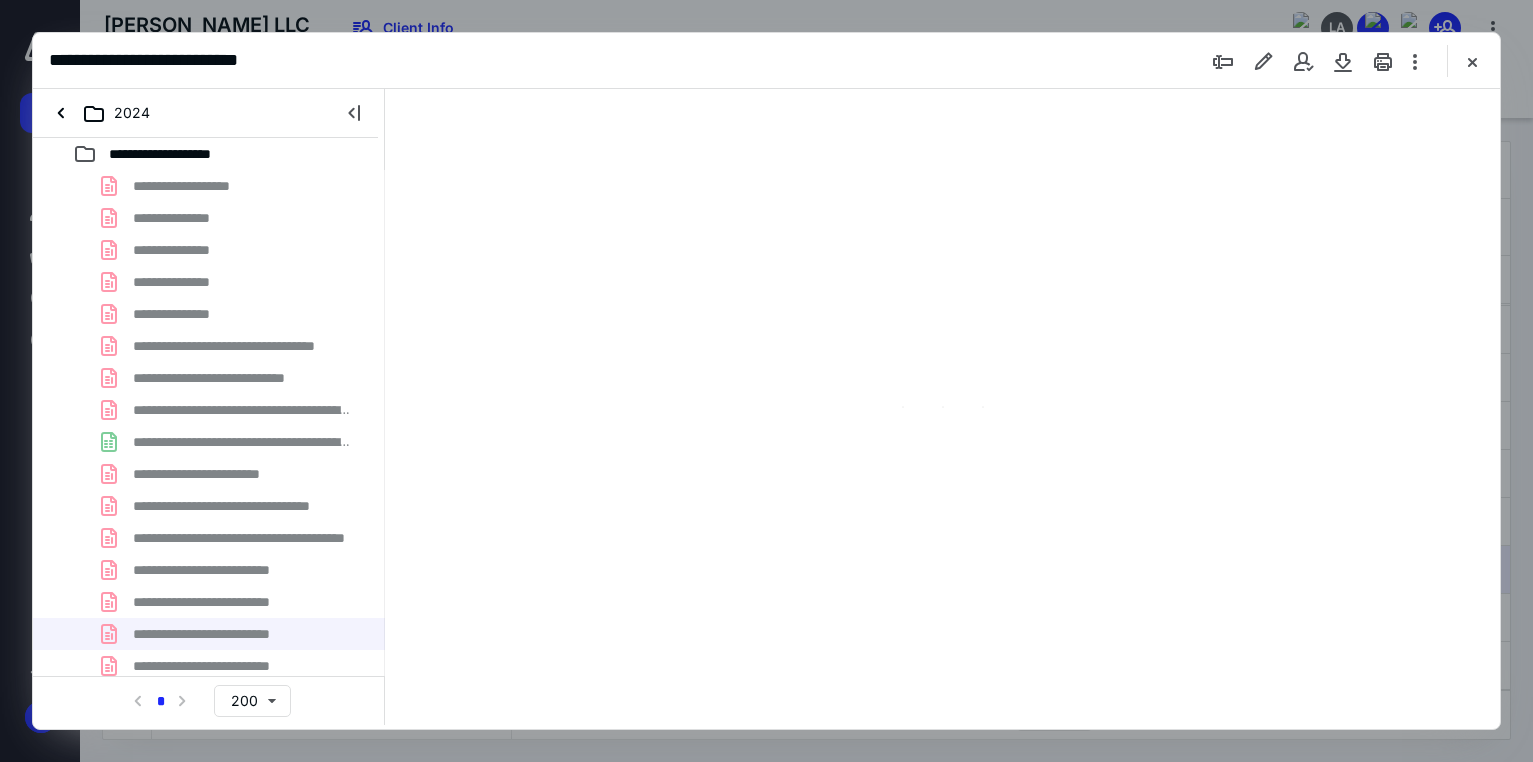 type on "177" 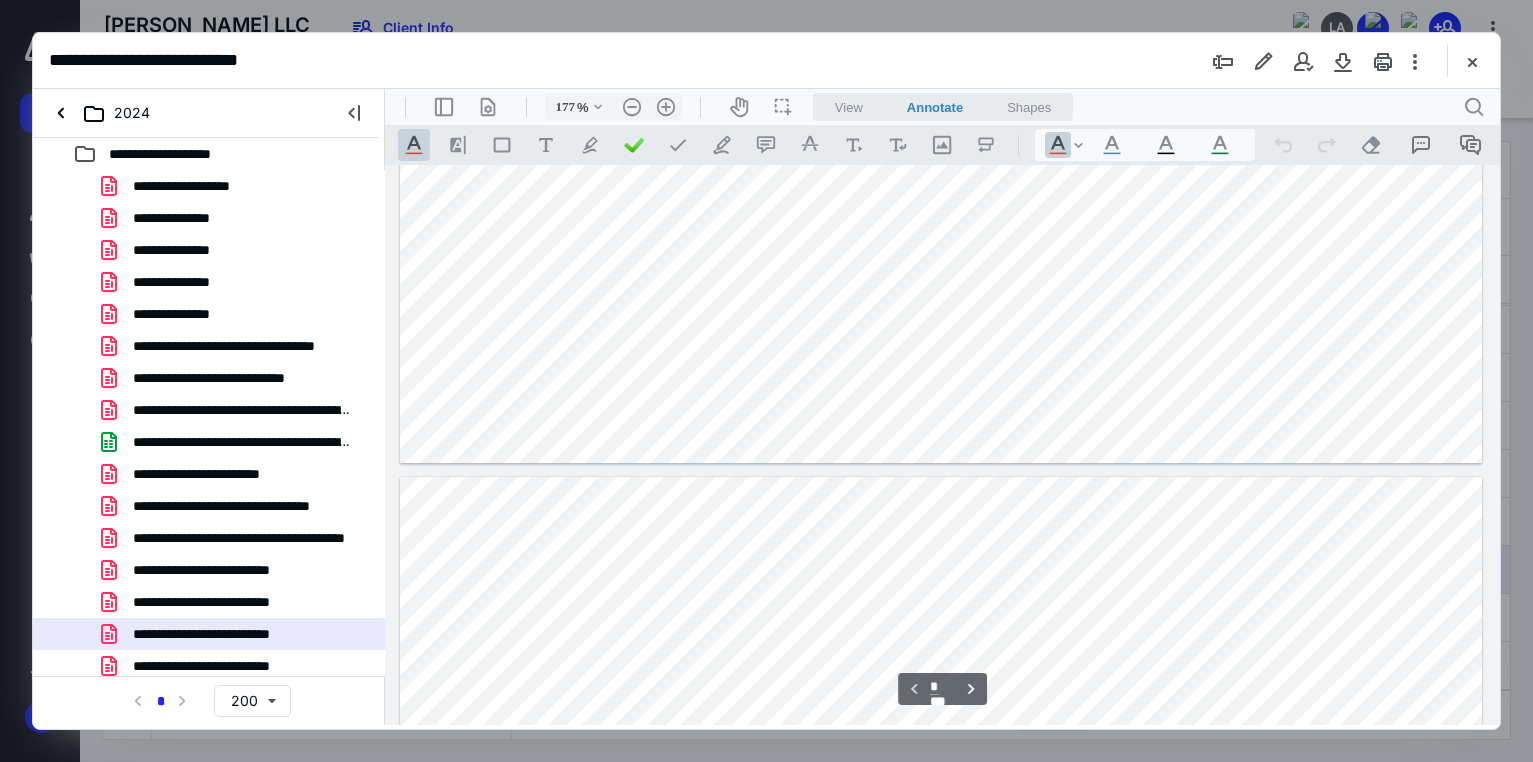 type on "*" 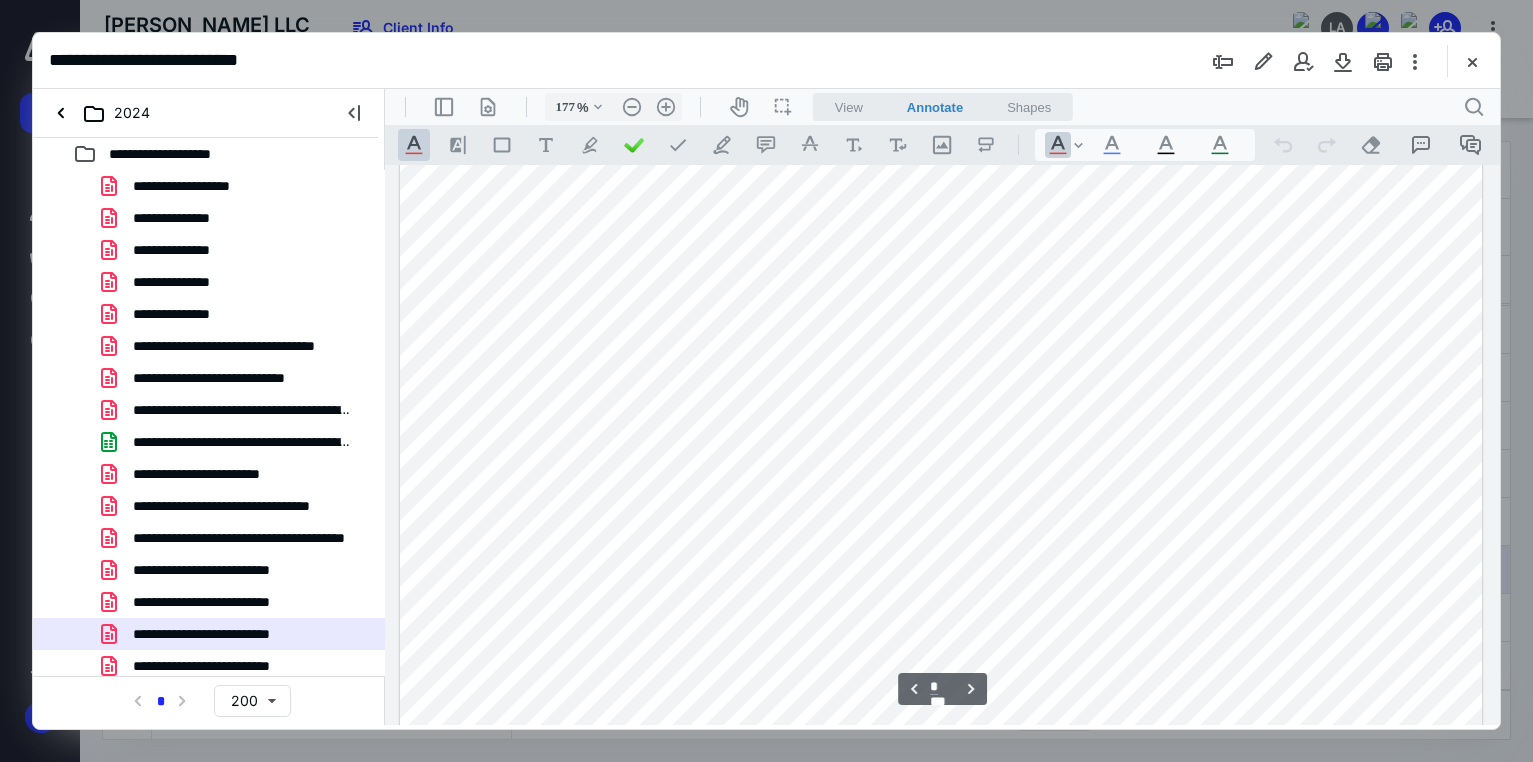 scroll, scrollTop: 1900, scrollLeft: 0, axis: vertical 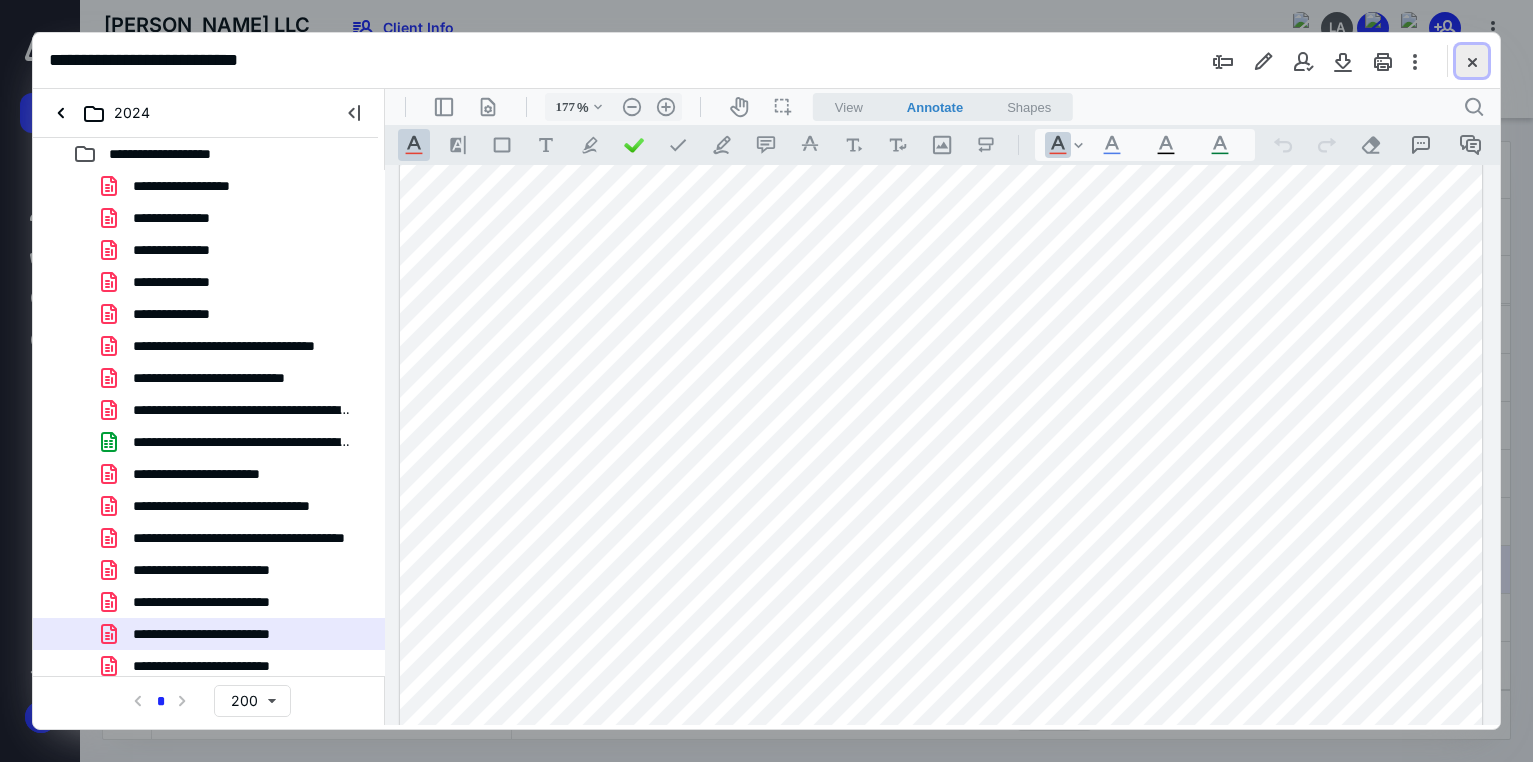 click at bounding box center [1472, 61] 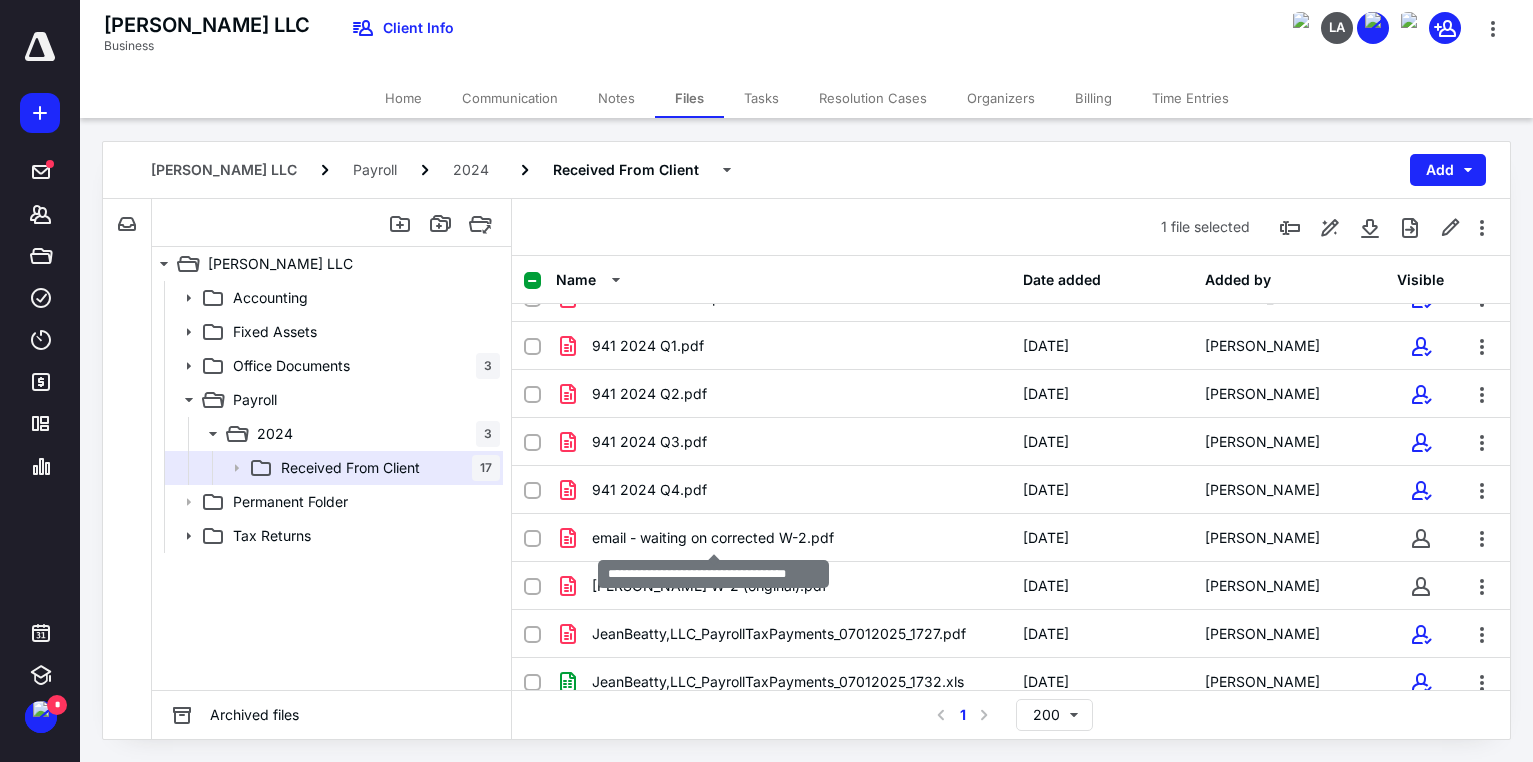 scroll, scrollTop: 0, scrollLeft: 0, axis: both 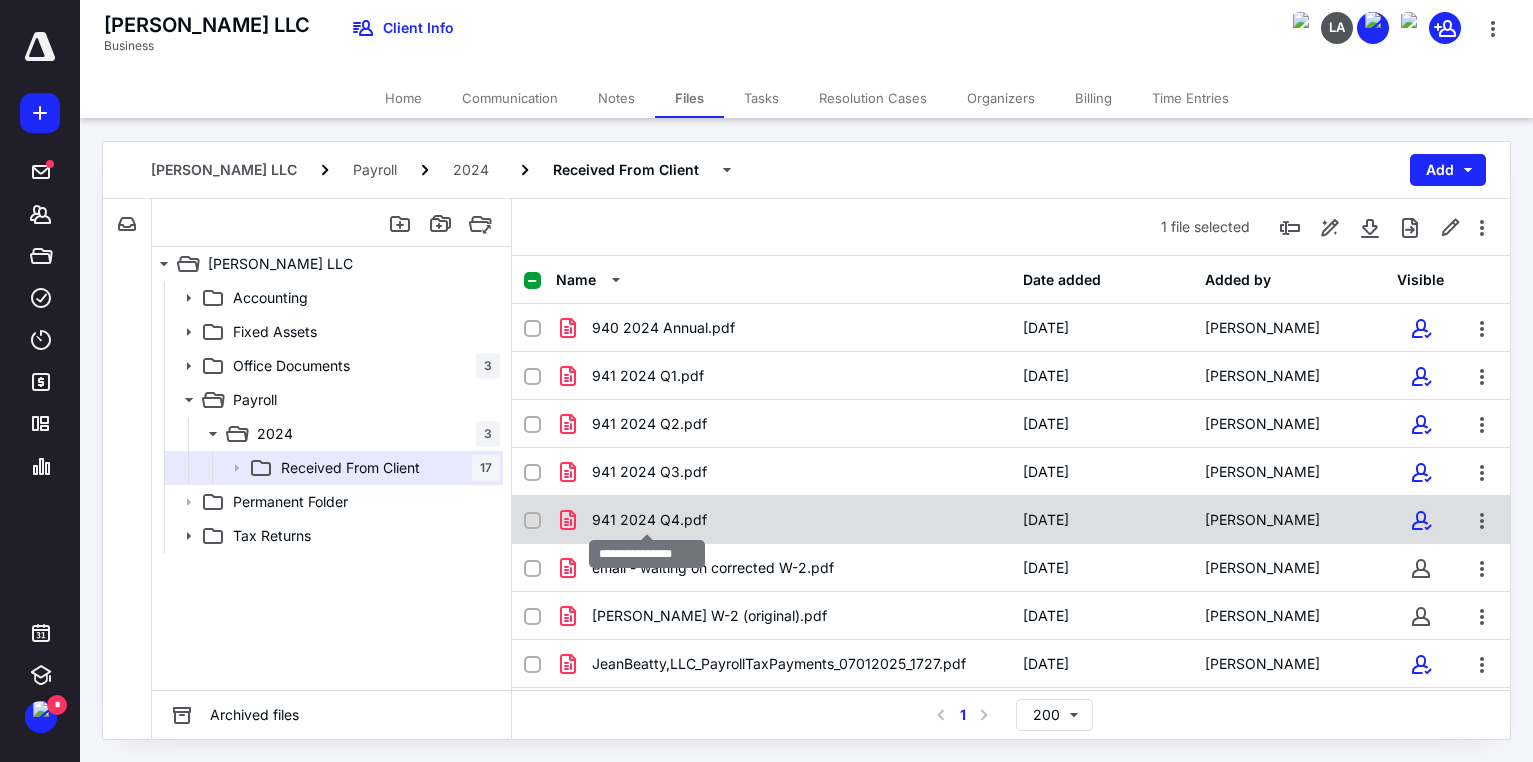 click on "941 2024 Q4.pdf" at bounding box center (649, 520) 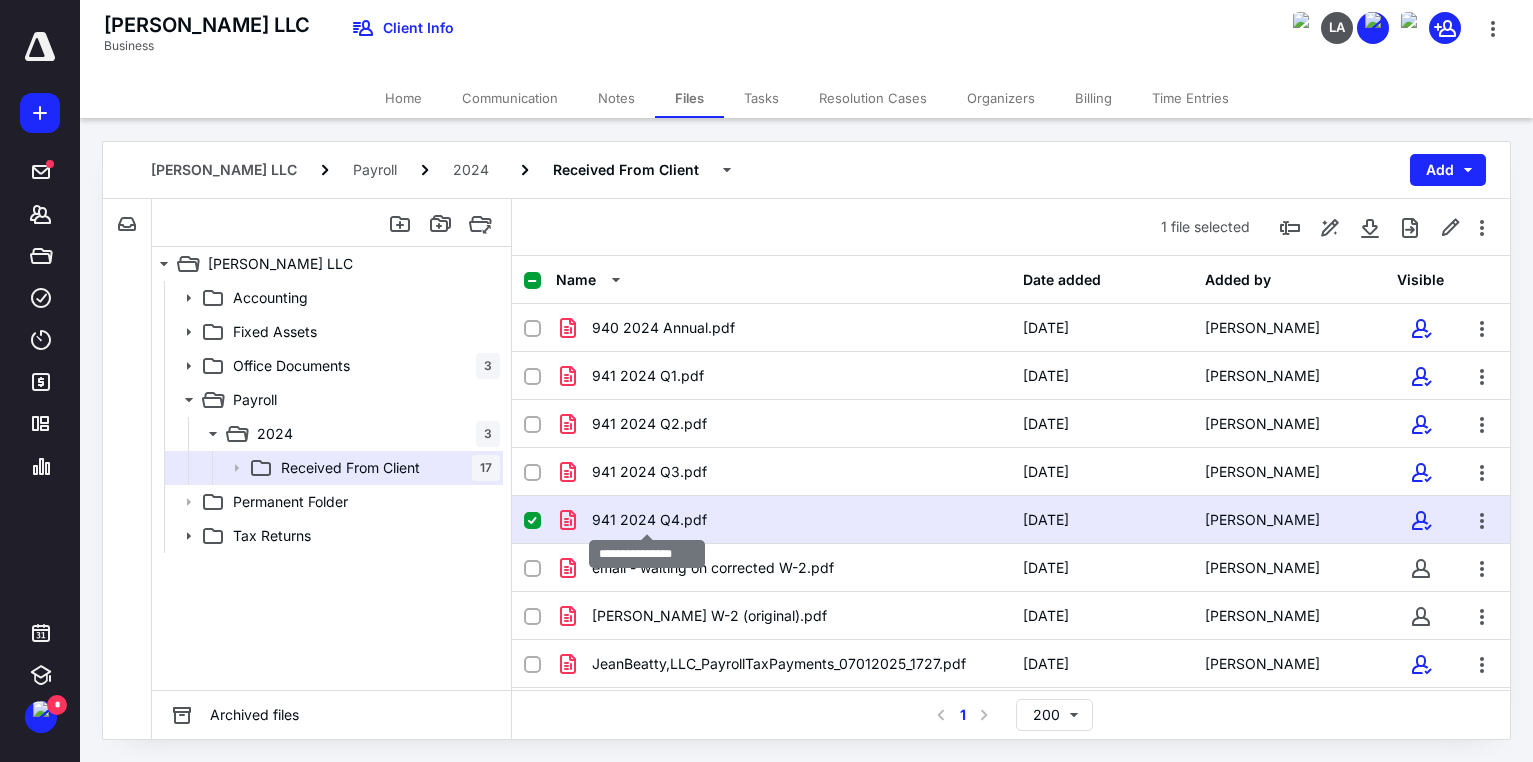 click on "941 2024 Q4.pdf" at bounding box center (649, 520) 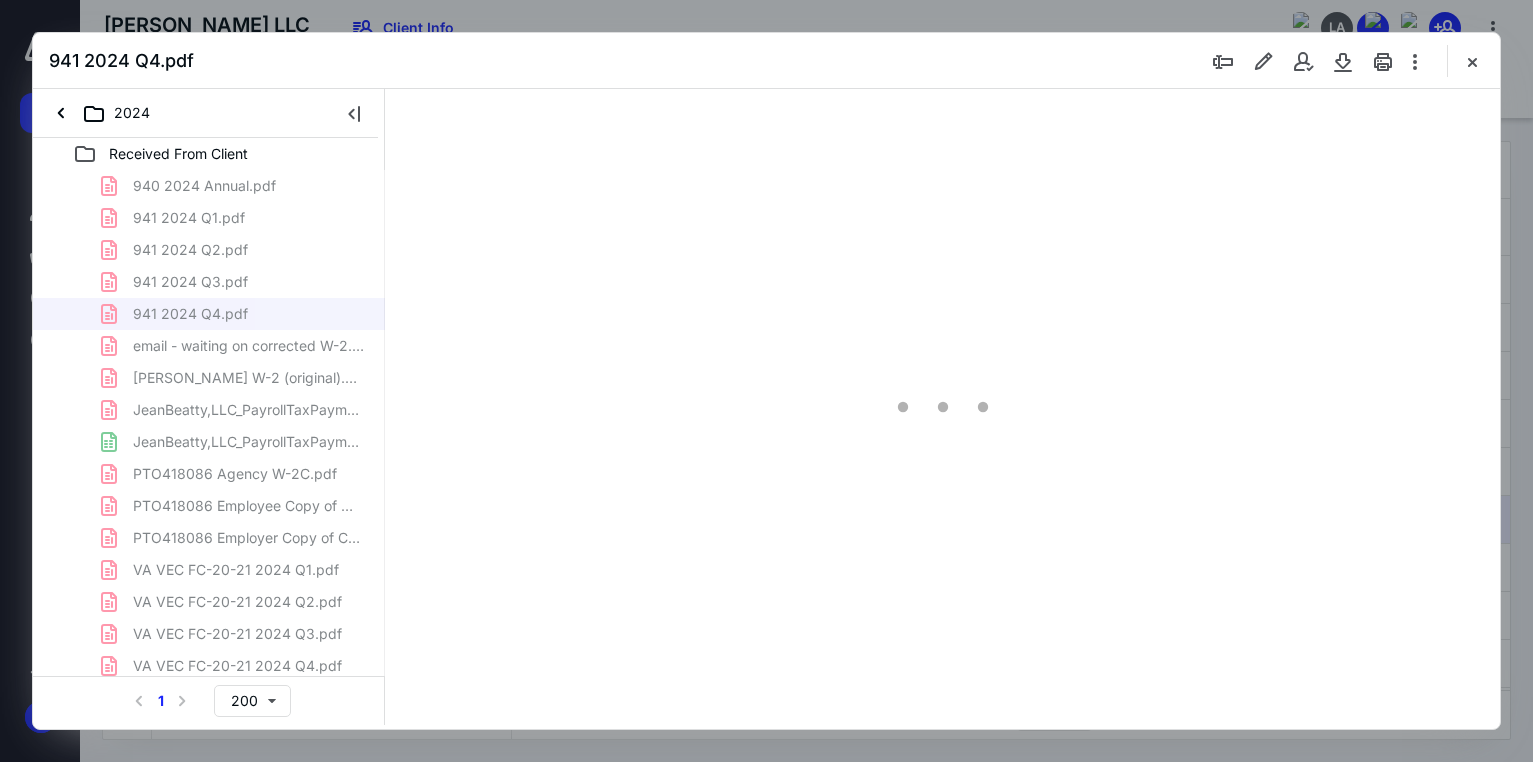 scroll, scrollTop: 0, scrollLeft: 0, axis: both 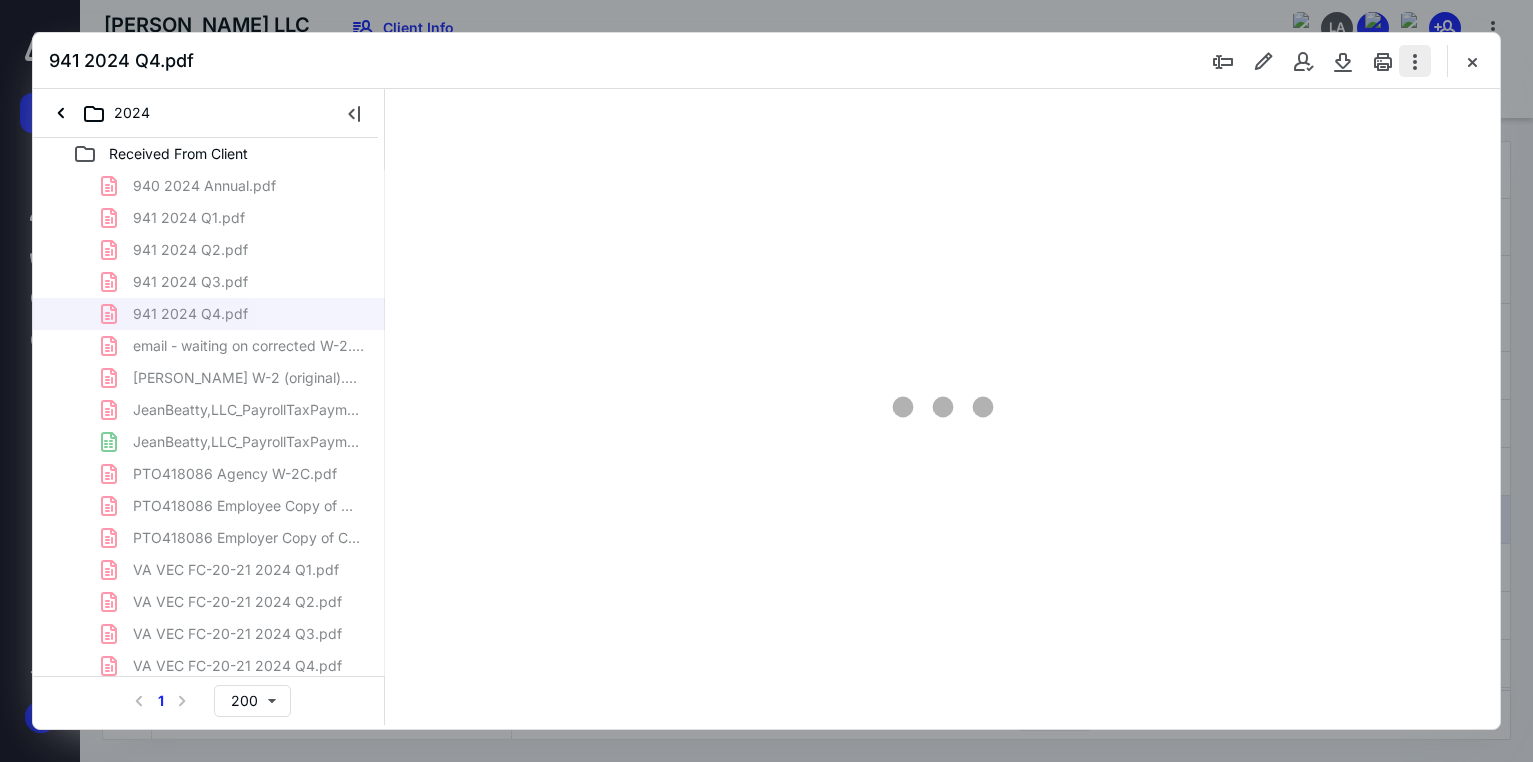 type on "178" 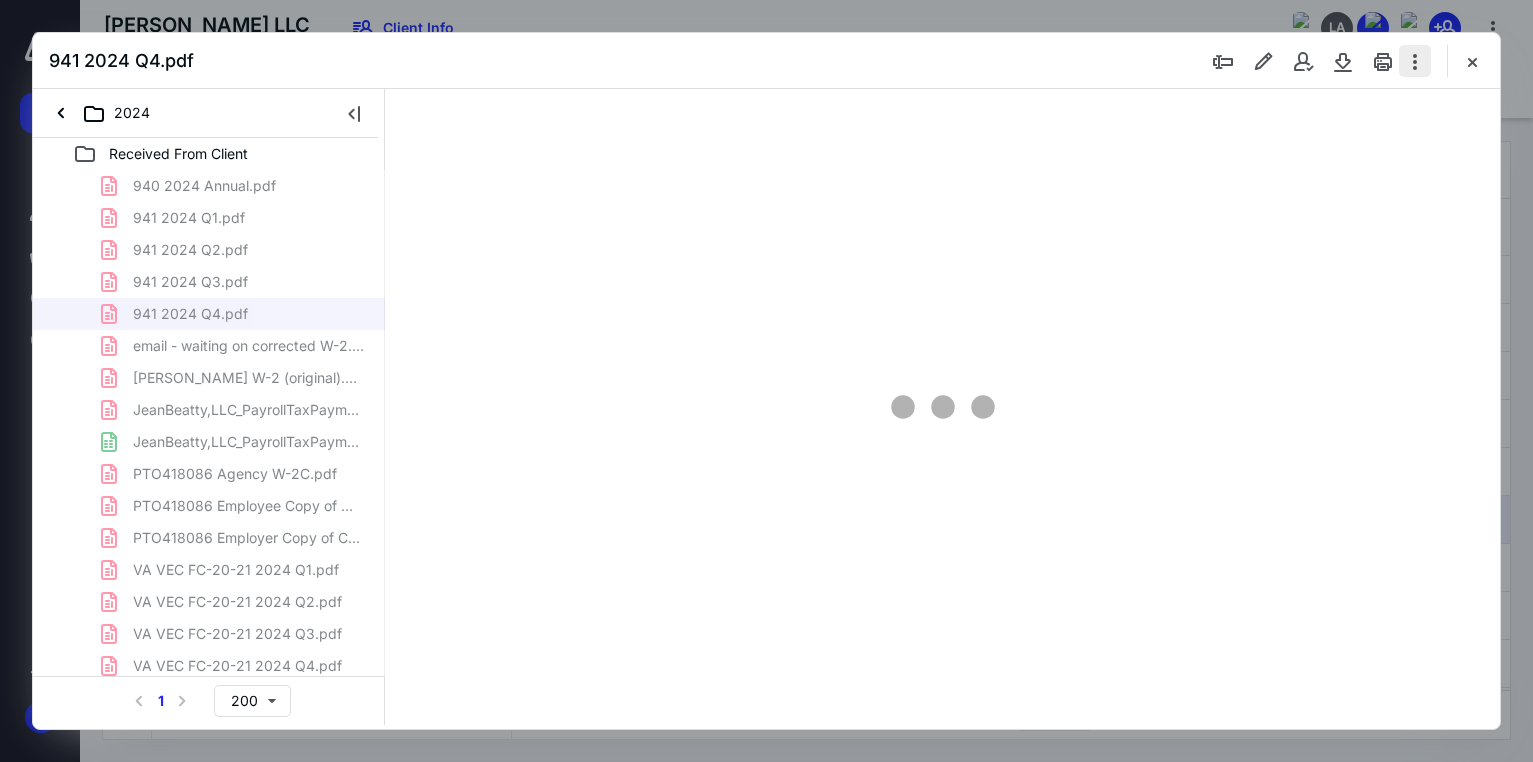 scroll, scrollTop: 83, scrollLeft: 0, axis: vertical 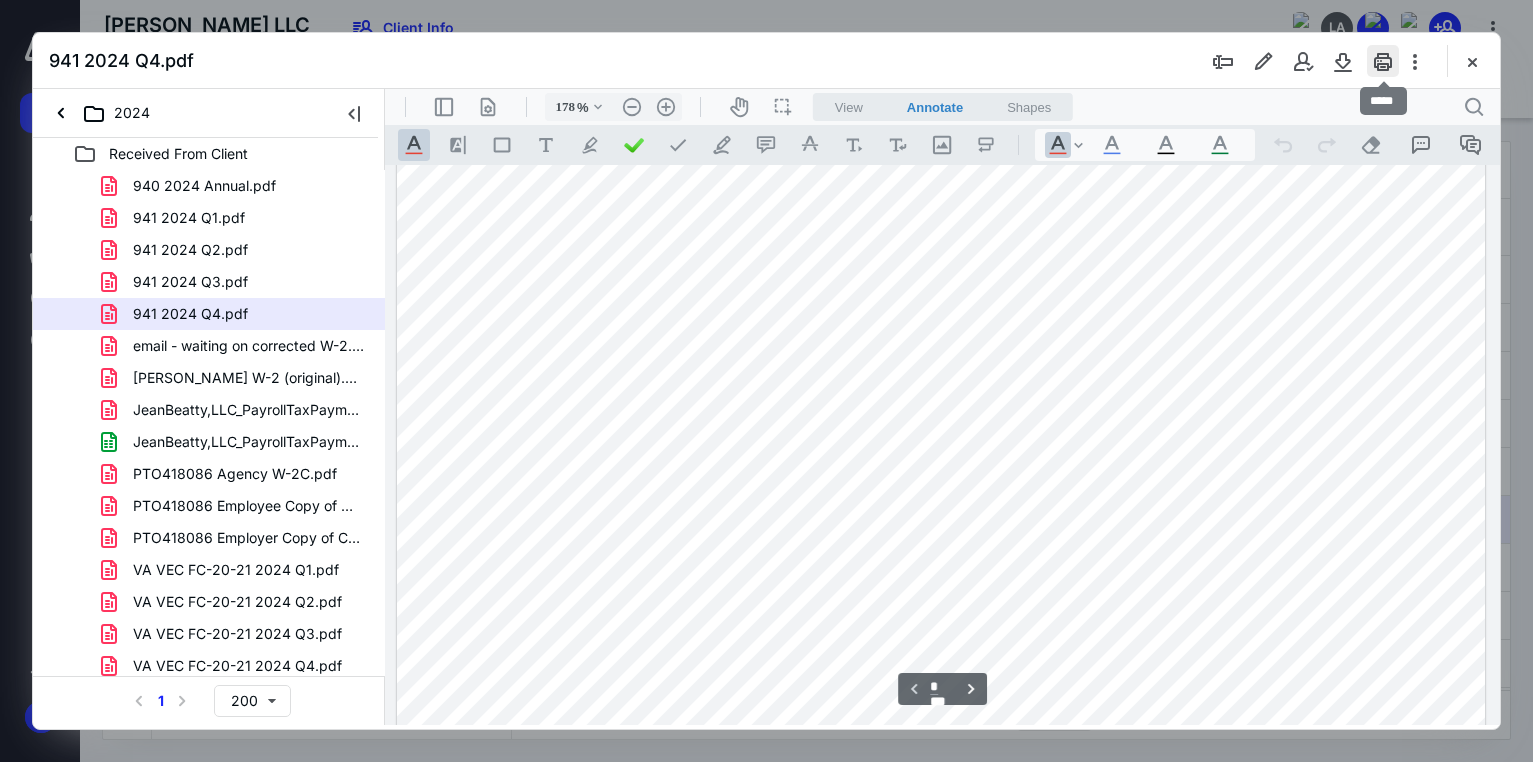 click at bounding box center [1383, 61] 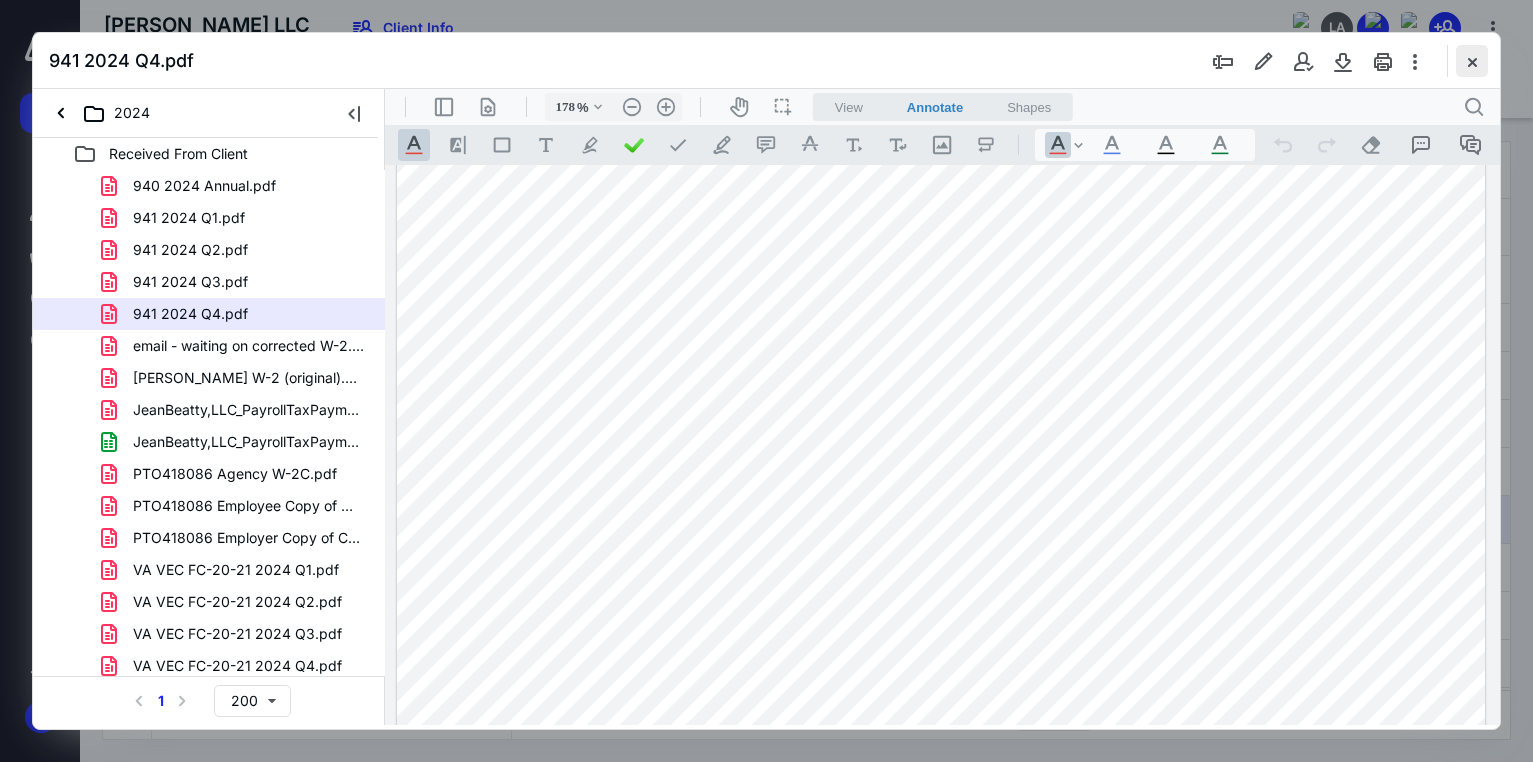 click at bounding box center [1472, 61] 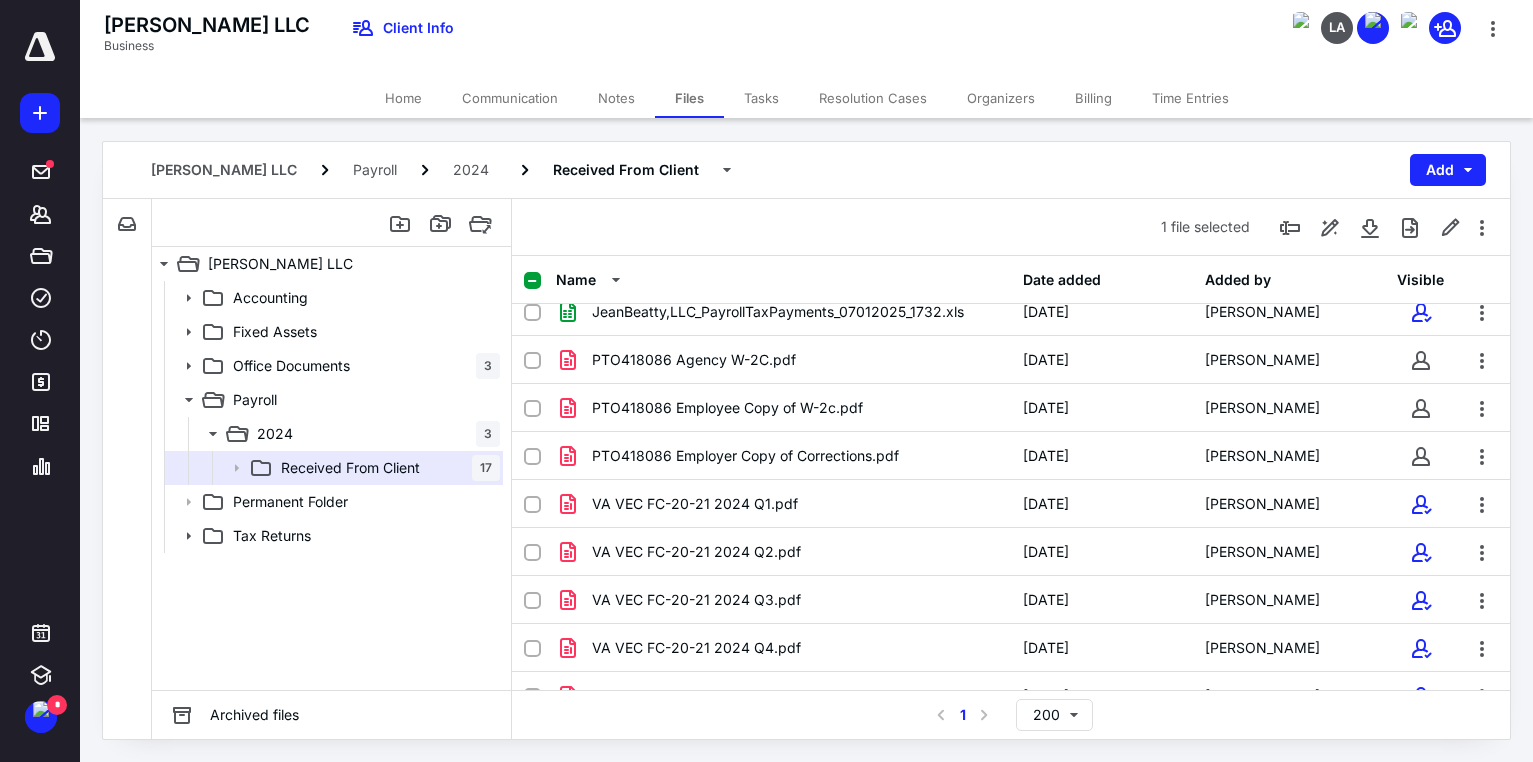 scroll, scrollTop: 430, scrollLeft: 0, axis: vertical 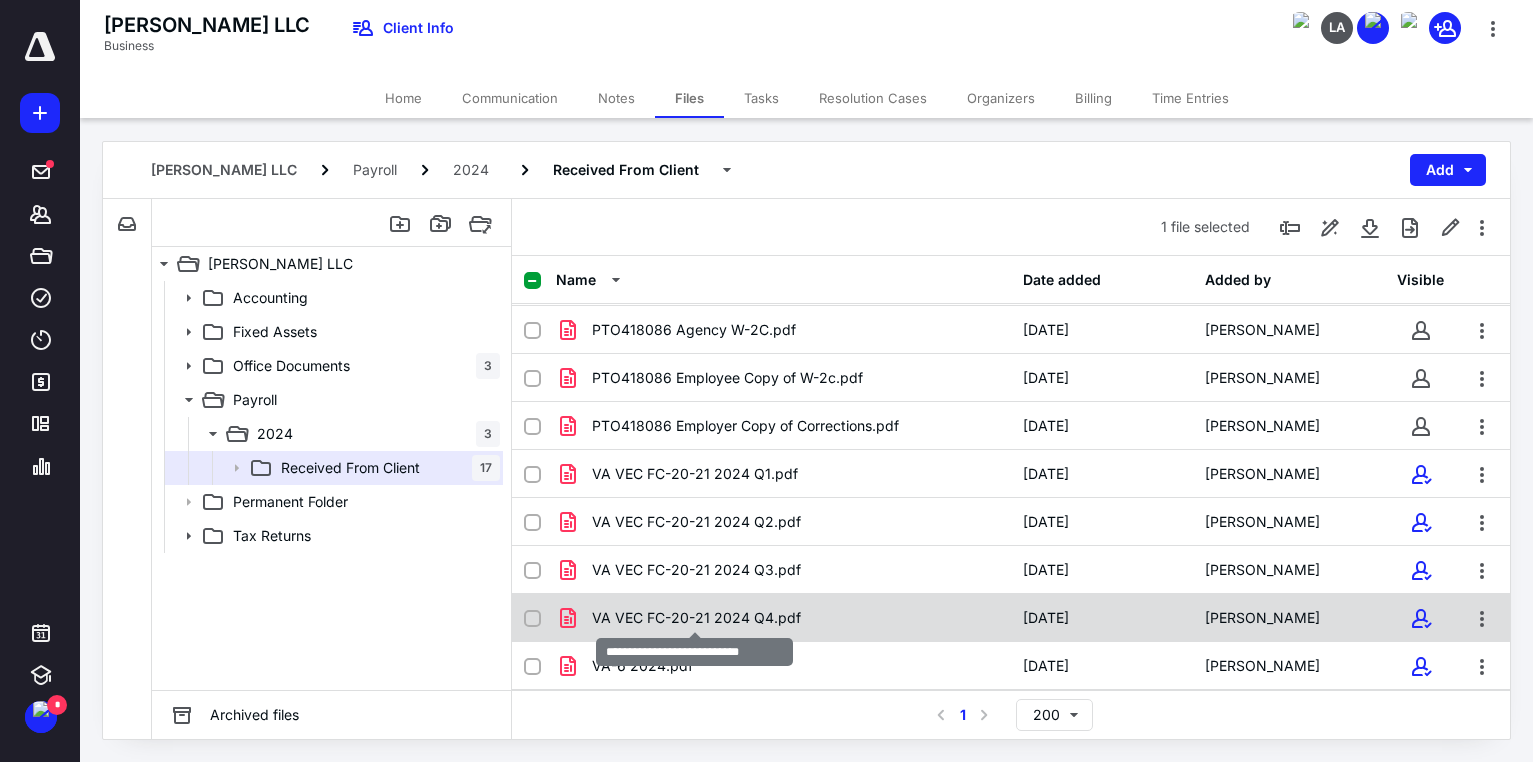 click on "VA VEC FC-20-21 2024 Q4.pdf" at bounding box center [696, 618] 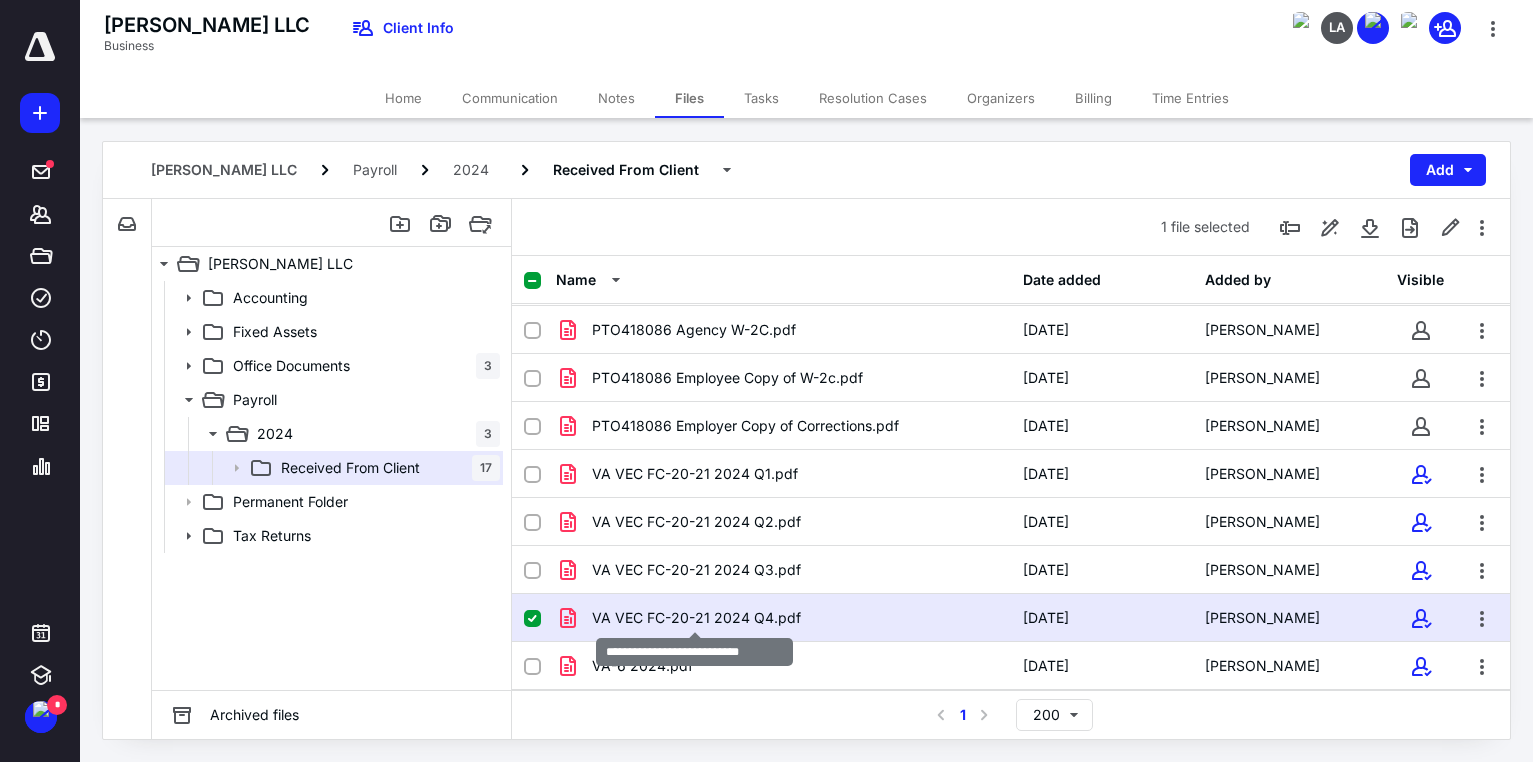 click on "VA VEC FC-20-21 2024 Q4.pdf" at bounding box center [696, 618] 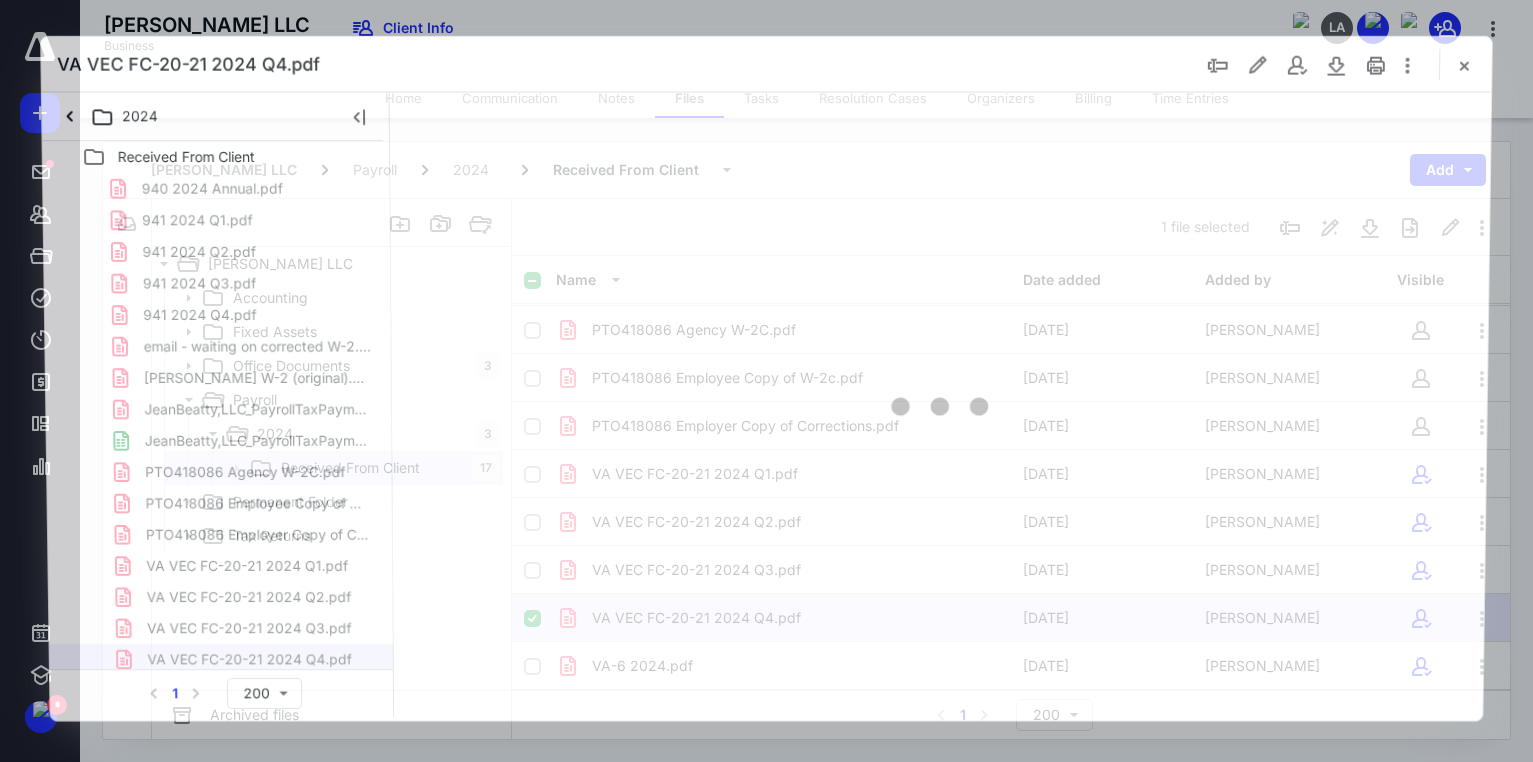 scroll, scrollTop: 0, scrollLeft: 0, axis: both 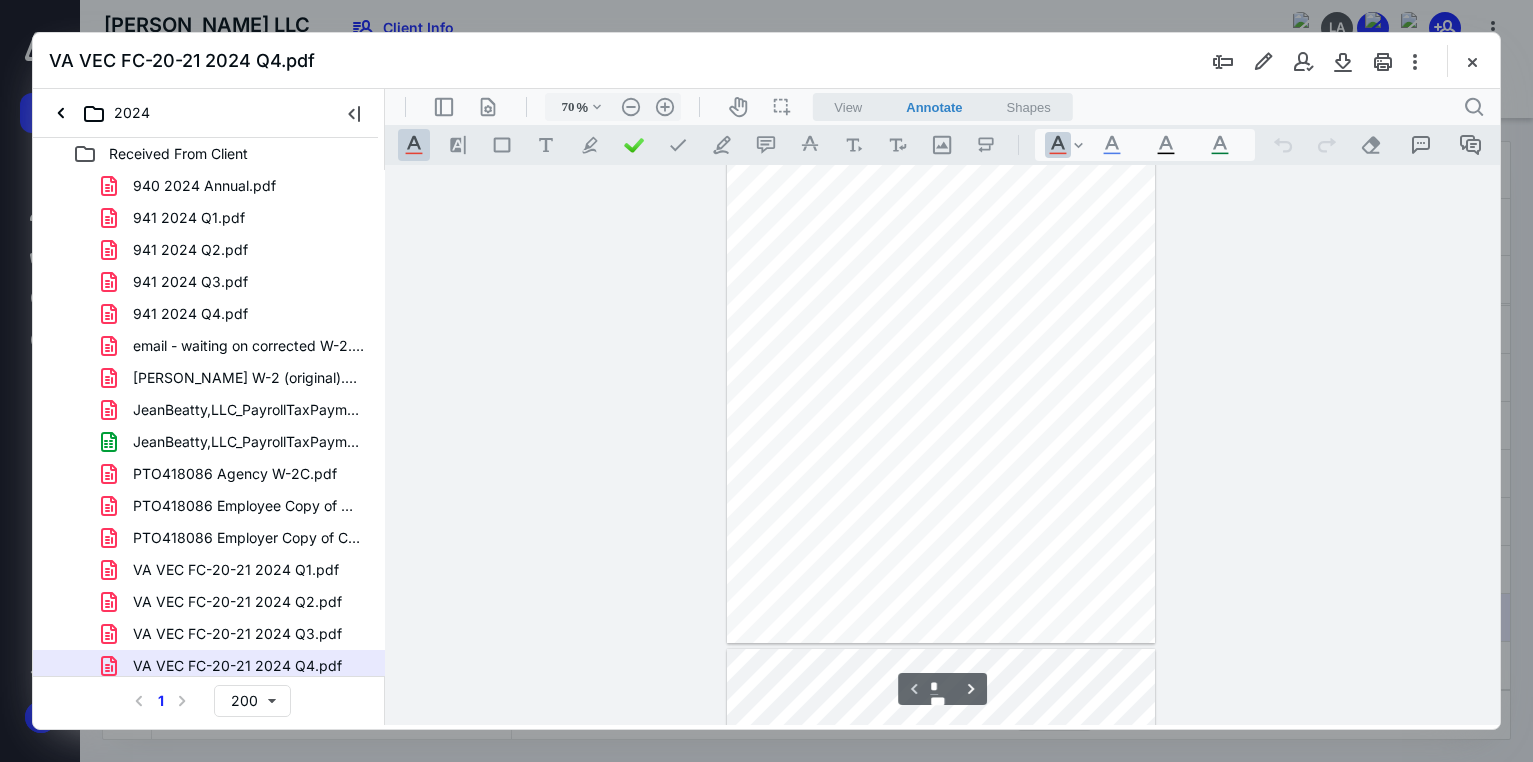 type on "177" 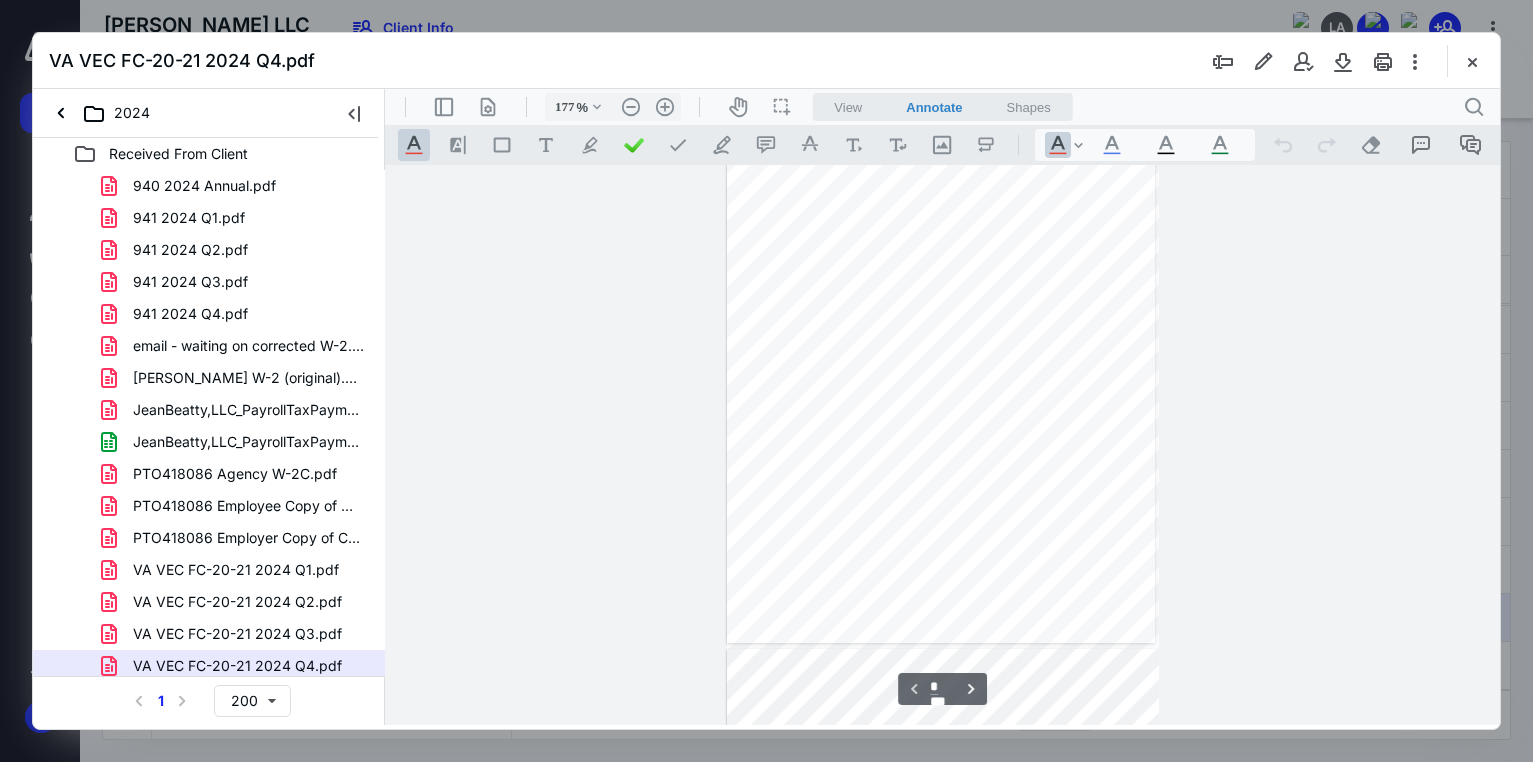 scroll, scrollTop: 199, scrollLeft: 0, axis: vertical 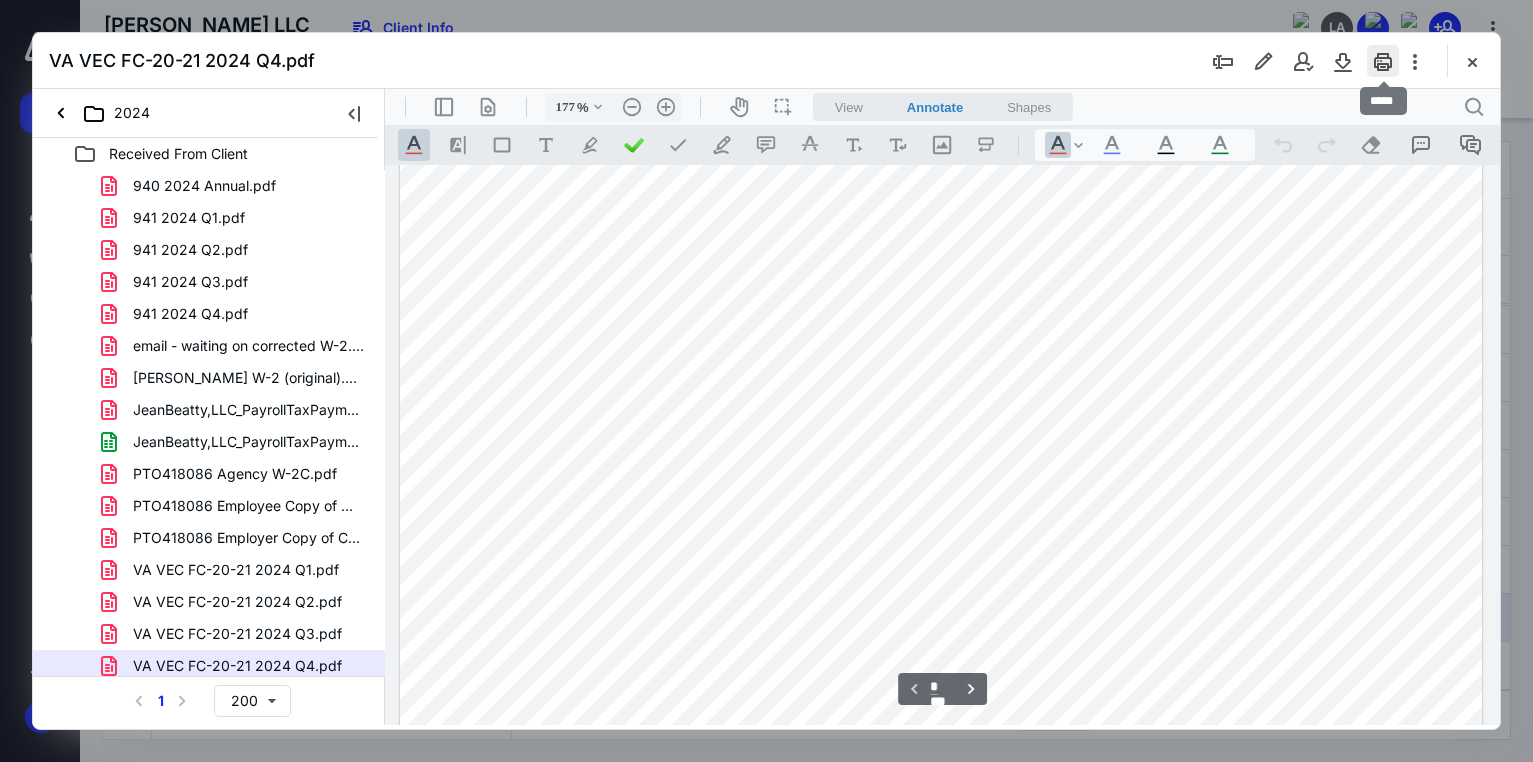 click at bounding box center (1383, 61) 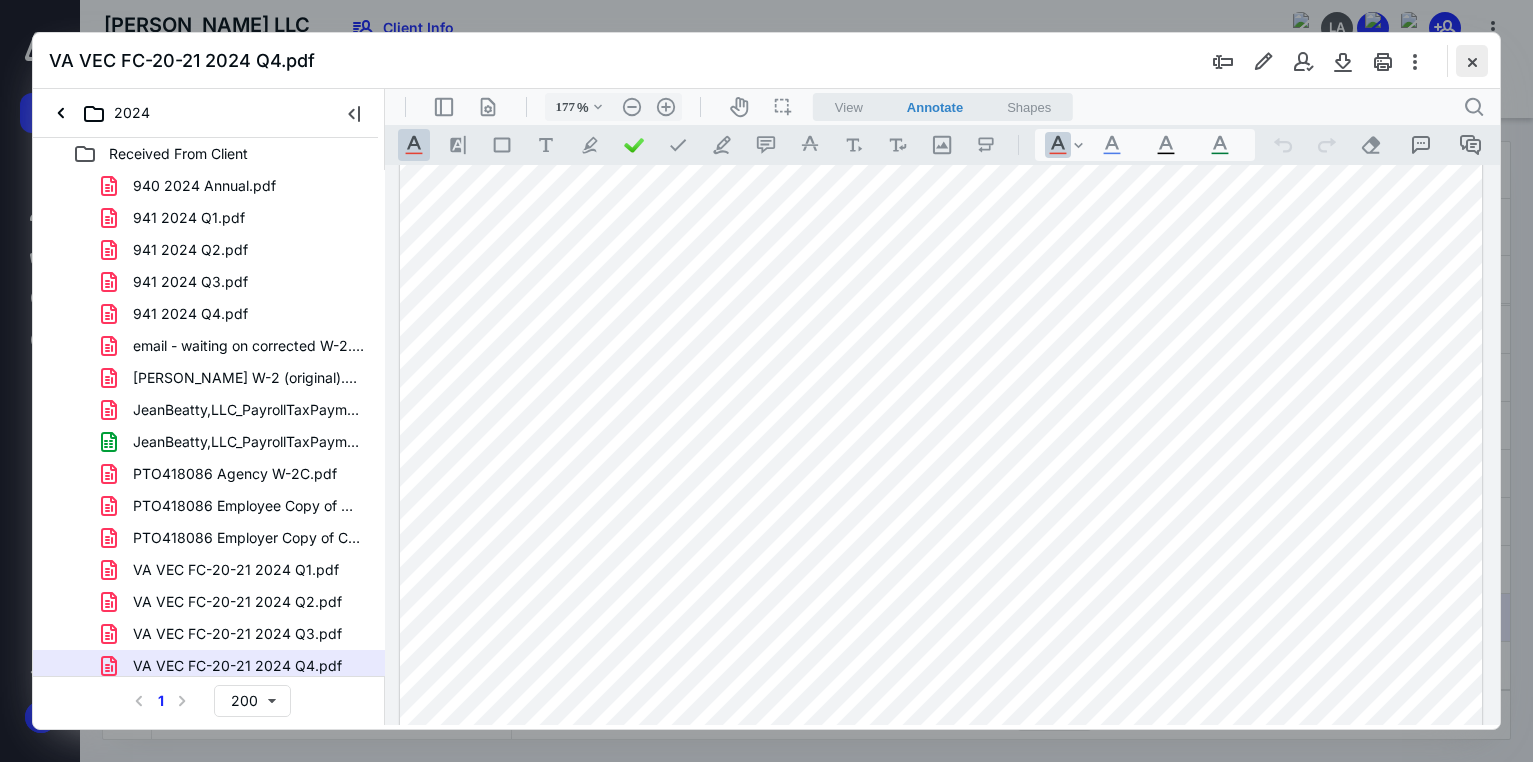 click at bounding box center (1472, 61) 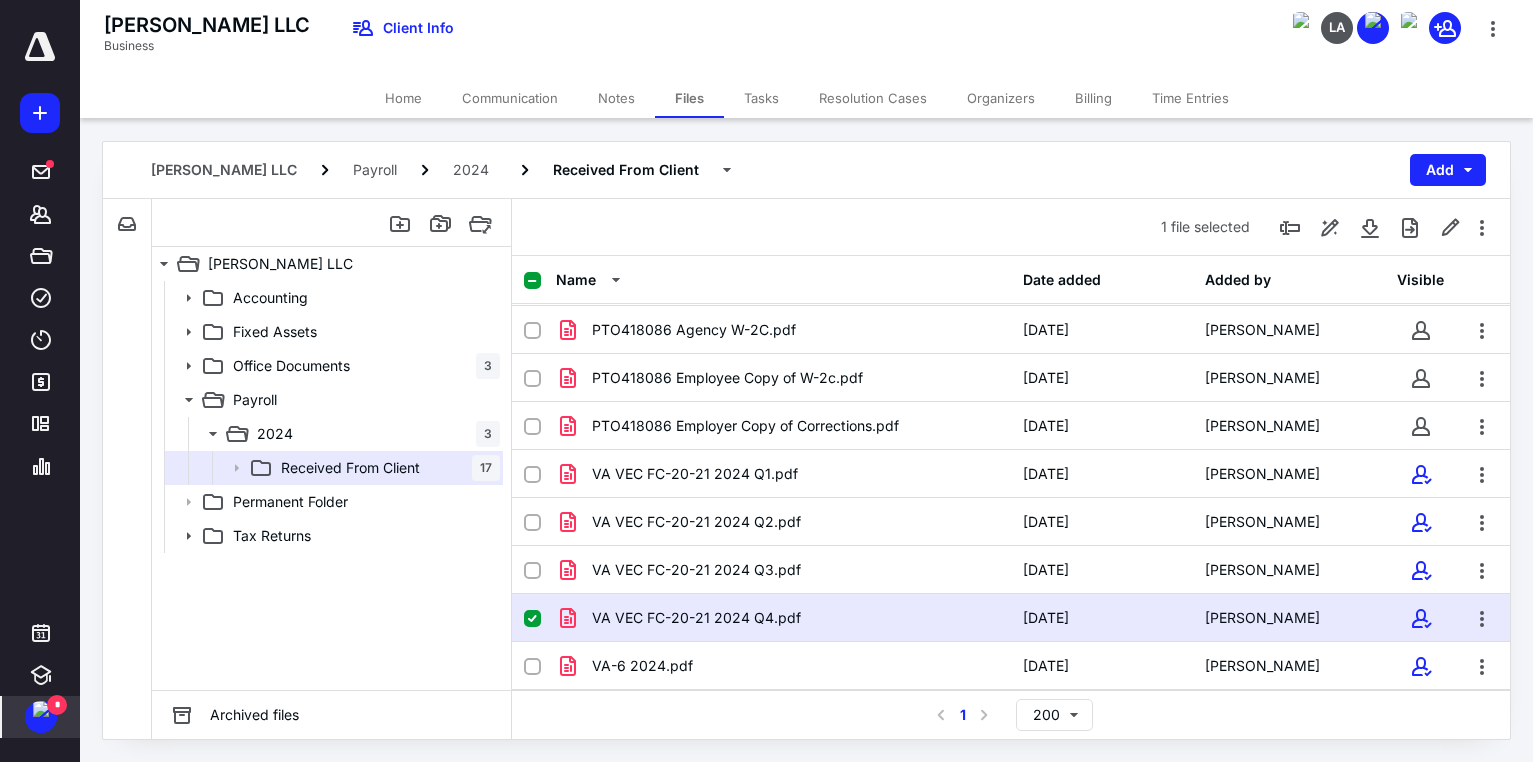 click at bounding box center (41, 709) 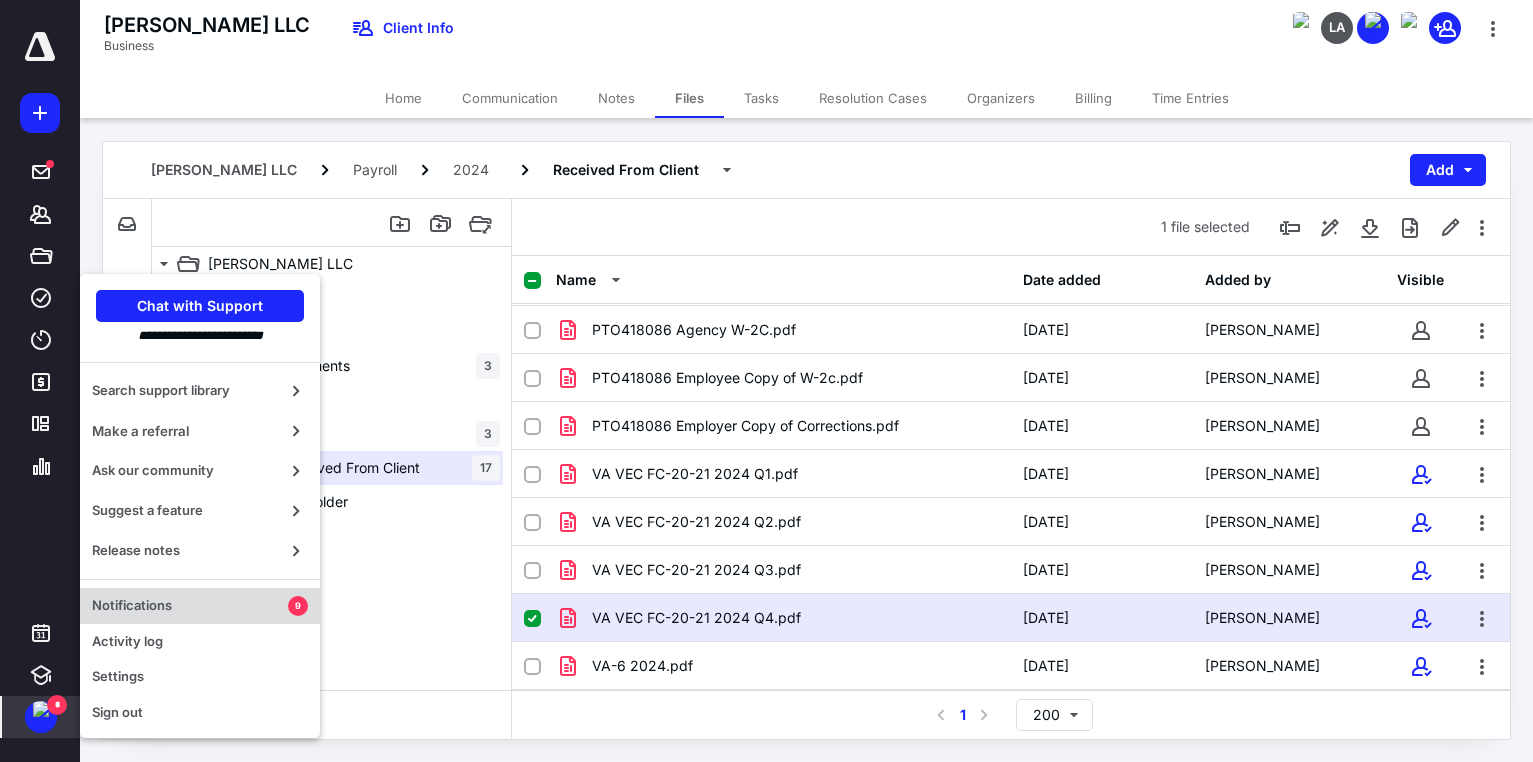 click on "Notifications" at bounding box center (190, 606) 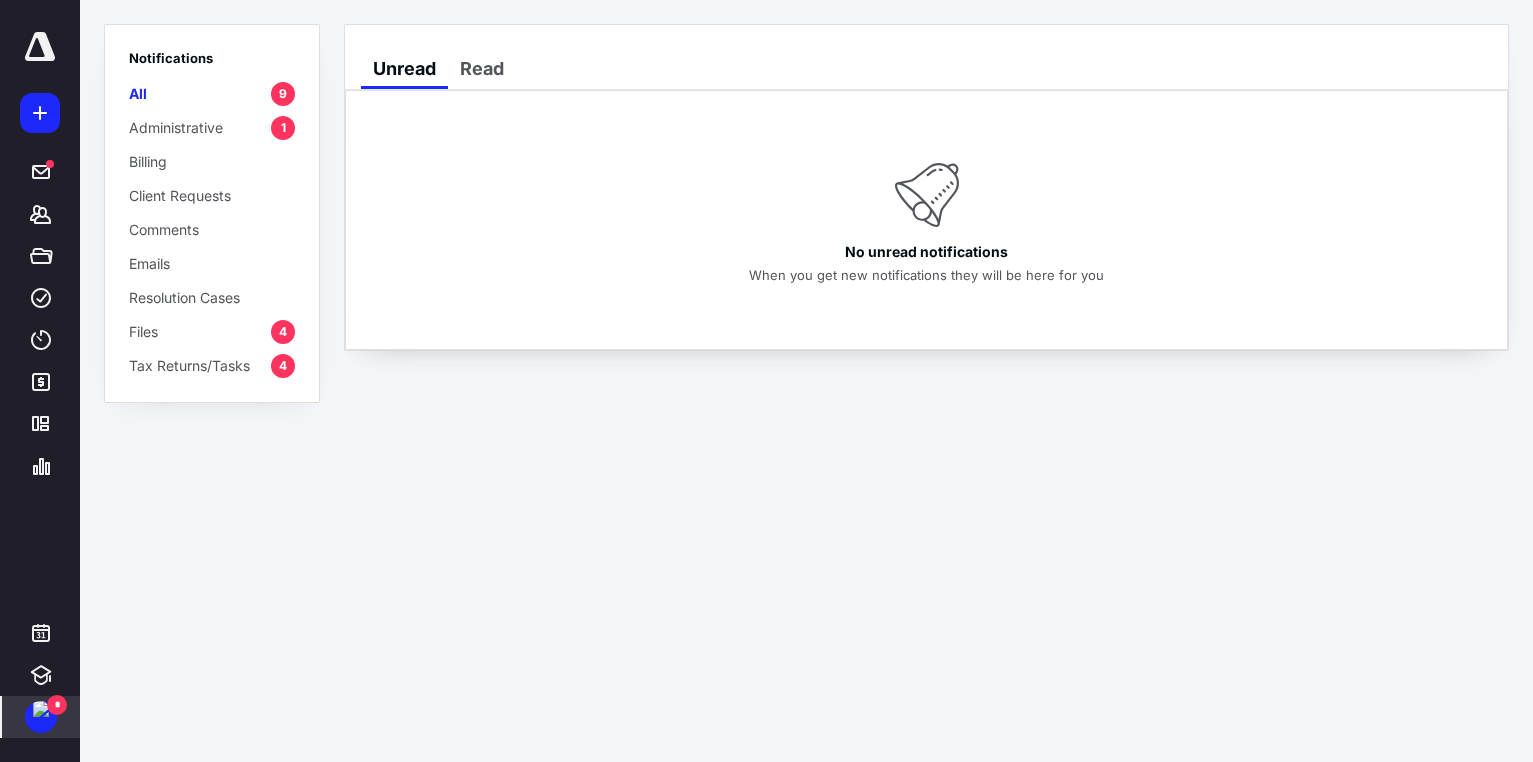 click on "All" at bounding box center [138, 93] 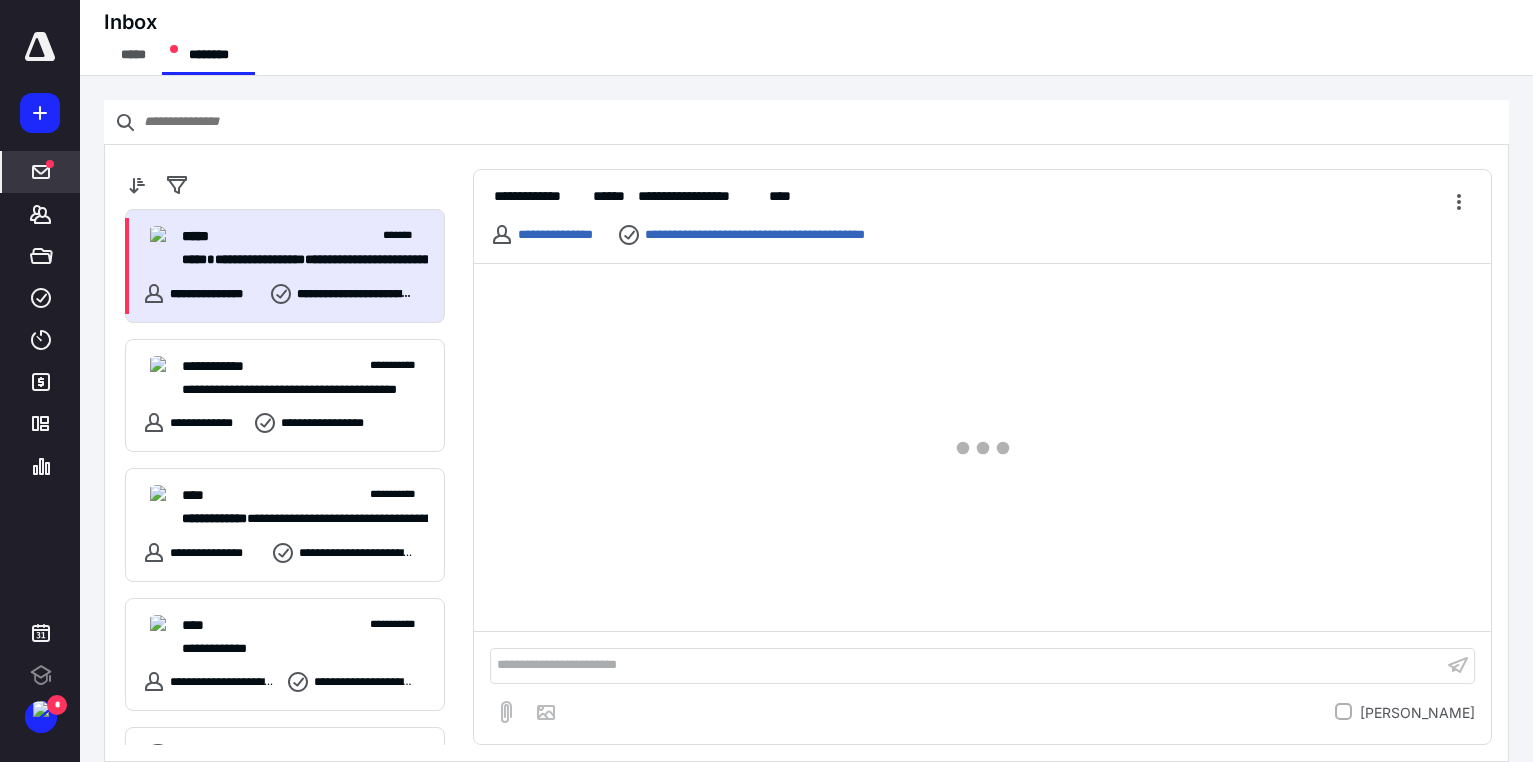 scroll, scrollTop: 0, scrollLeft: 0, axis: both 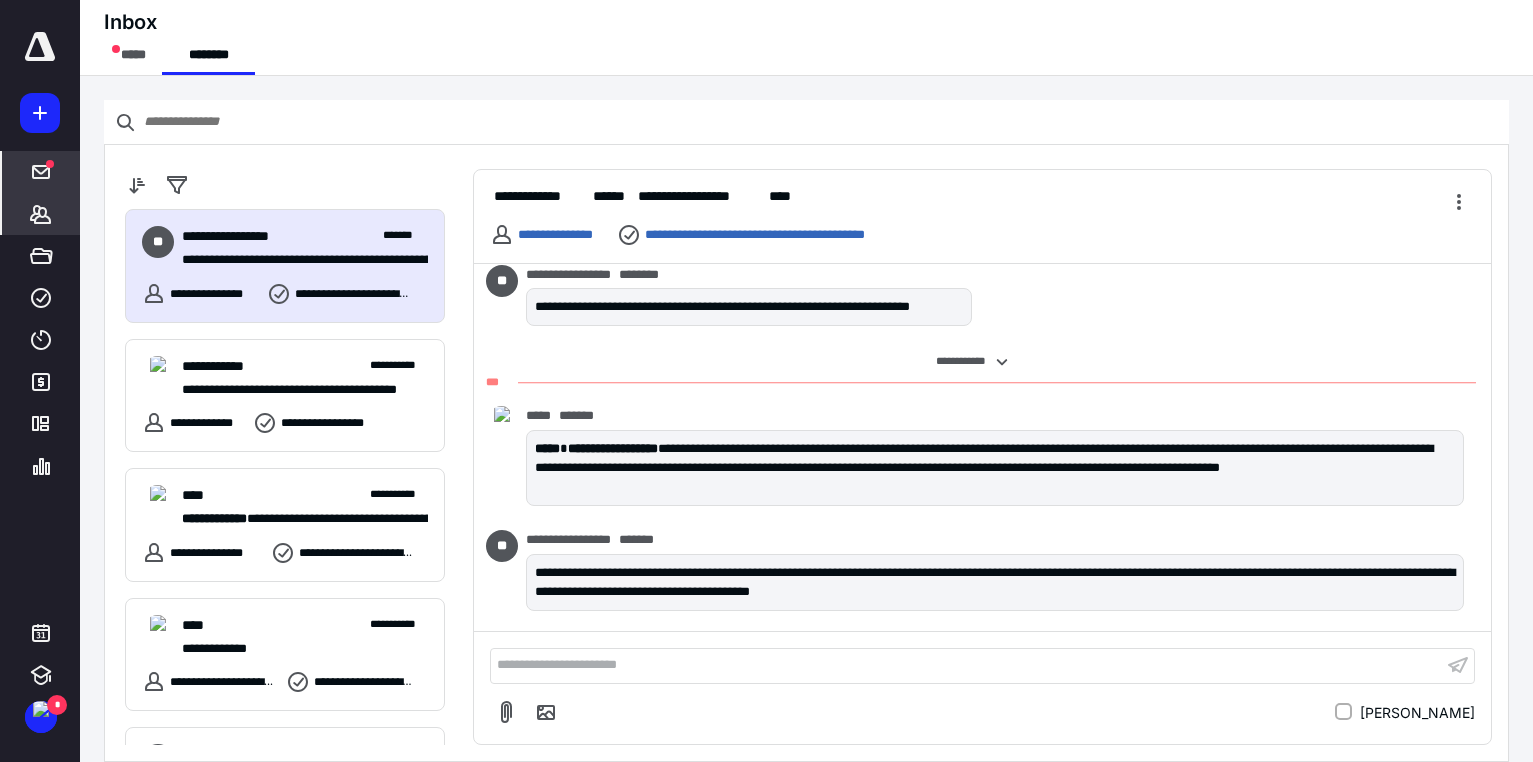 click 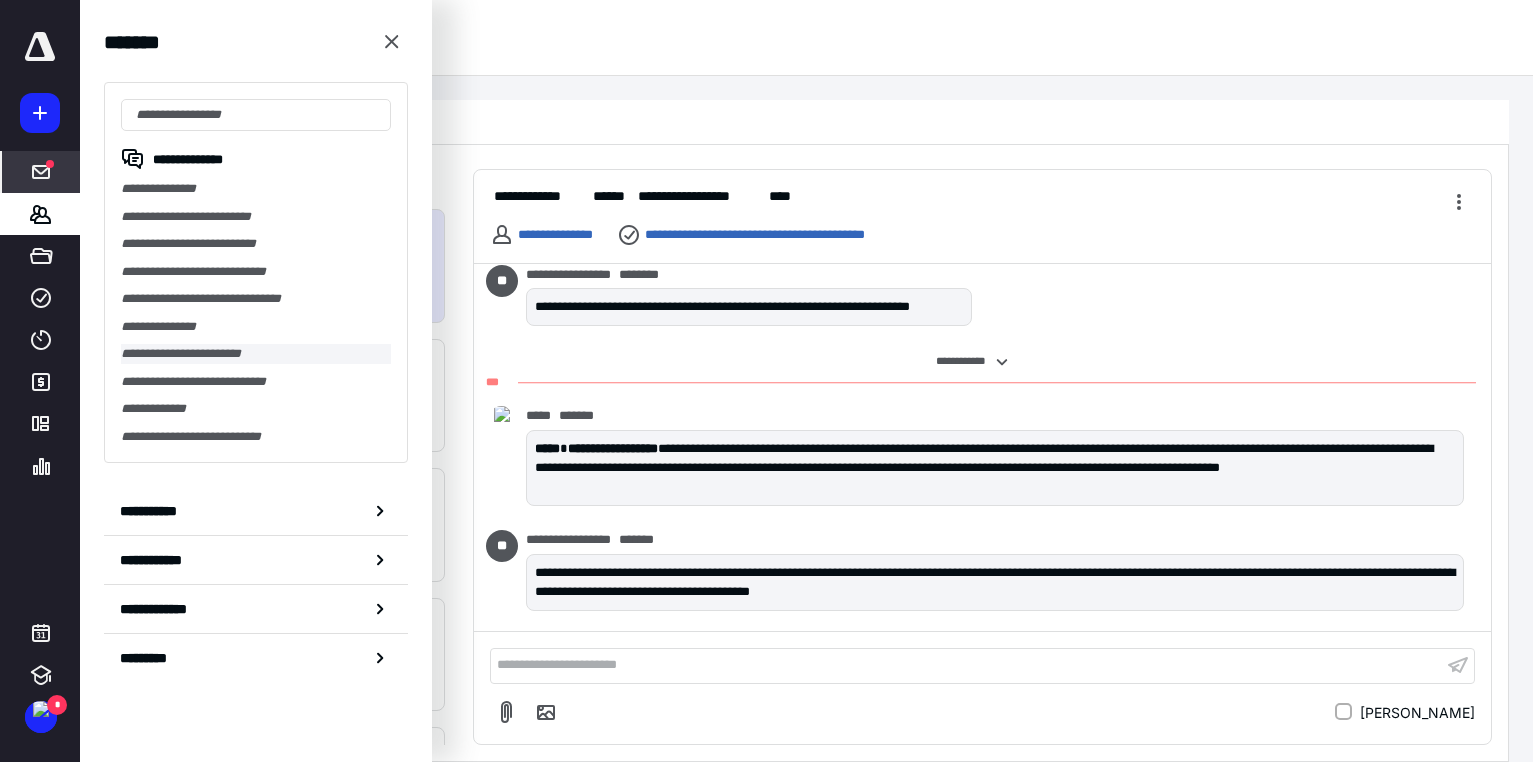 click on "**********" at bounding box center [256, 354] 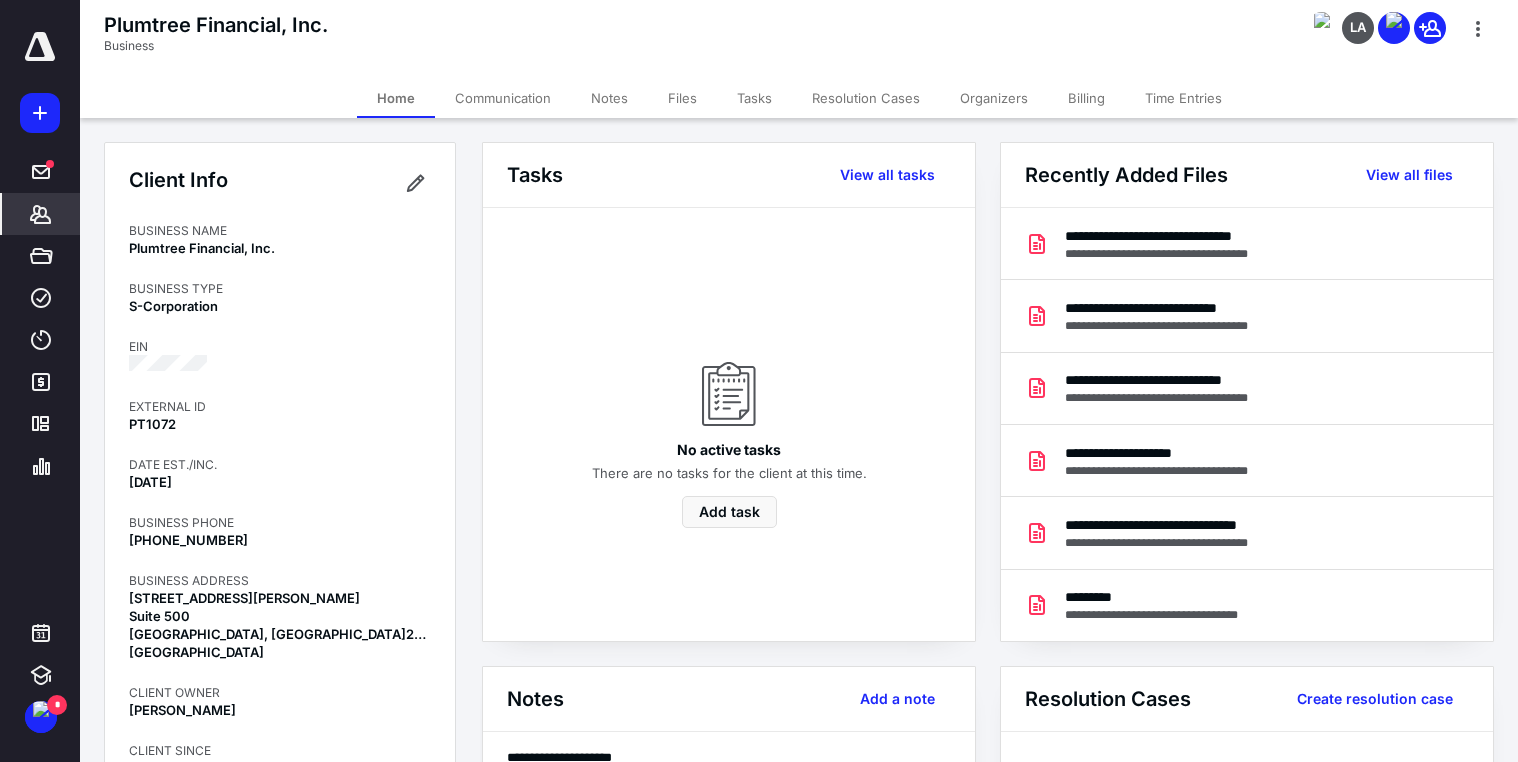 click on "Files" at bounding box center [682, 98] 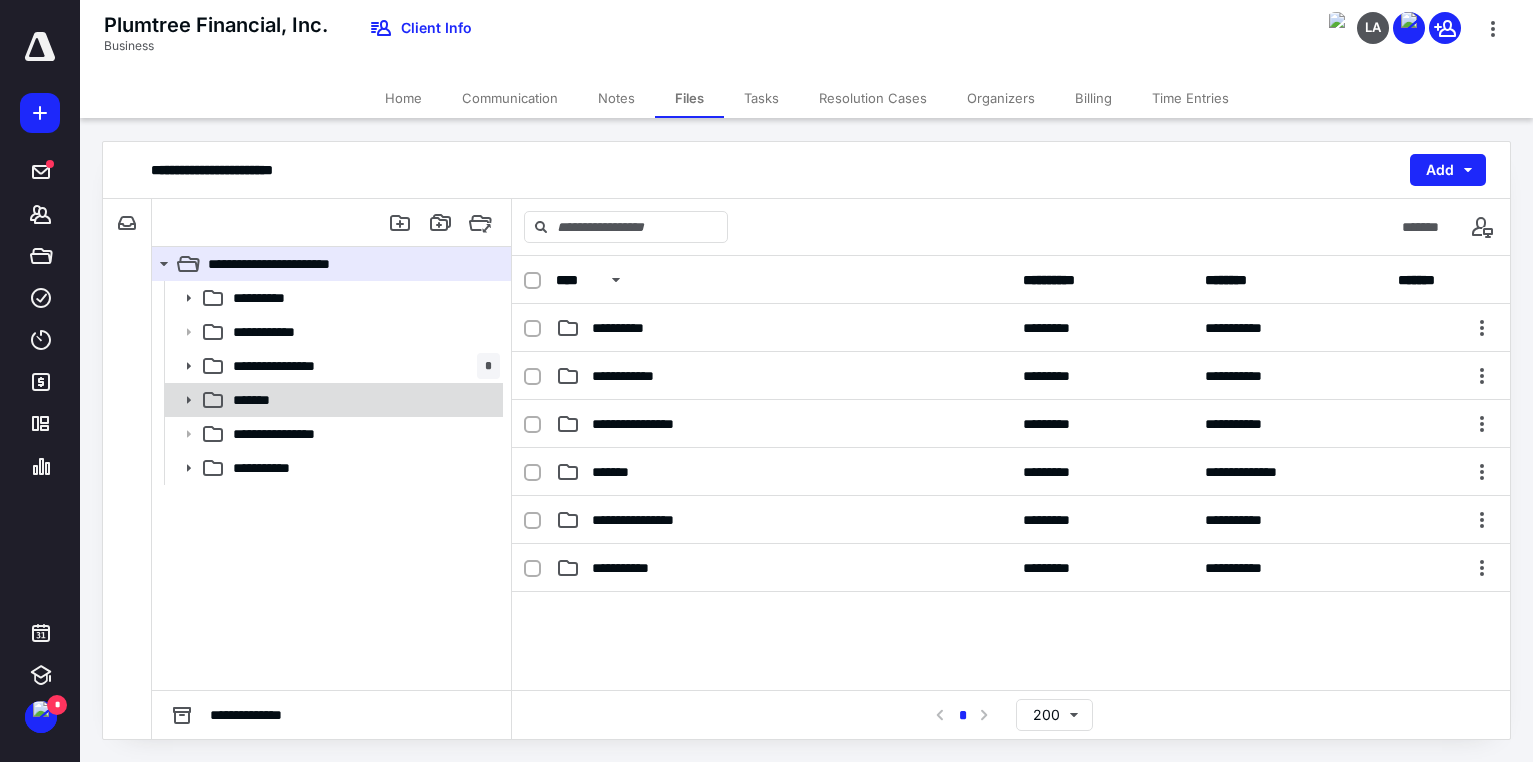 click 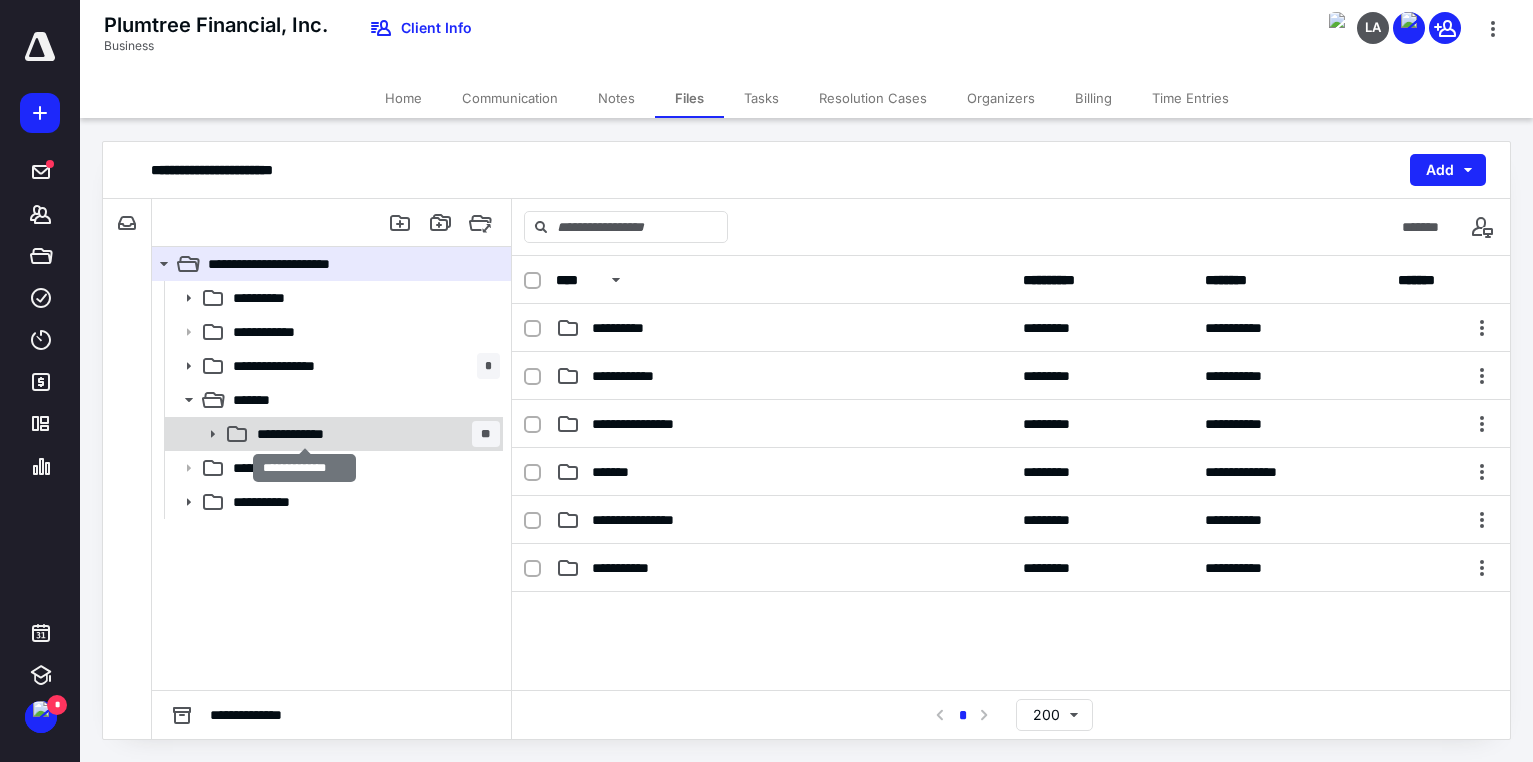 click on "**********" at bounding box center (305, 434) 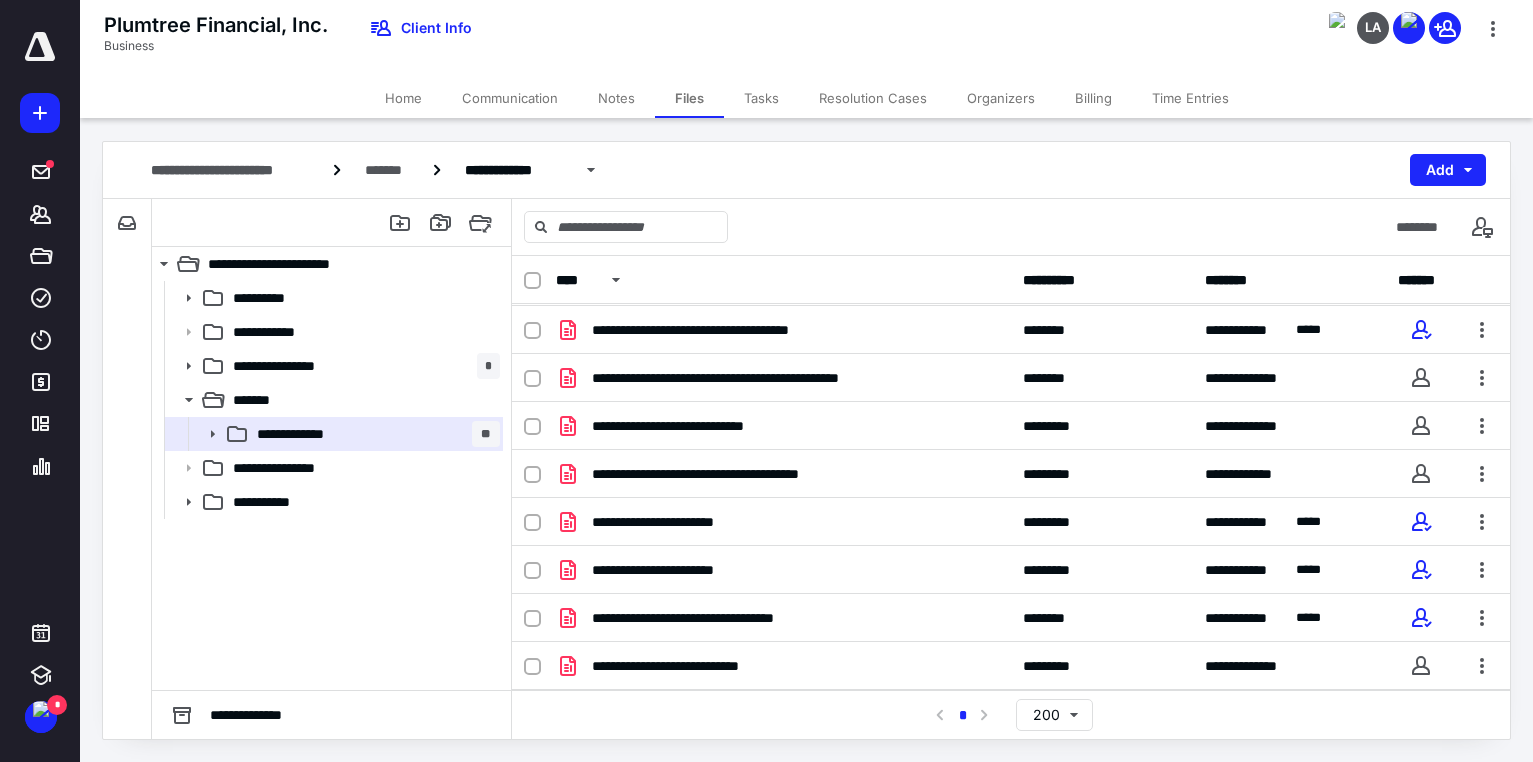 scroll, scrollTop: 0, scrollLeft: 0, axis: both 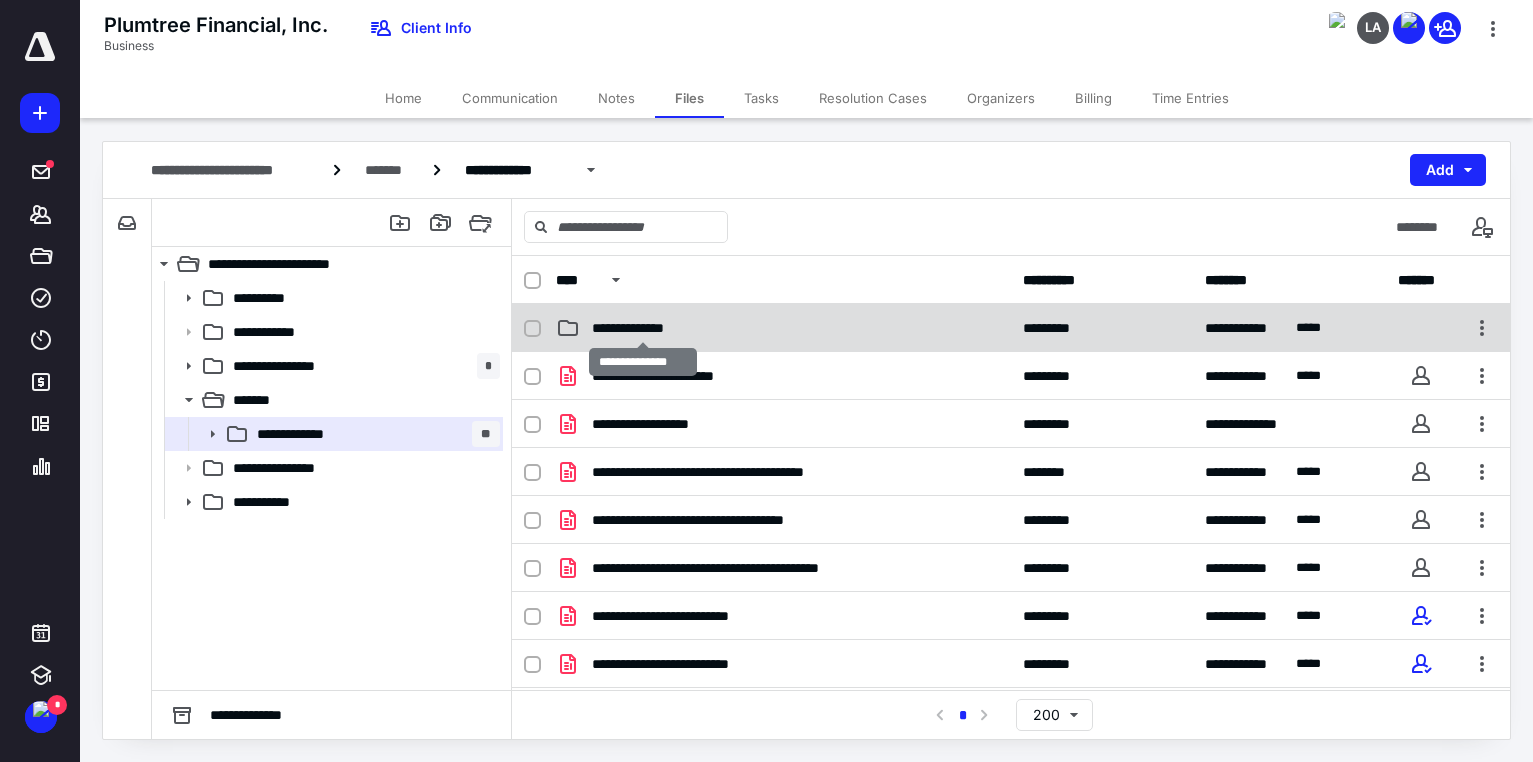 click on "**********" at bounding box center (642, 328) 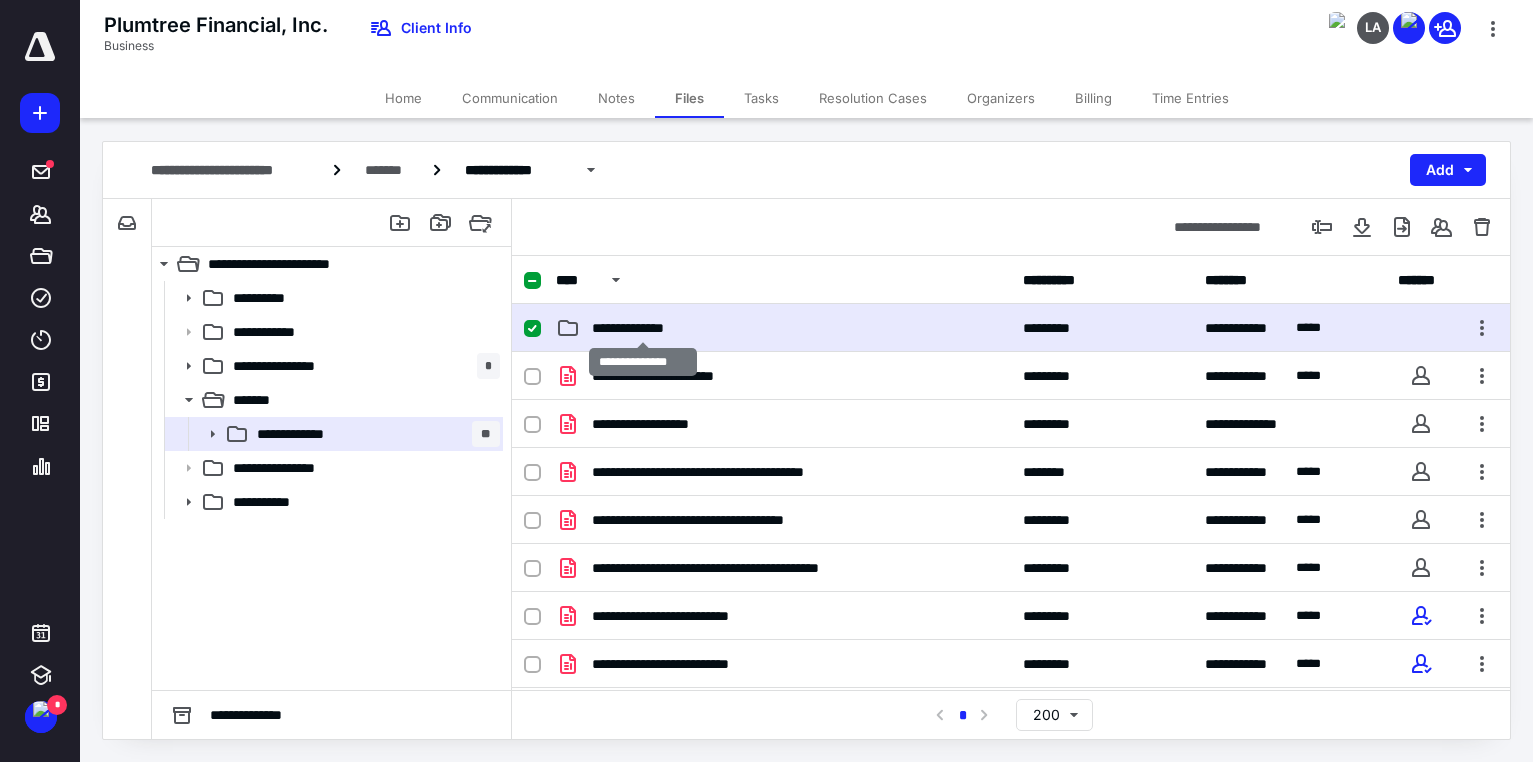 click on "**********" at bounding box center [642, 328] 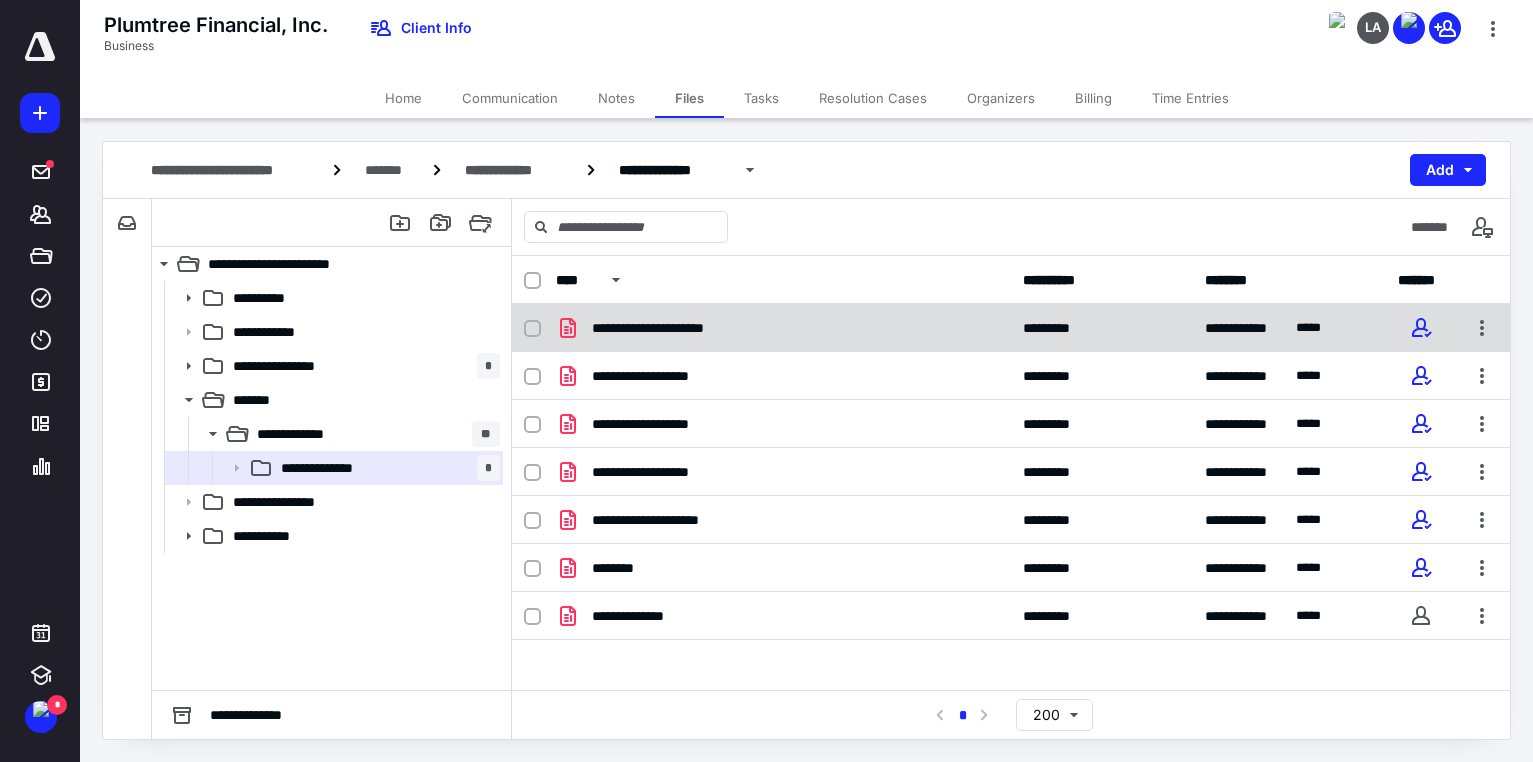 click at bounding box center (532, 329) 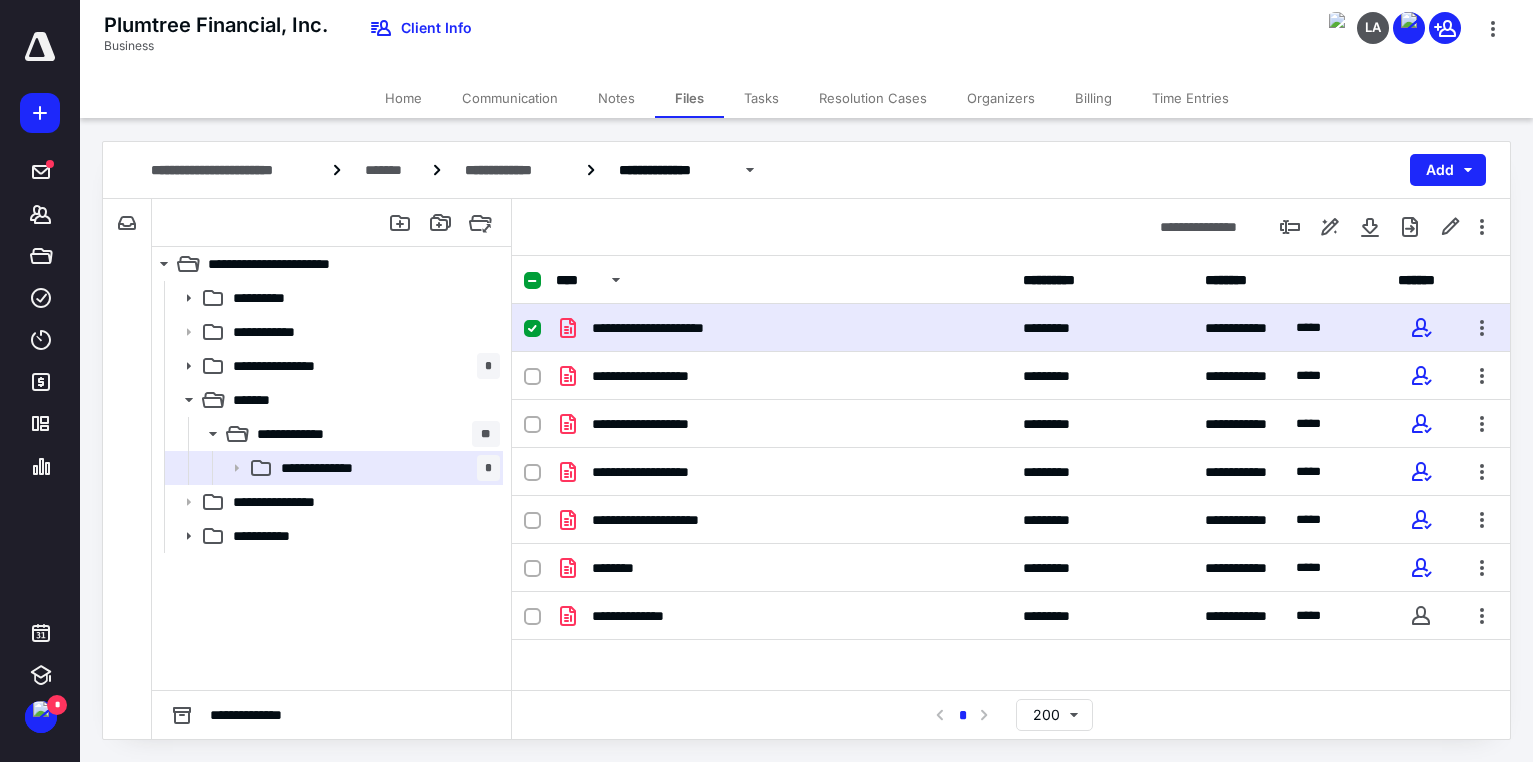 checkbox on "true" 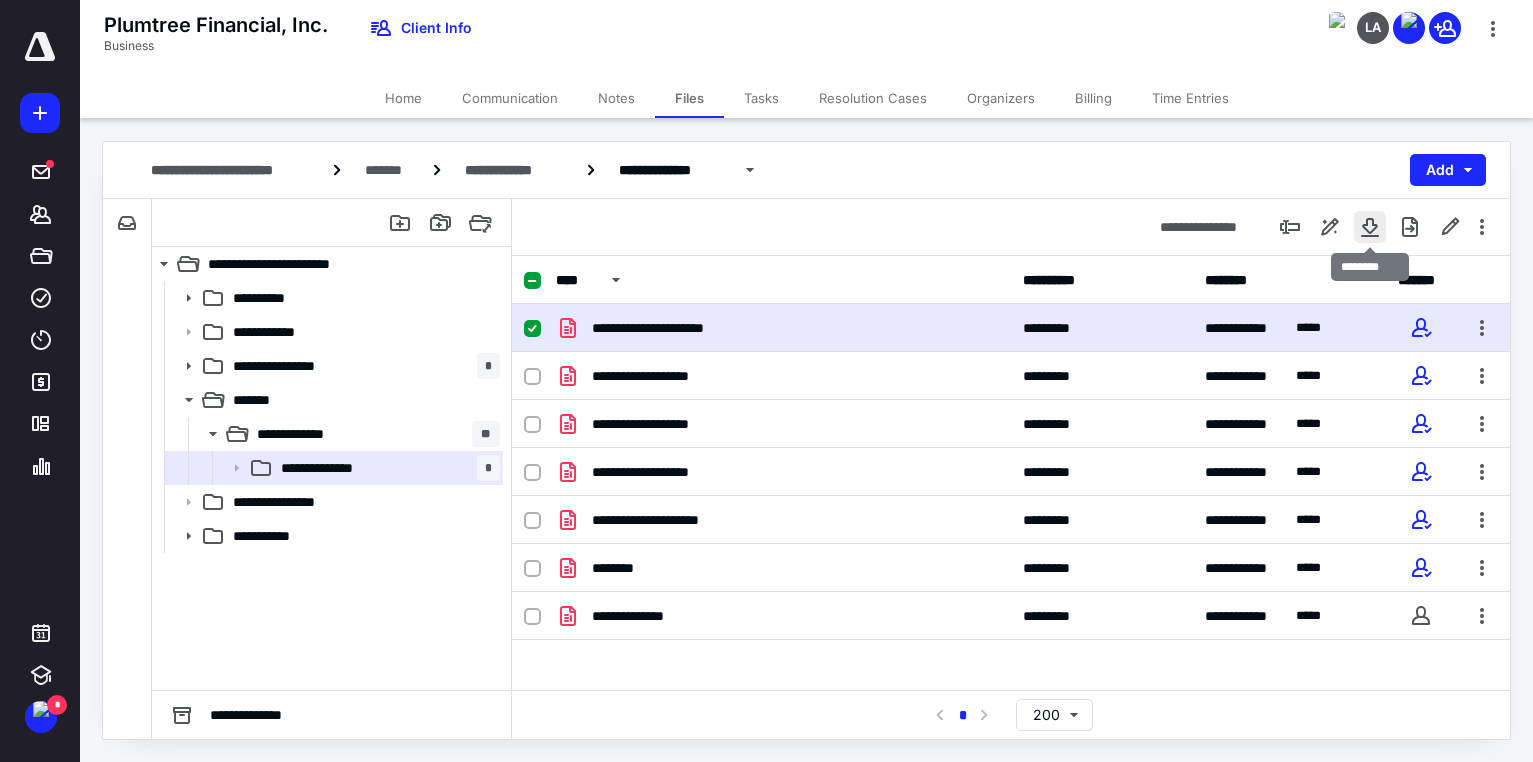 click at bounding box center [1370, 227] 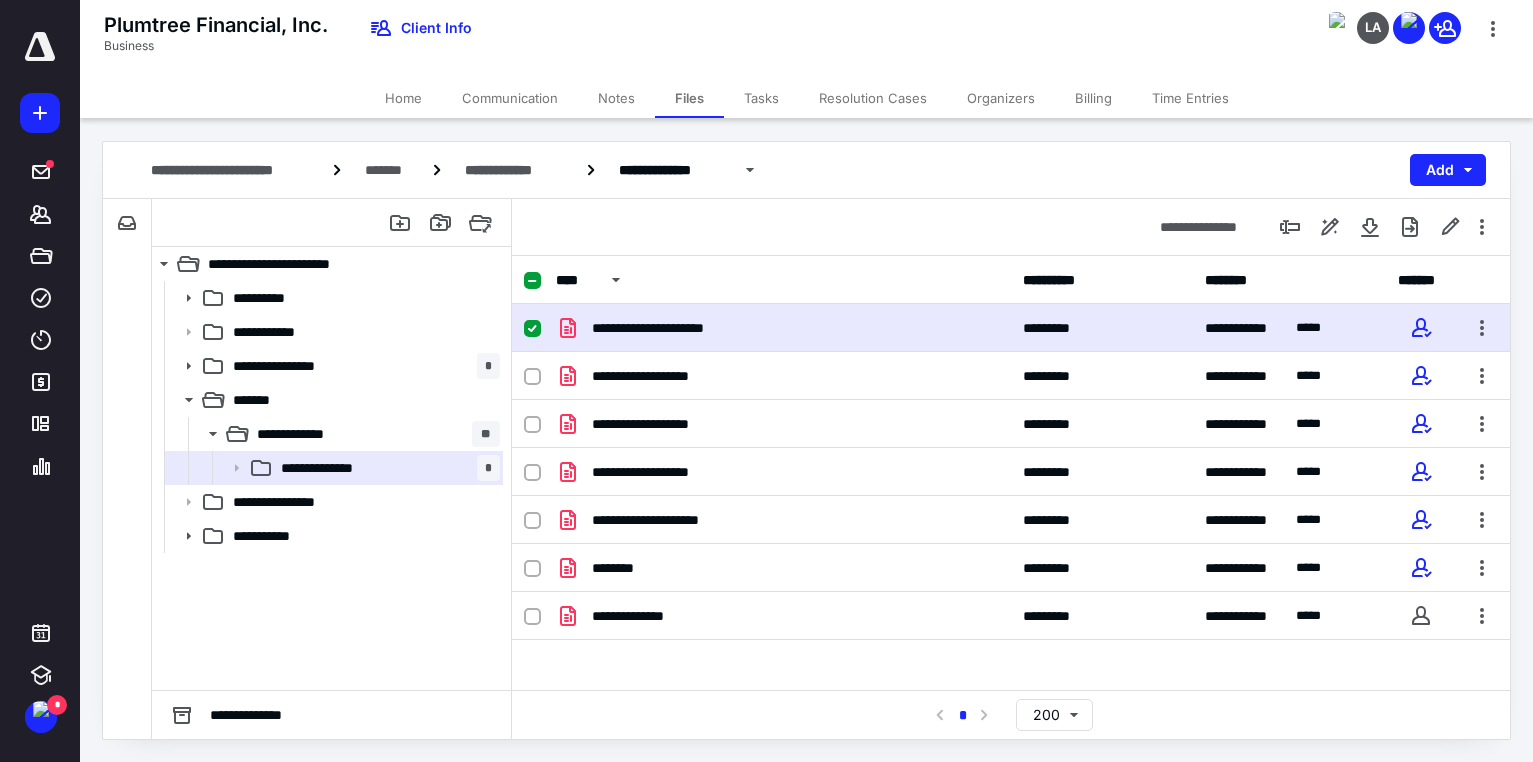 scroll, scrollTop: 0, scrollLeft: 0, axis: both 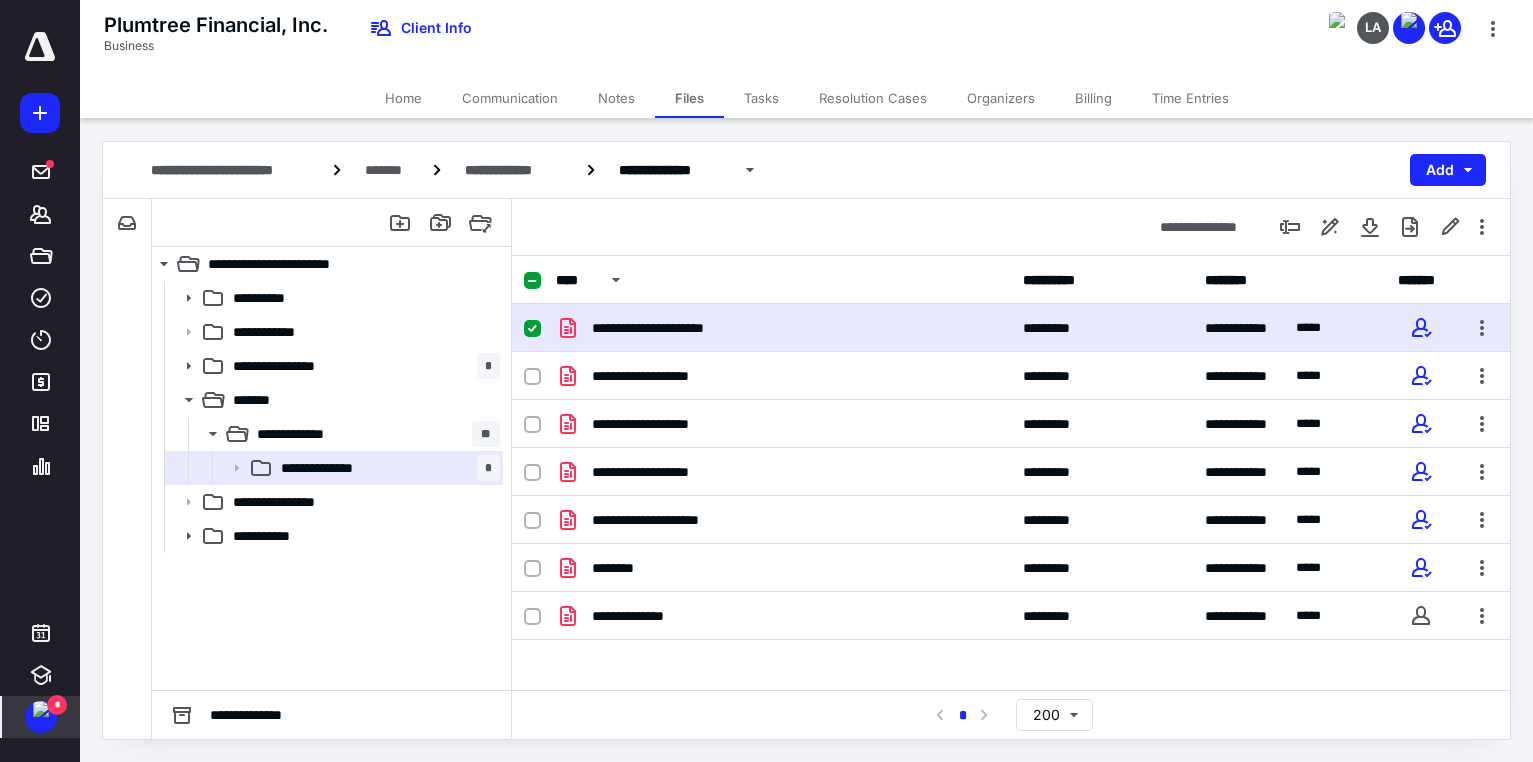 click at bounding box center (41, 709) 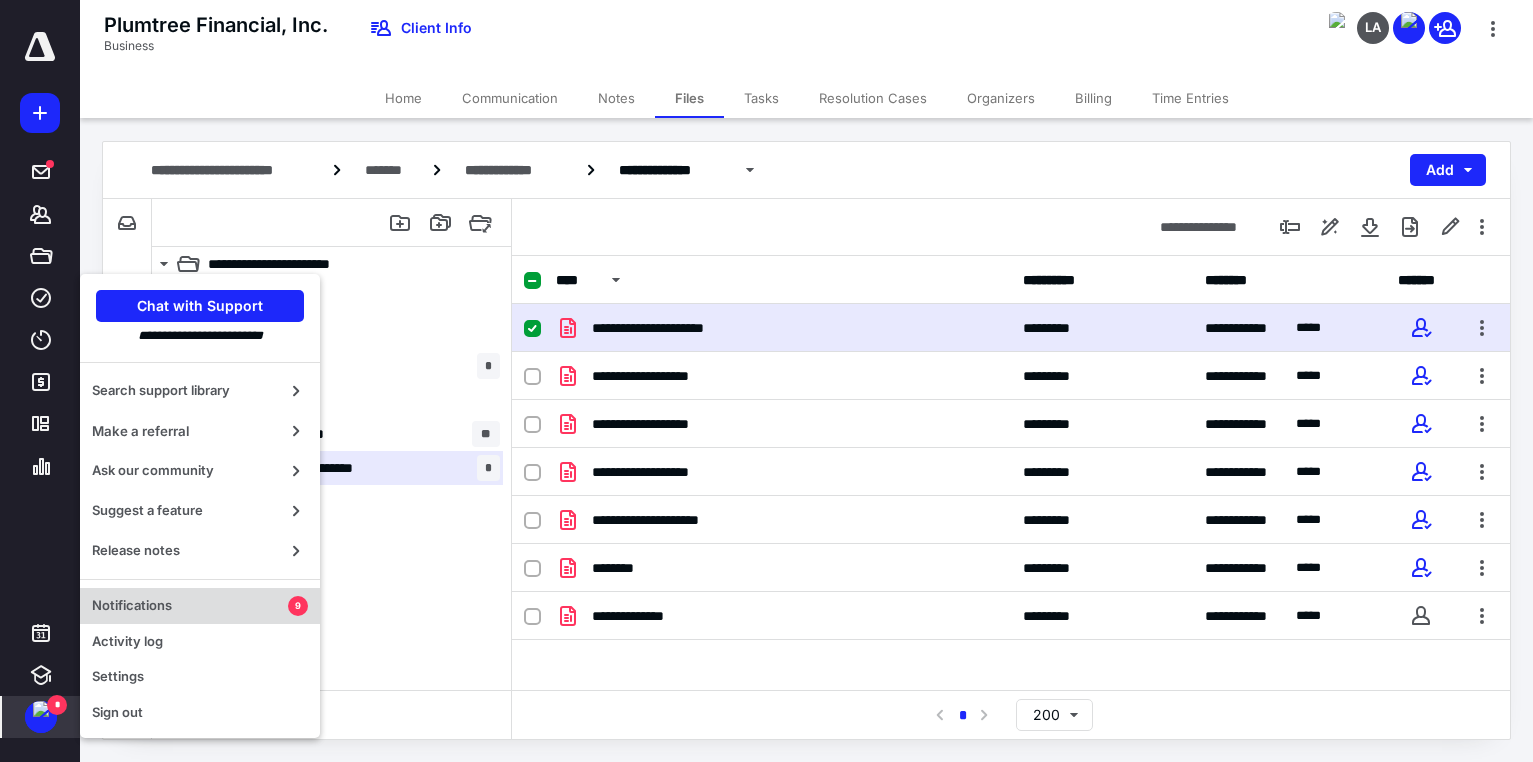click on "Notifications 9" at bounding box center (200, 606) 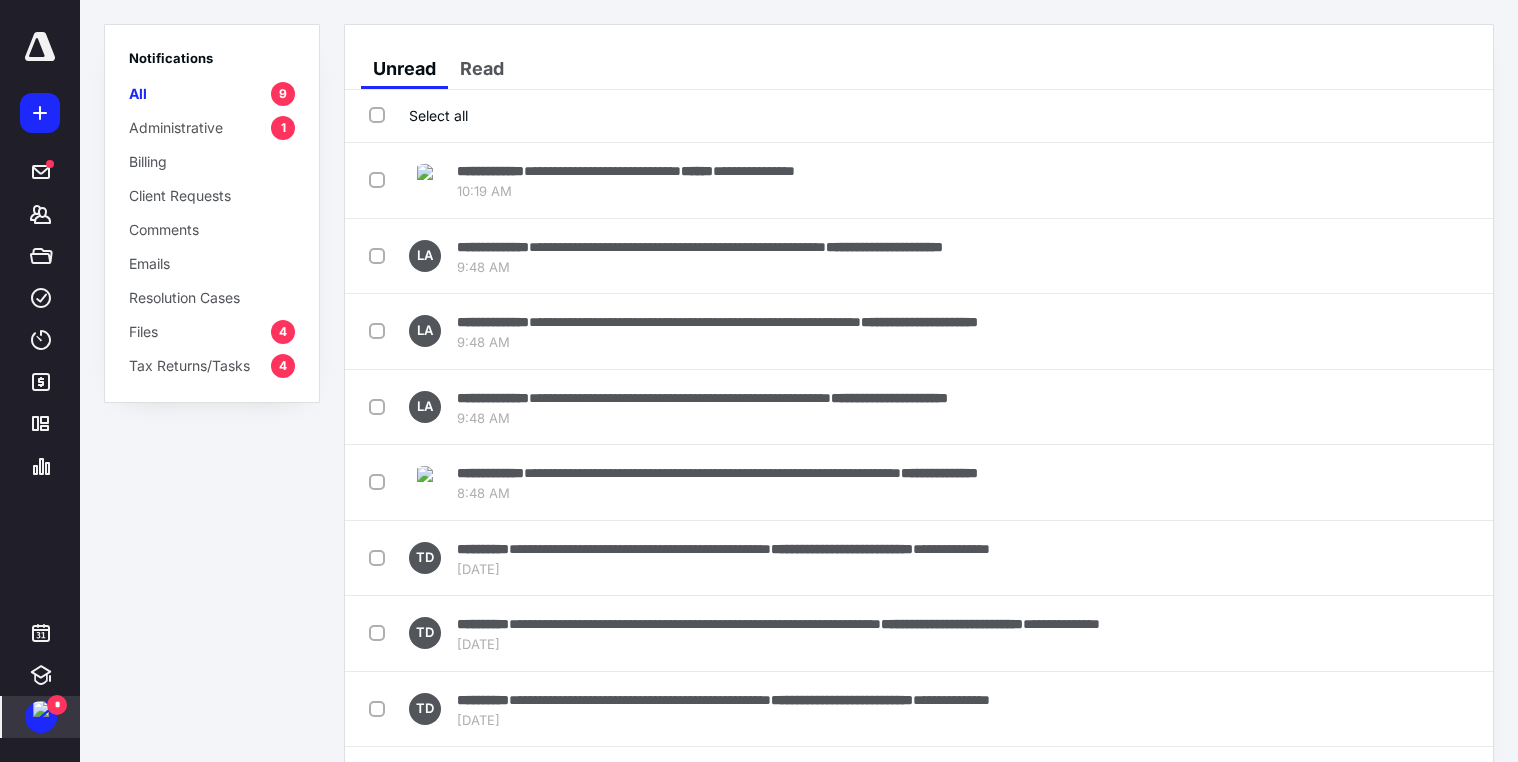 click on "Select all" at bounding box center [418, 115] 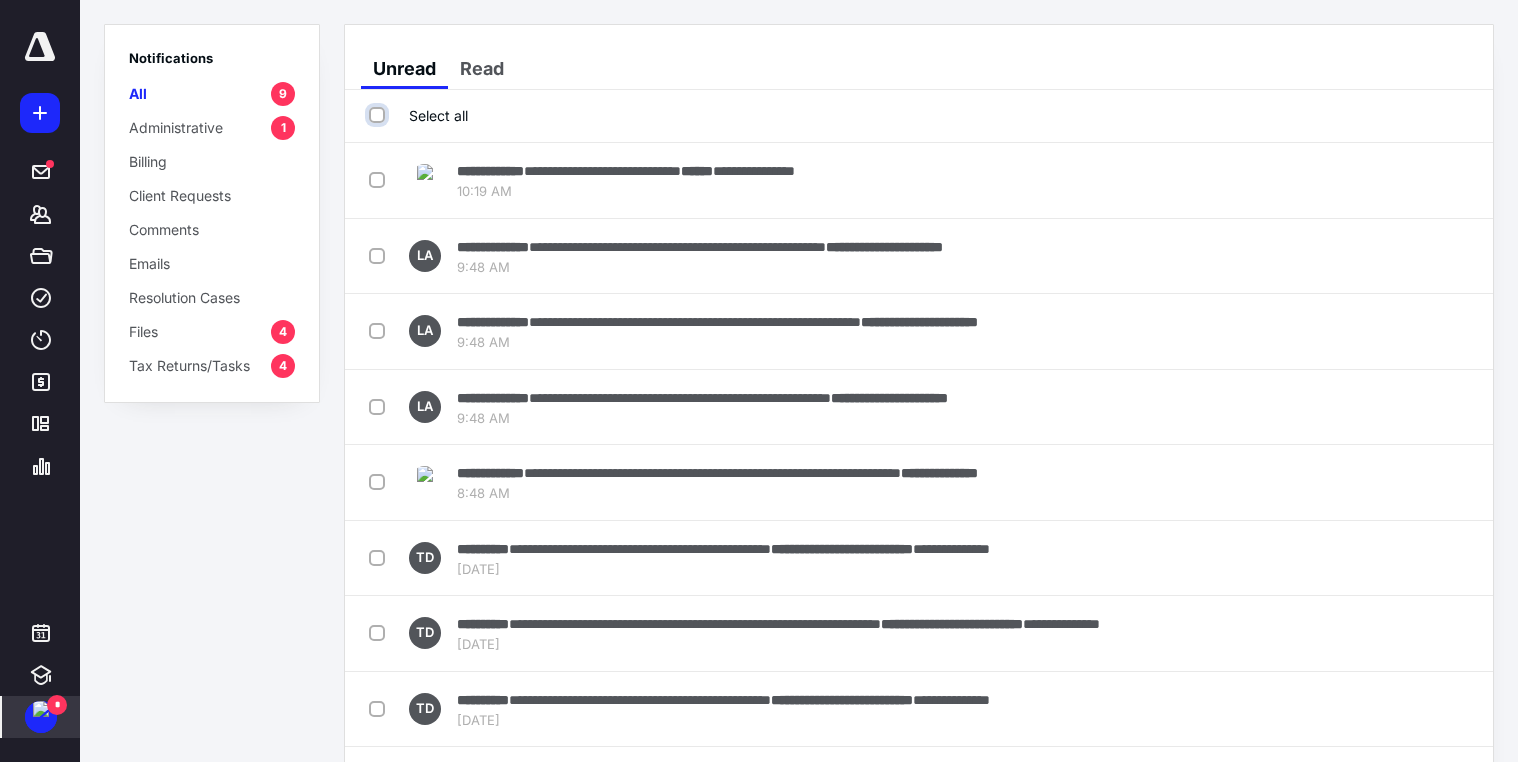 click on "Select all" at bounding box center (379, 115) 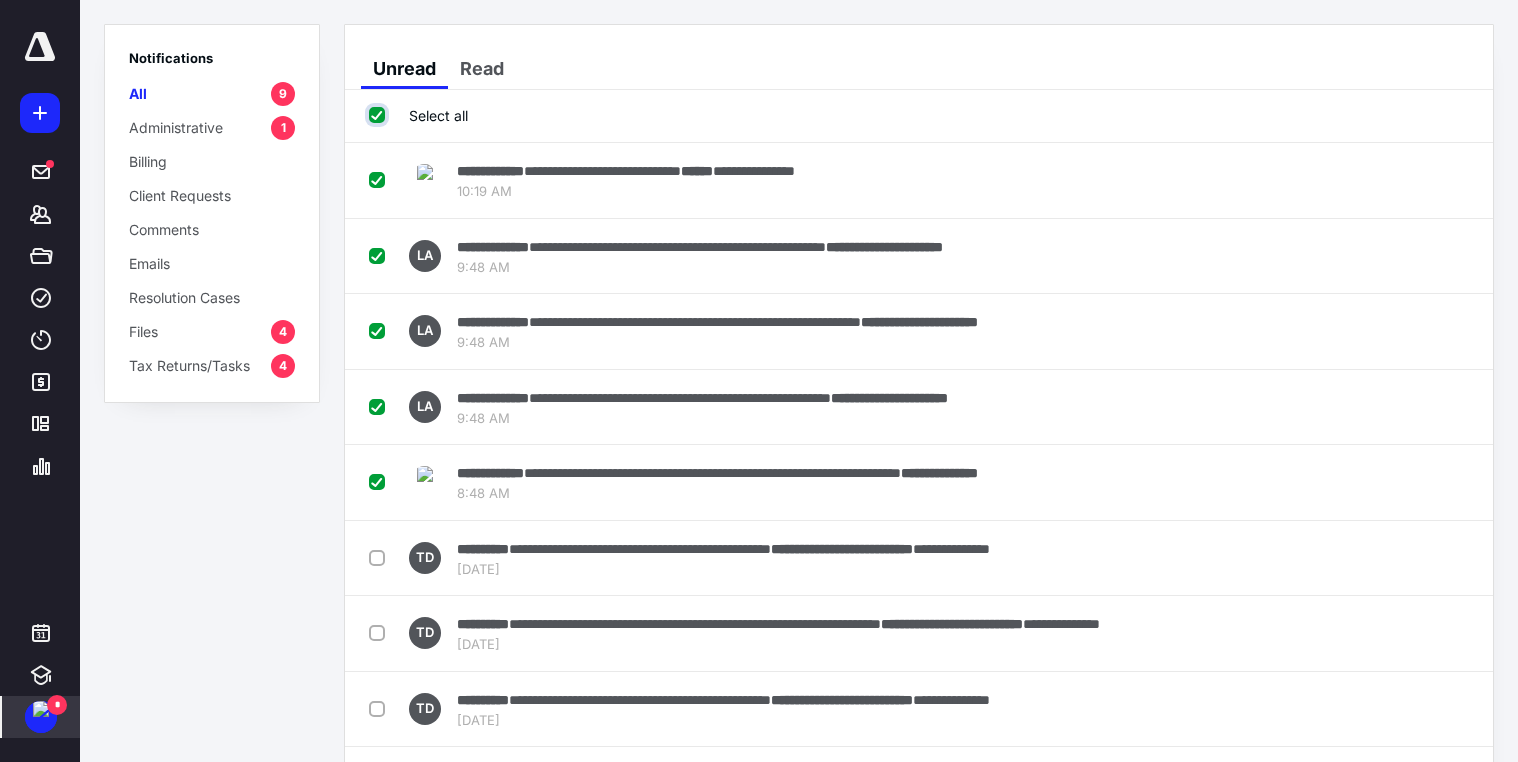 checkbox on "true" 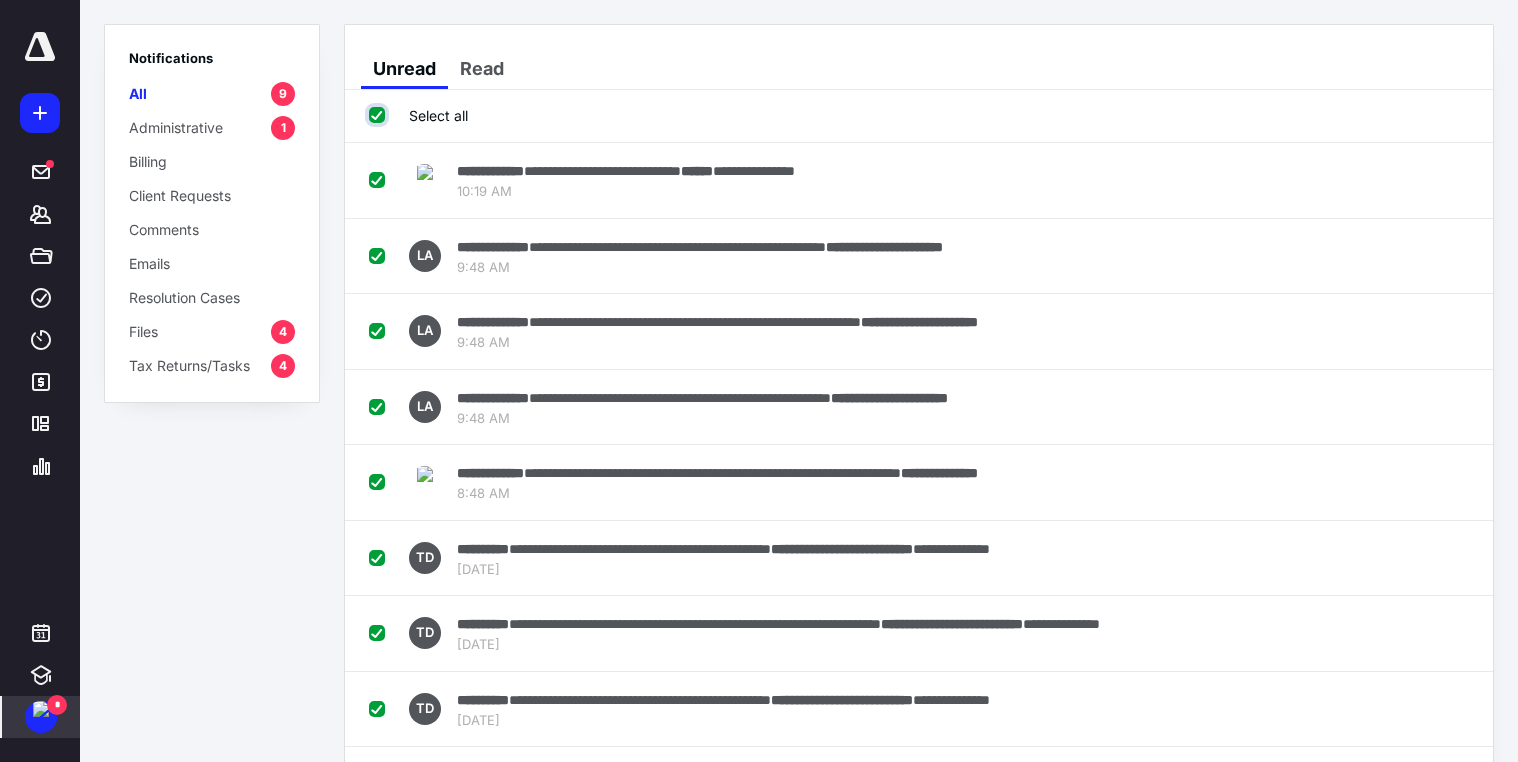 checkbox on "true" 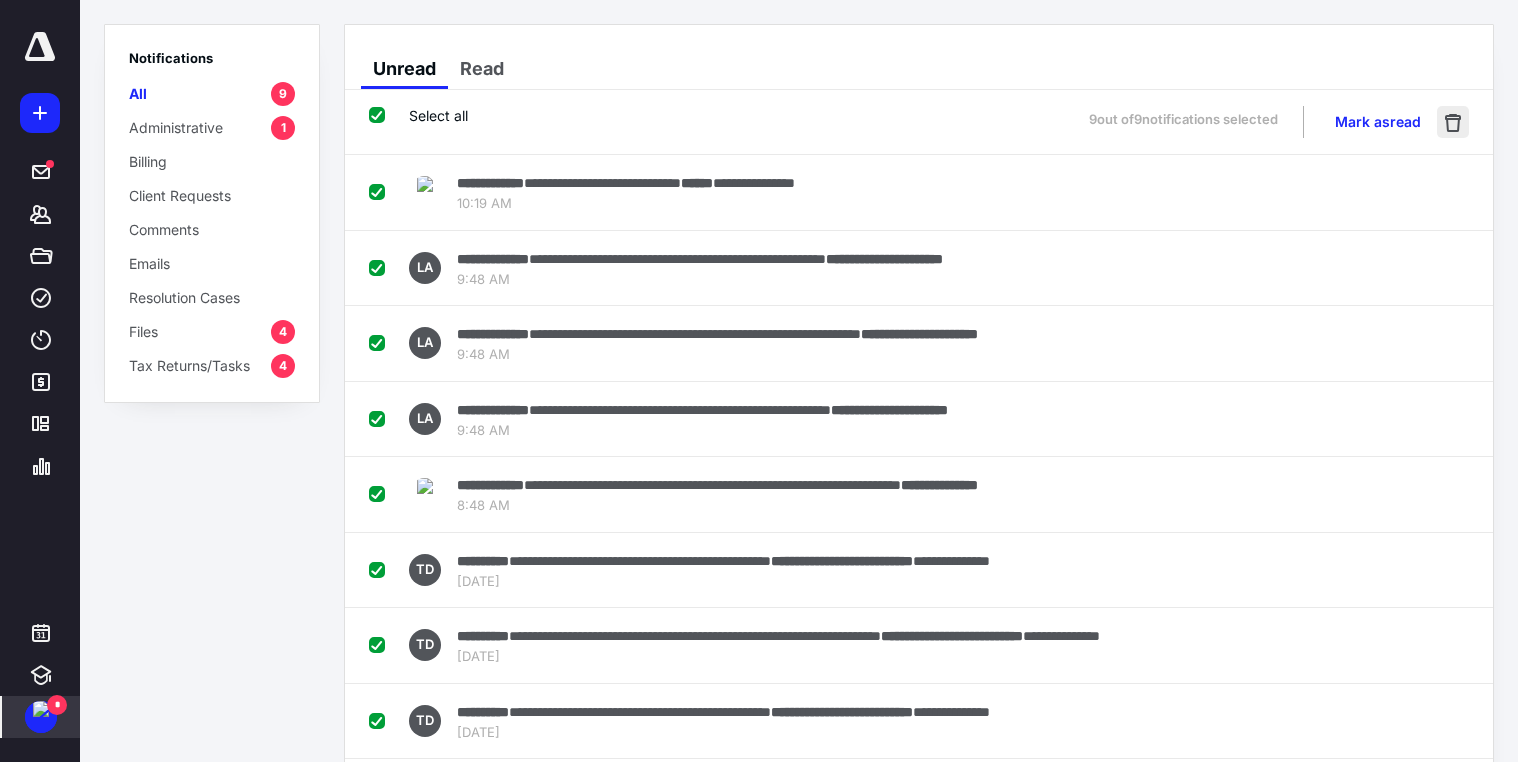 click at bounding box center (1453, 122) 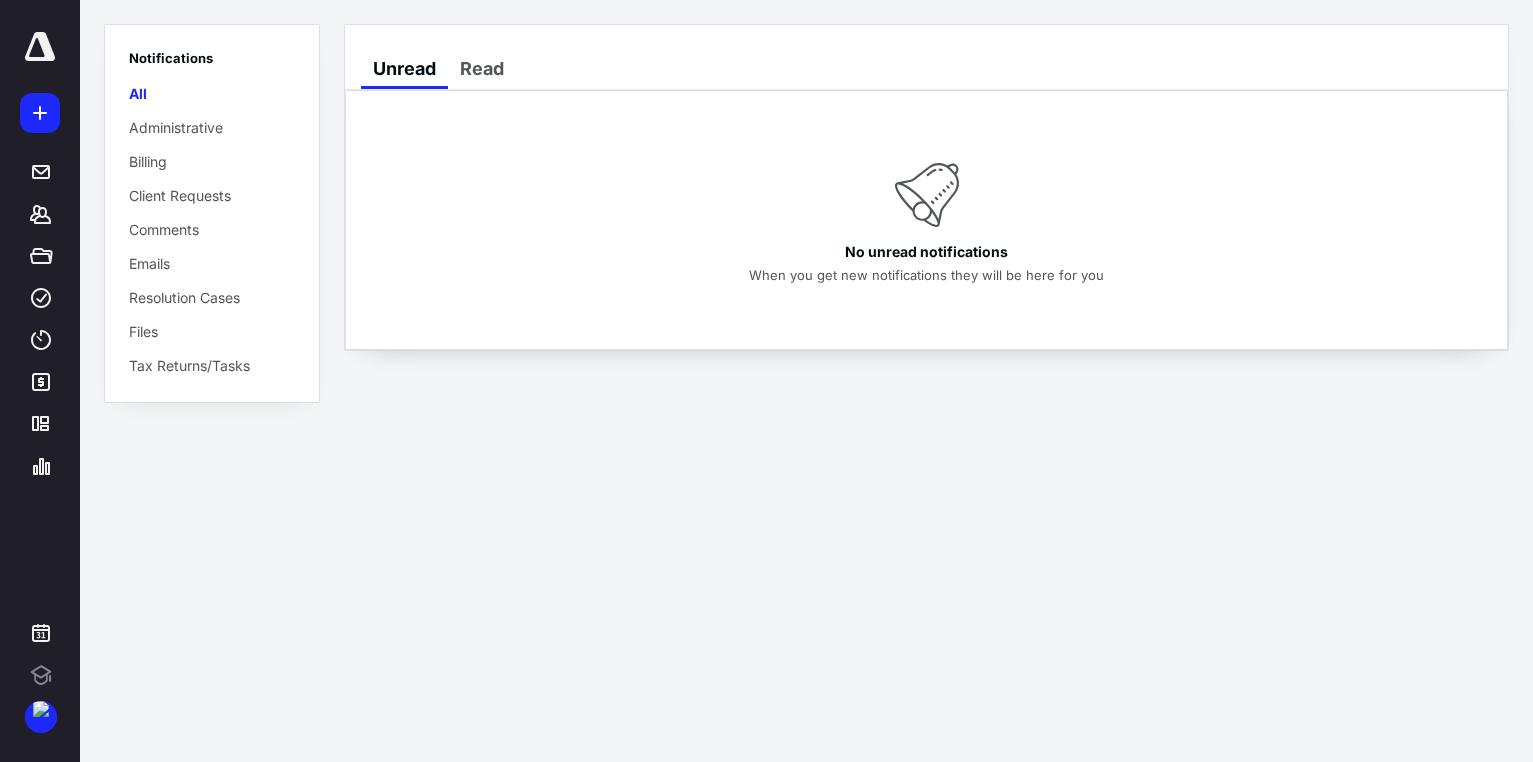 scroll, scrollTop: 0, scrollLeft: 0, axis: both 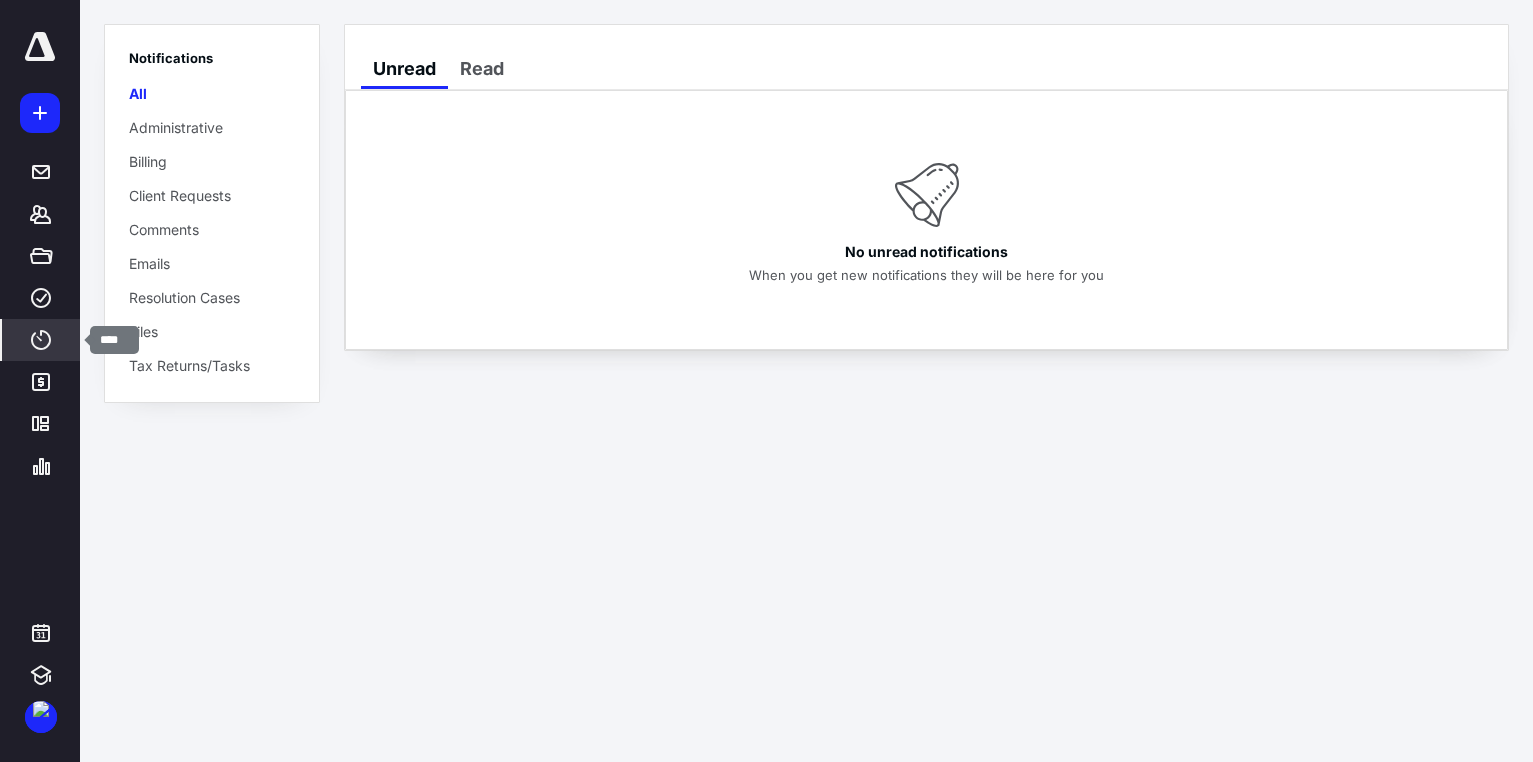 click 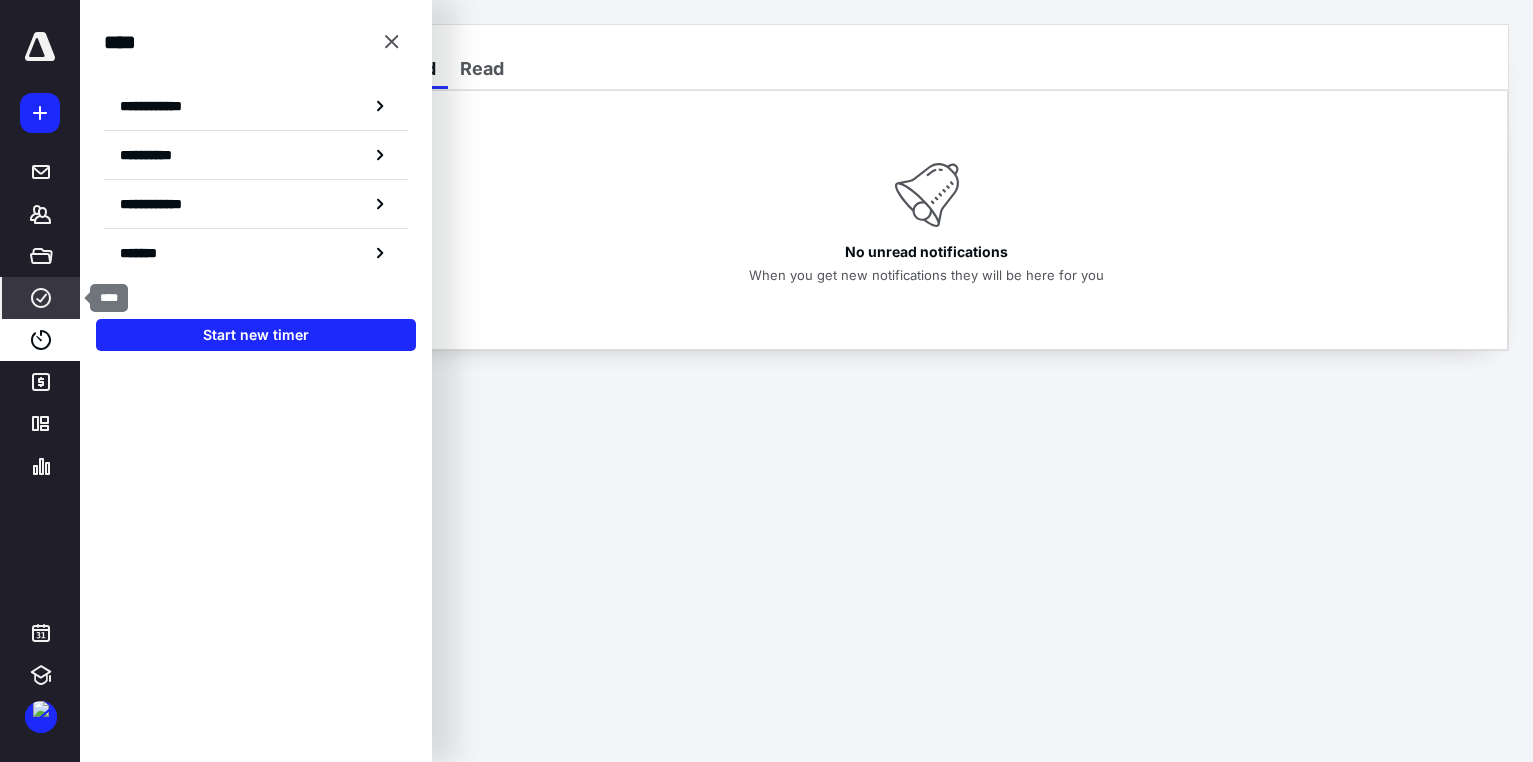 click 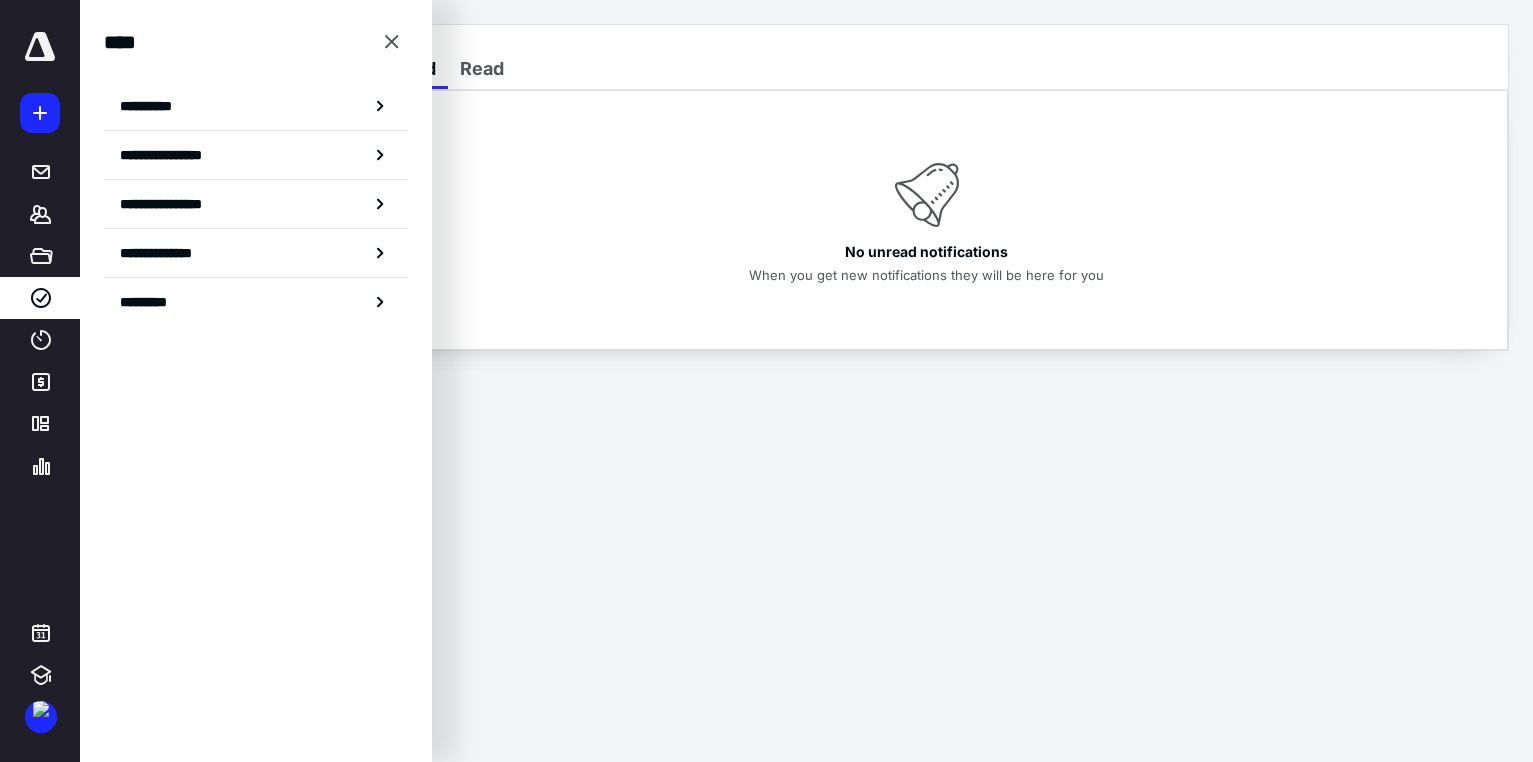 click on "**********" at bounding box center (153, 106) 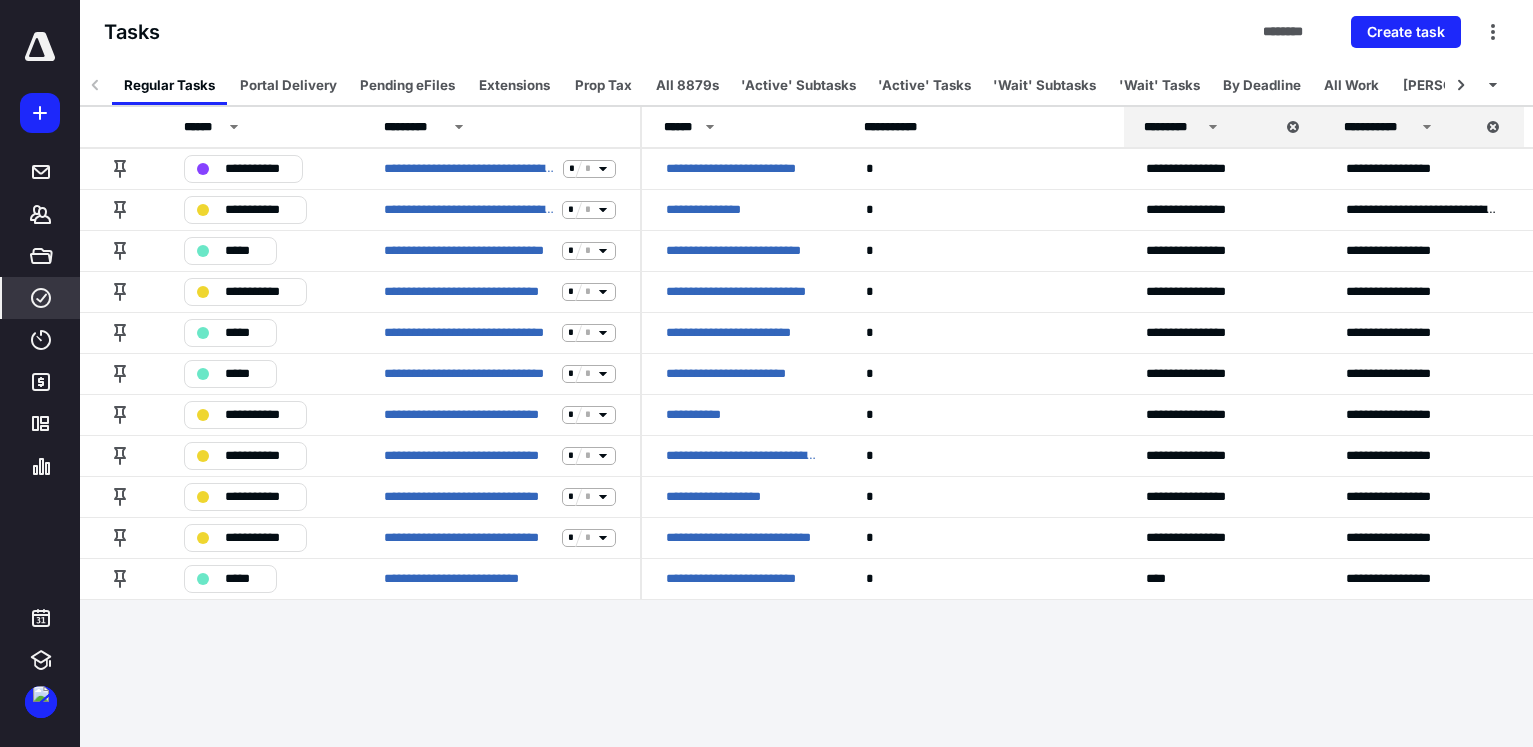 click on "Portal Delivery" at bounding box center (288, 85) 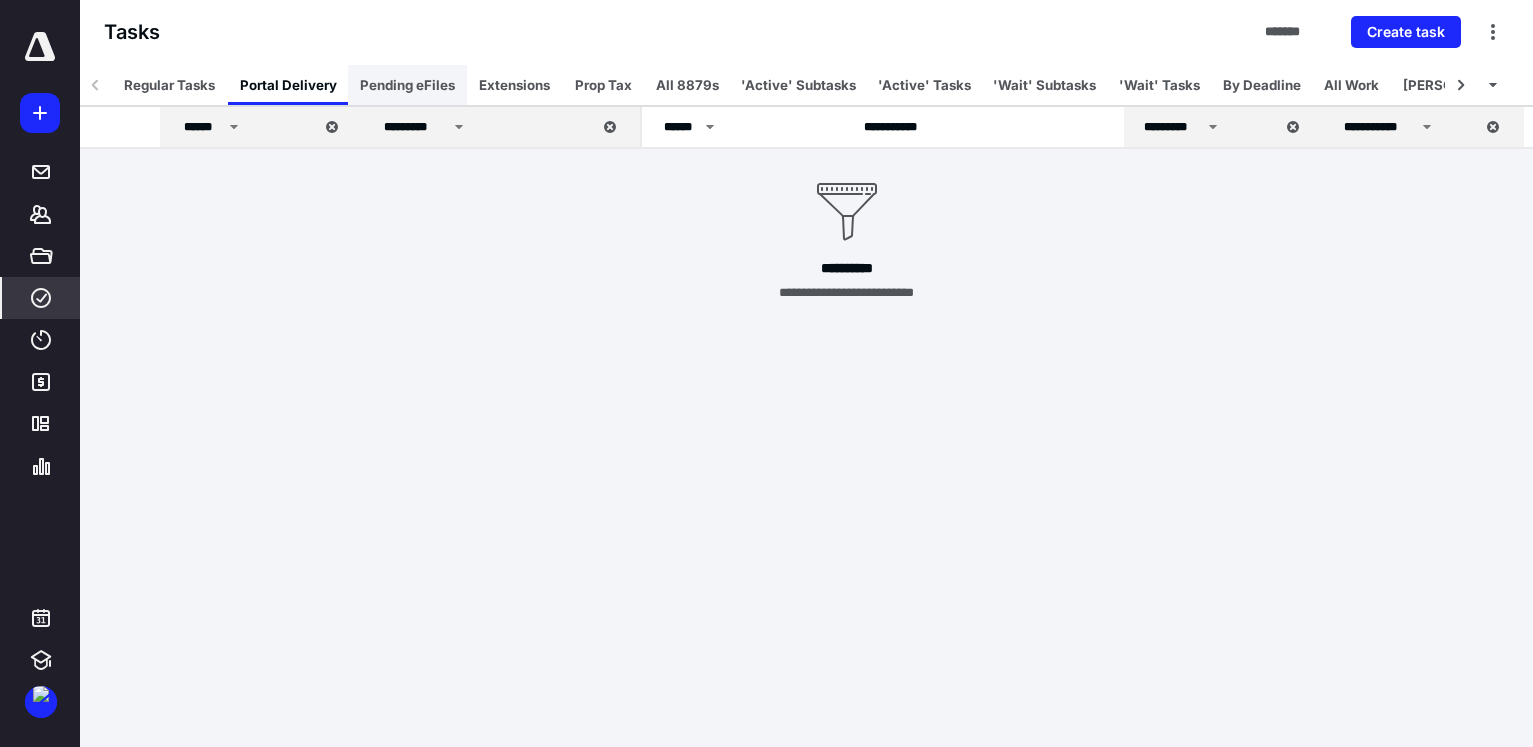 click on "Pending eFiles" at bounding box center [407, 85] 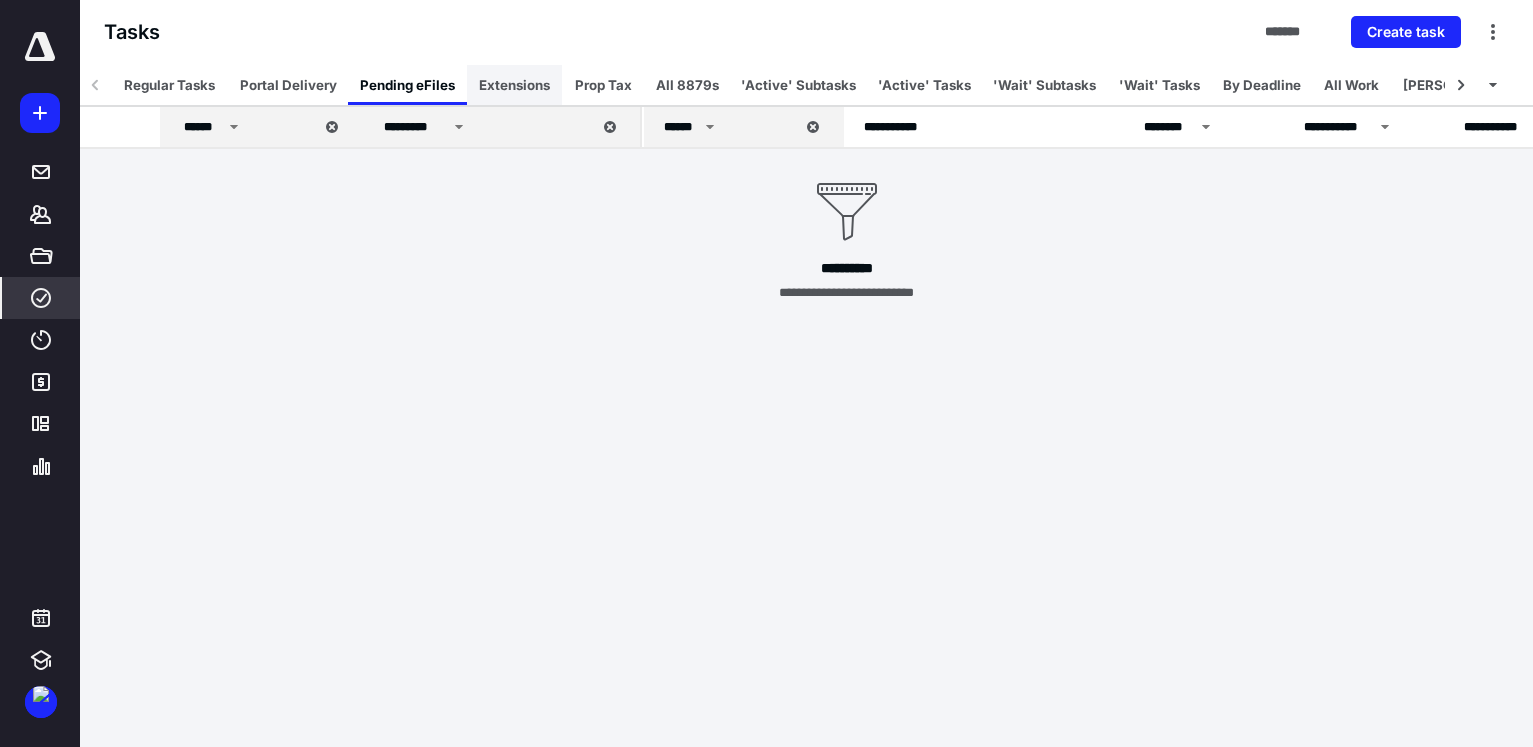 click on "Extensions" at bounding box center [514, 85] 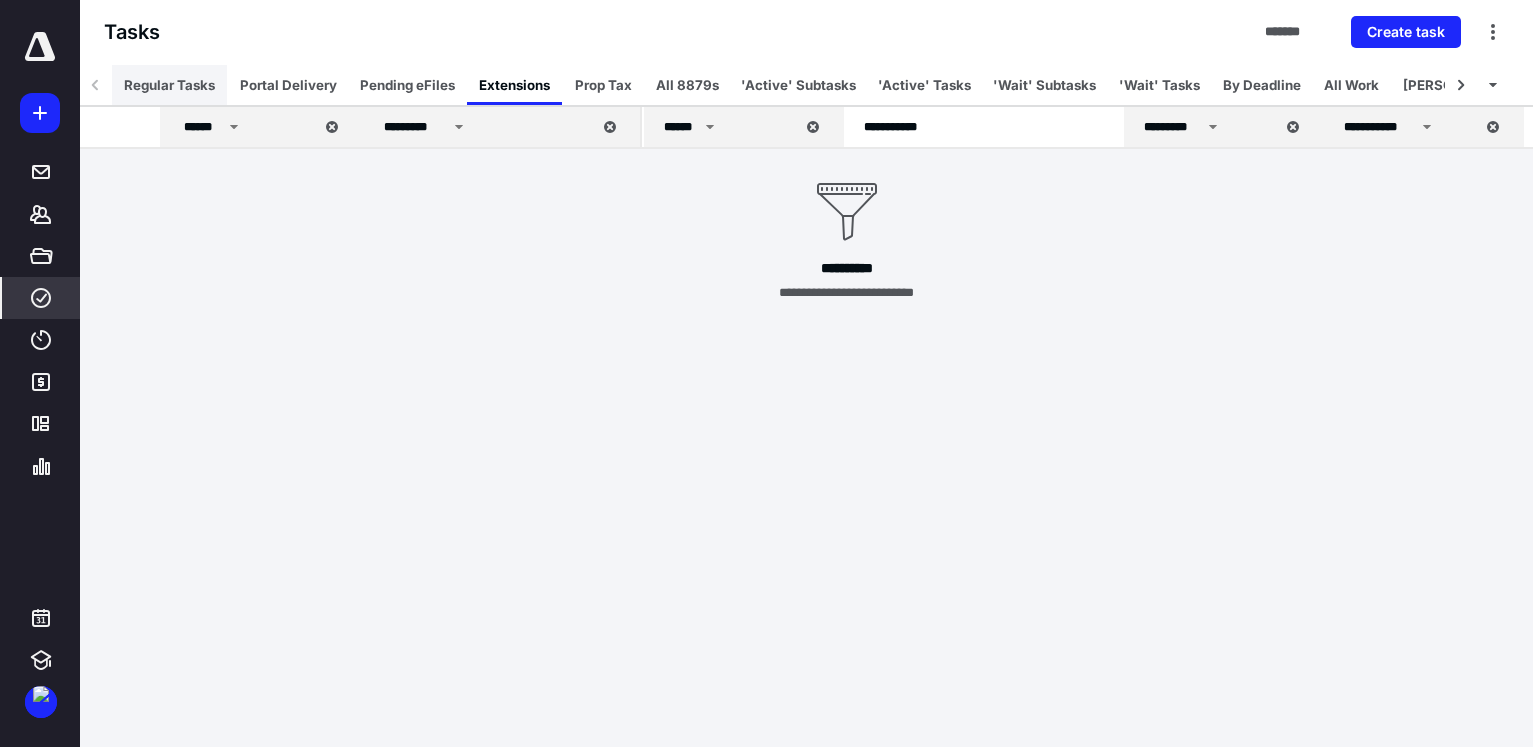 click on "Regular Tasks" at bounding box center (169, 85) 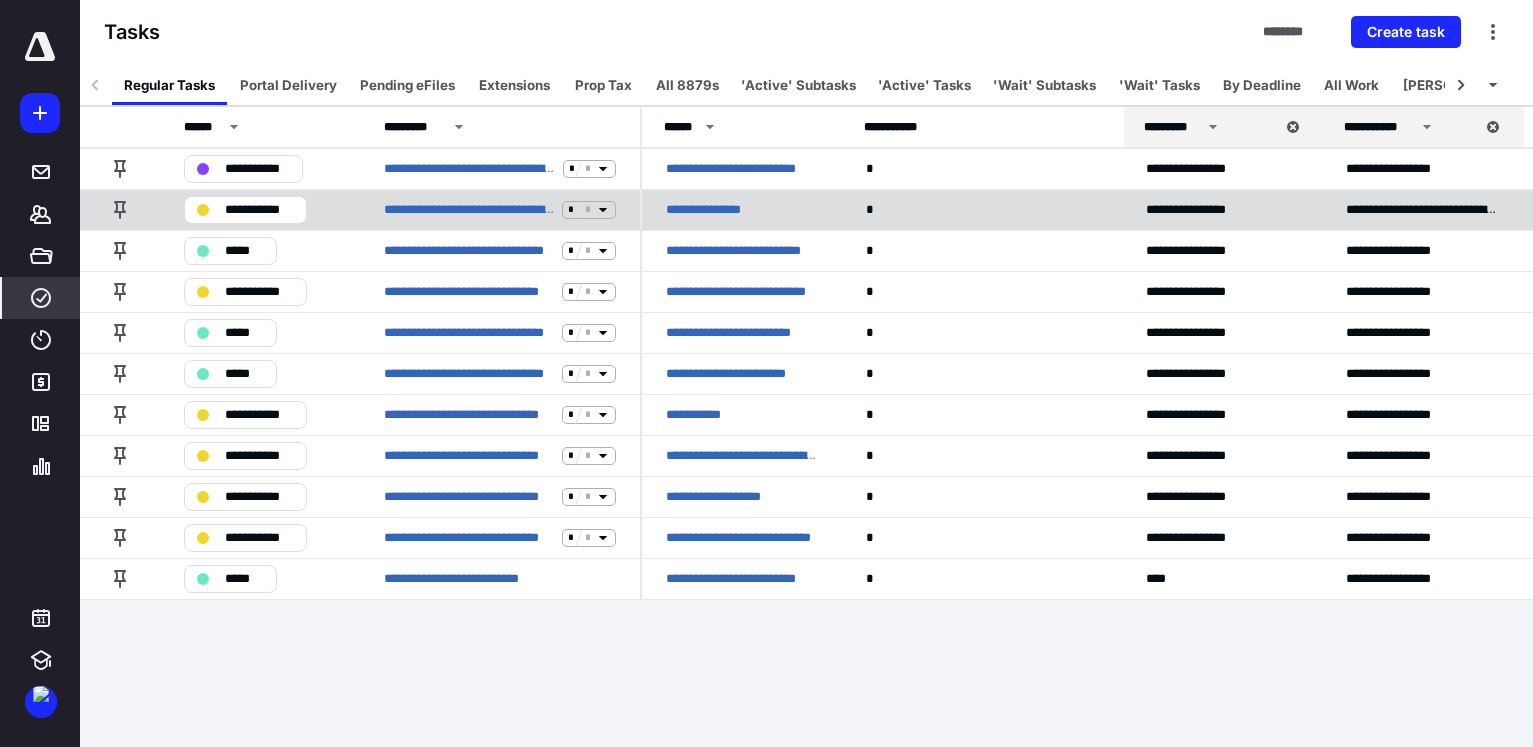 click on "**********" at bounding box center (716, 210) 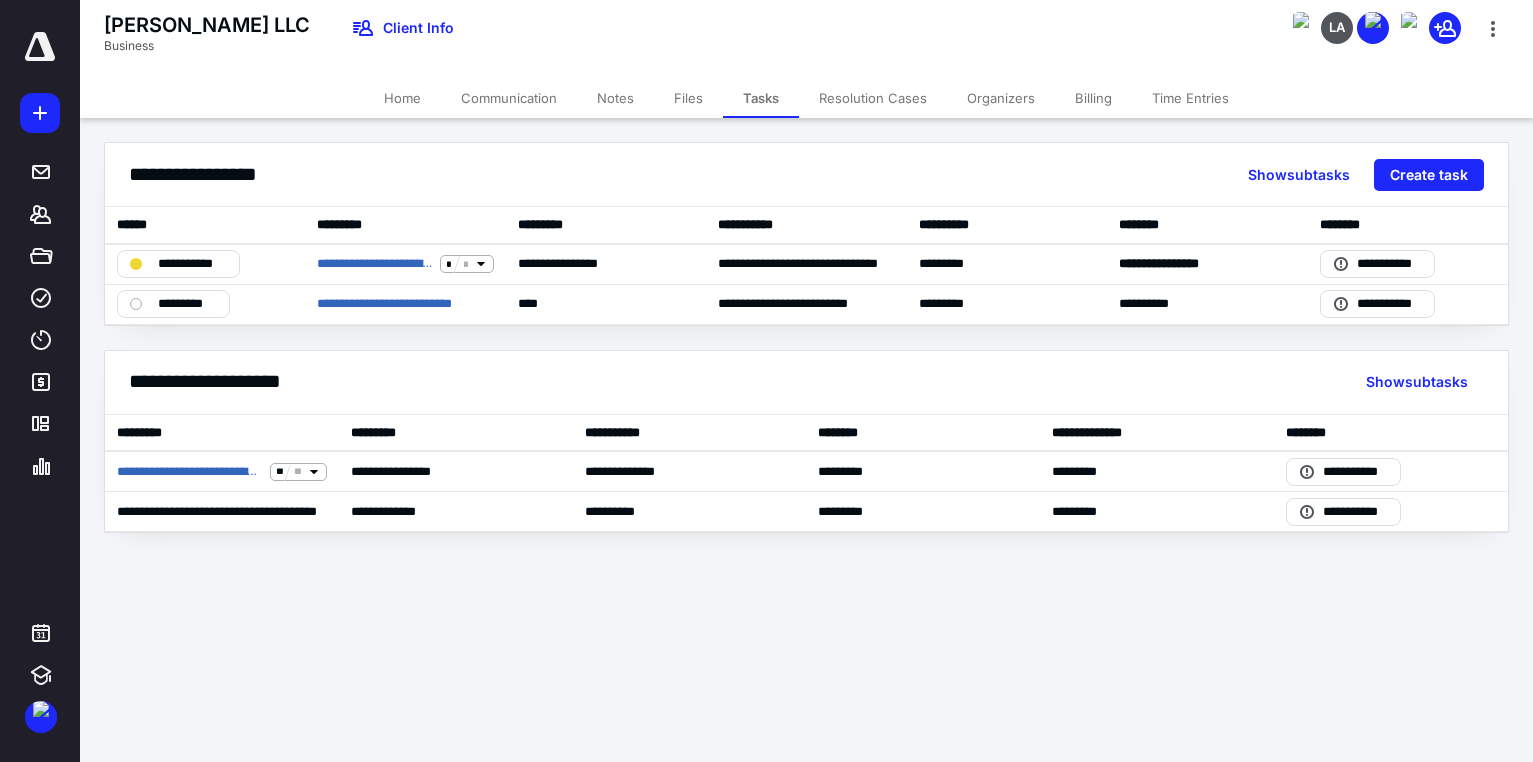 click on "Files" at bounding box center (688, 98) 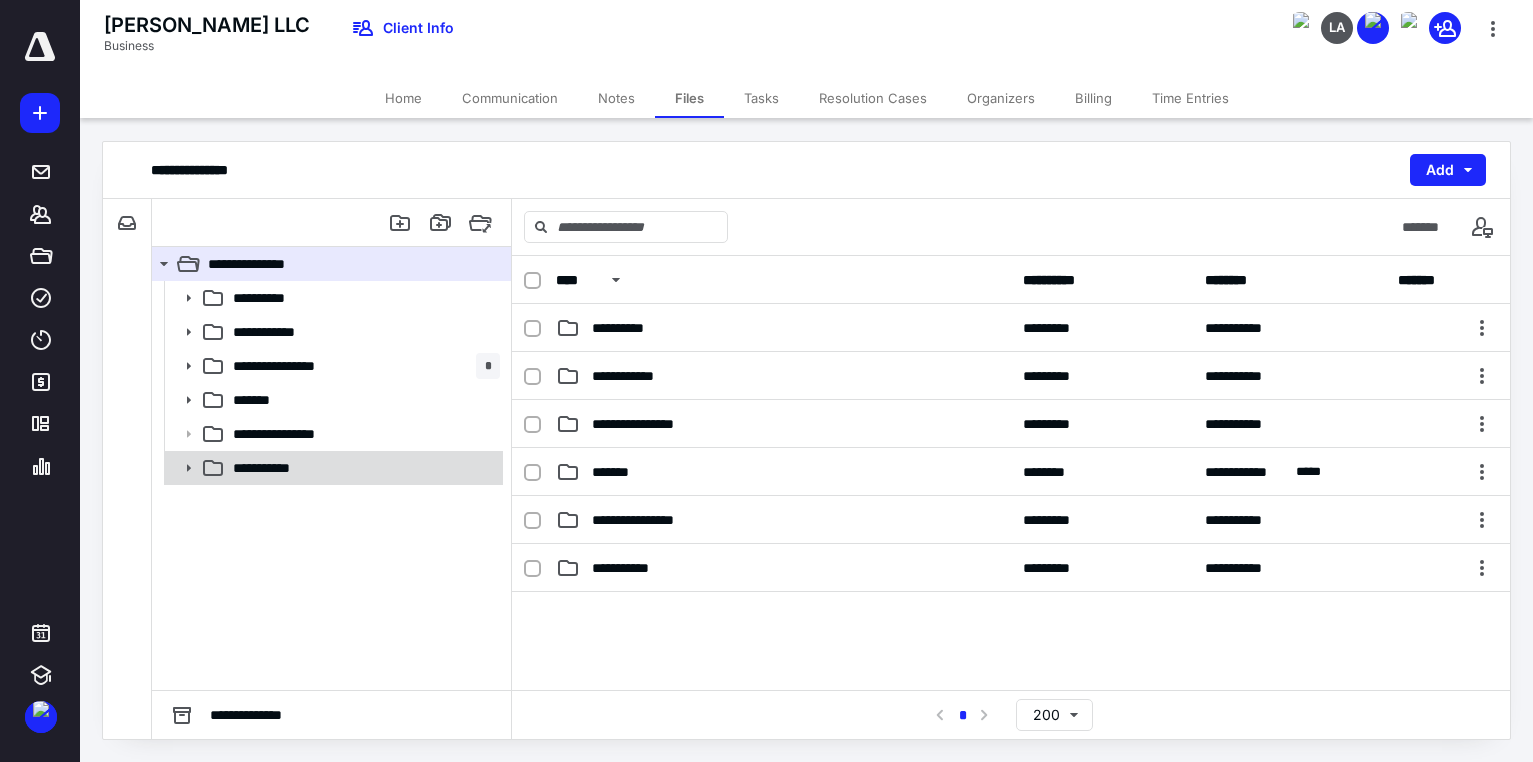 click at bounding box center [182, 468] 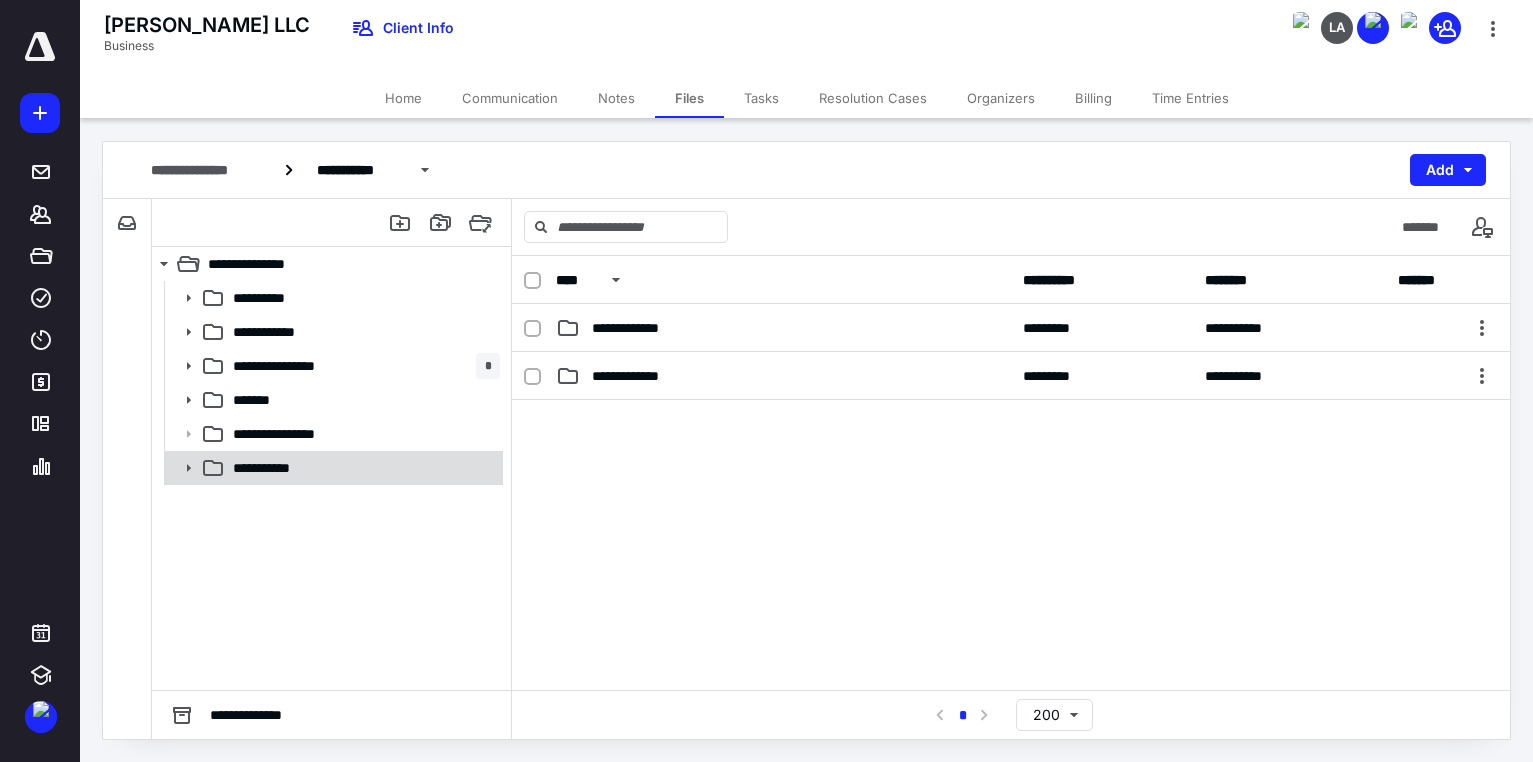 click 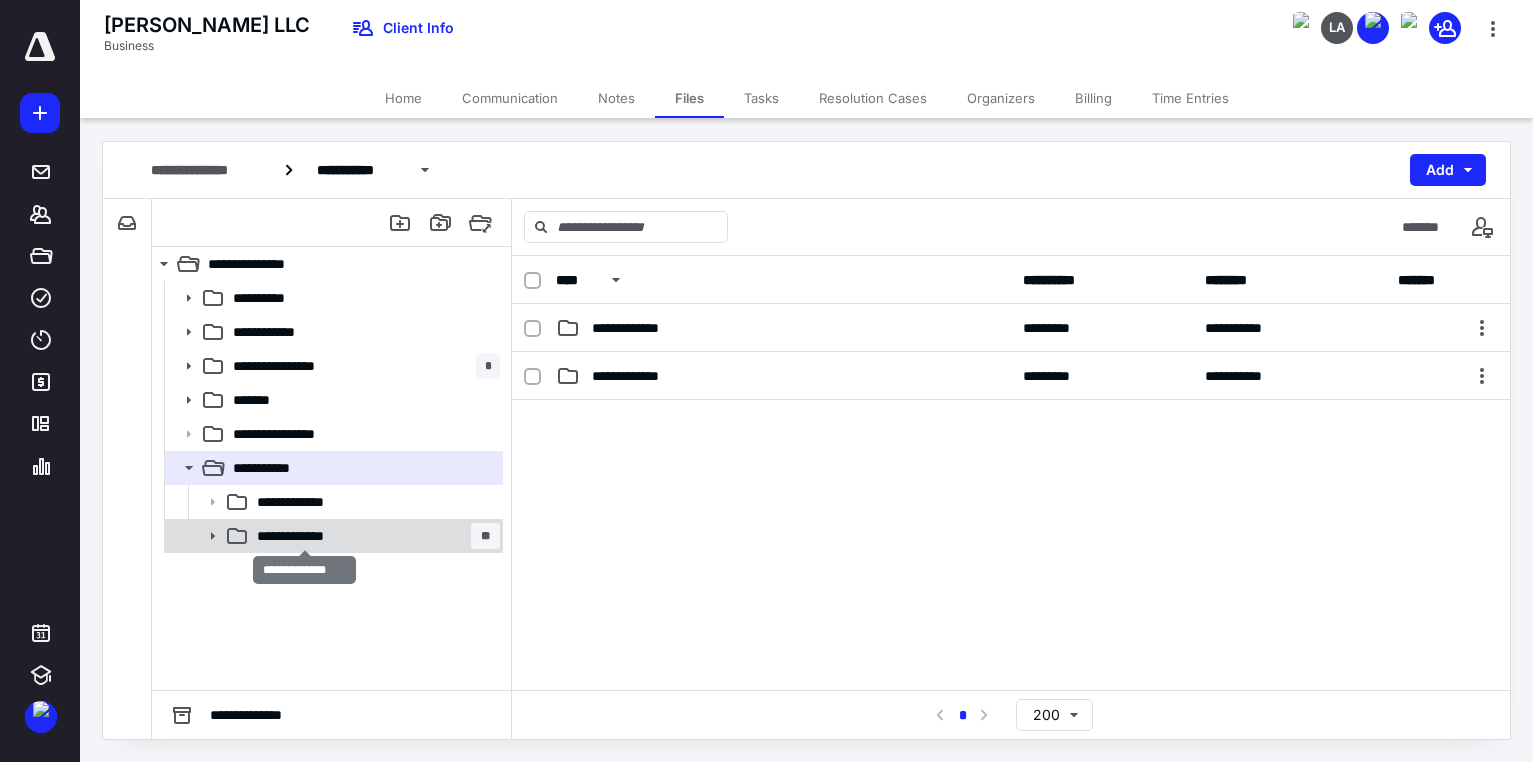 click on "**********" at bounding box center (305, 536) 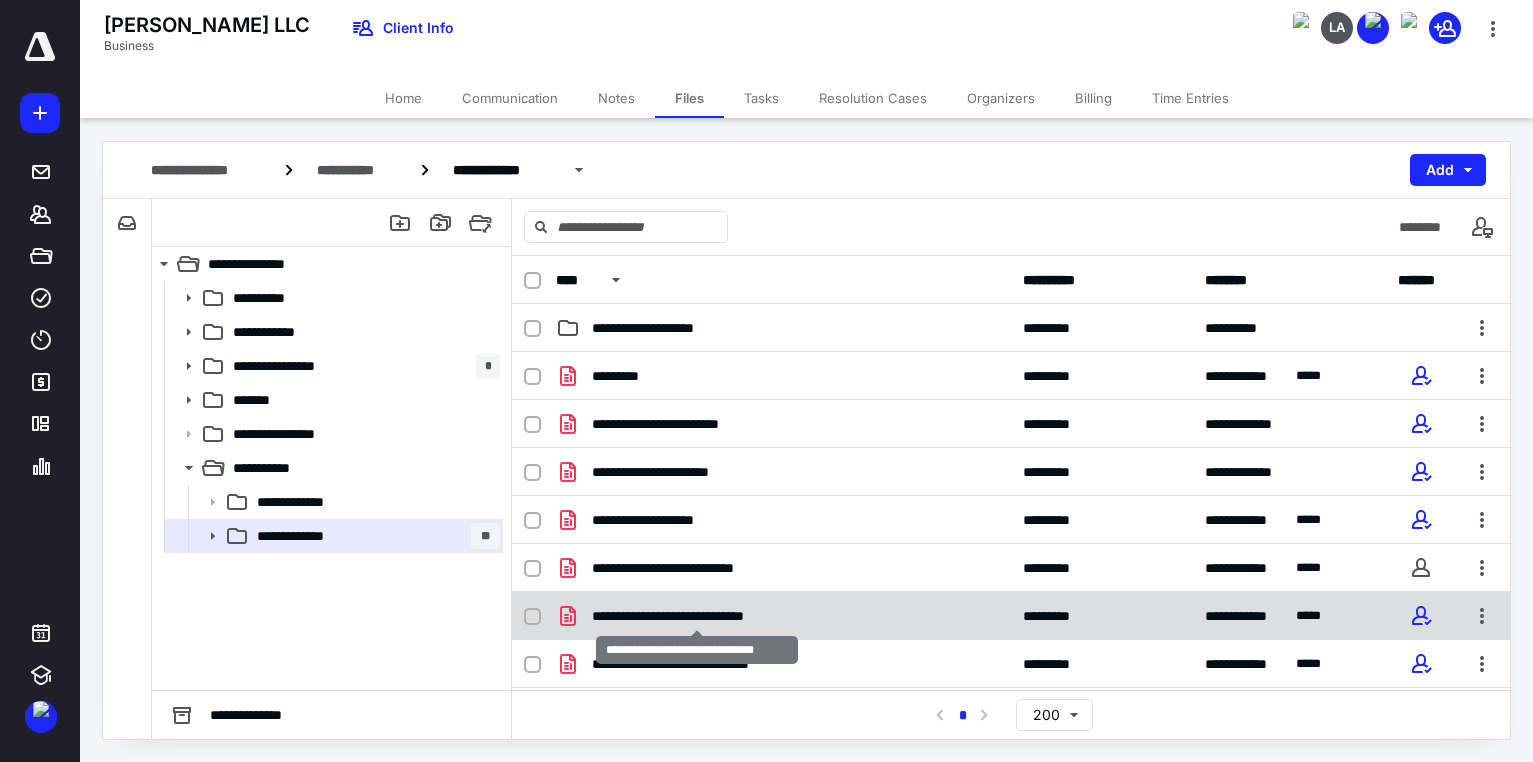 click on "**********" at bounding box center (696, 616) 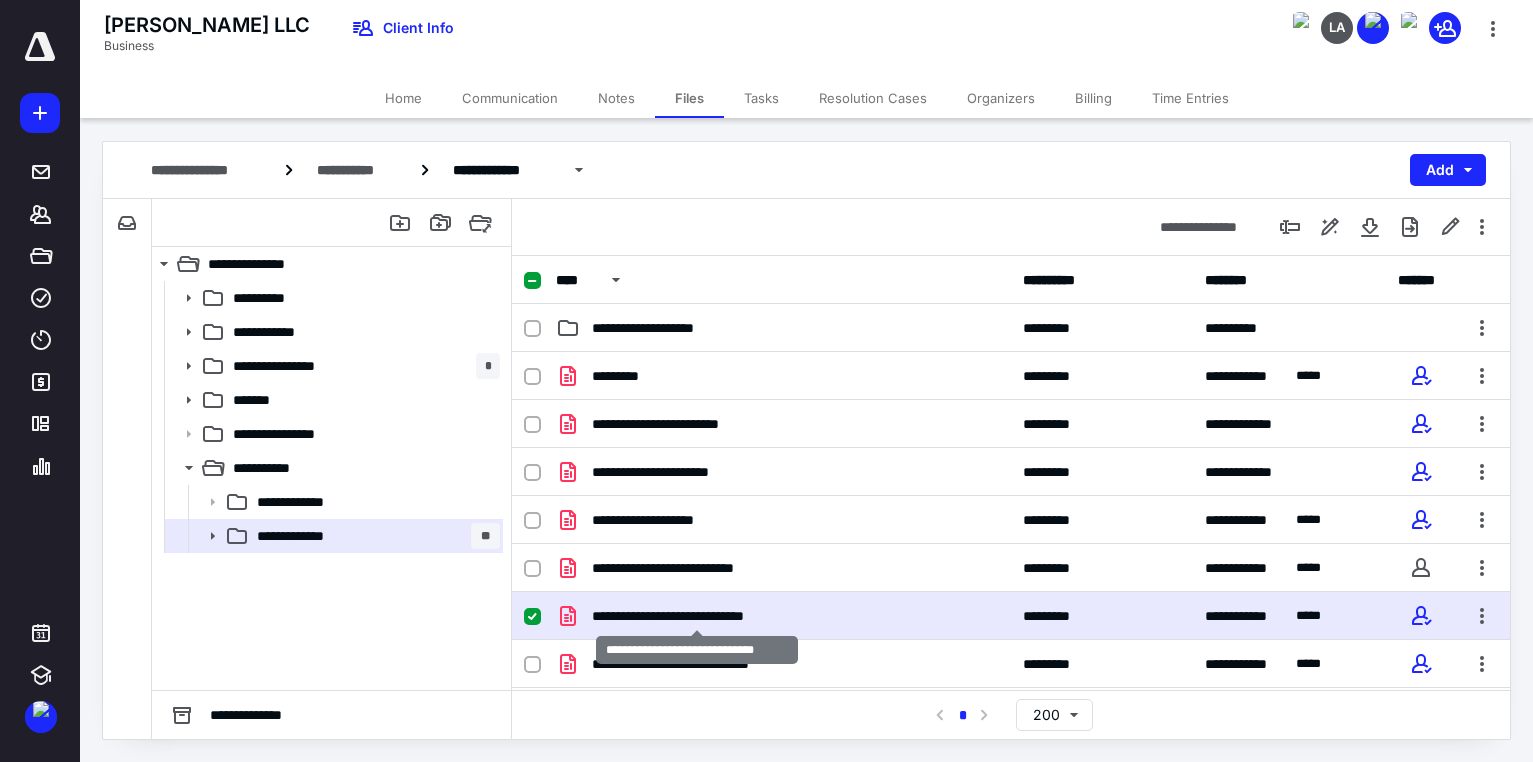 click on "**********" at bounding box center (696, 616) 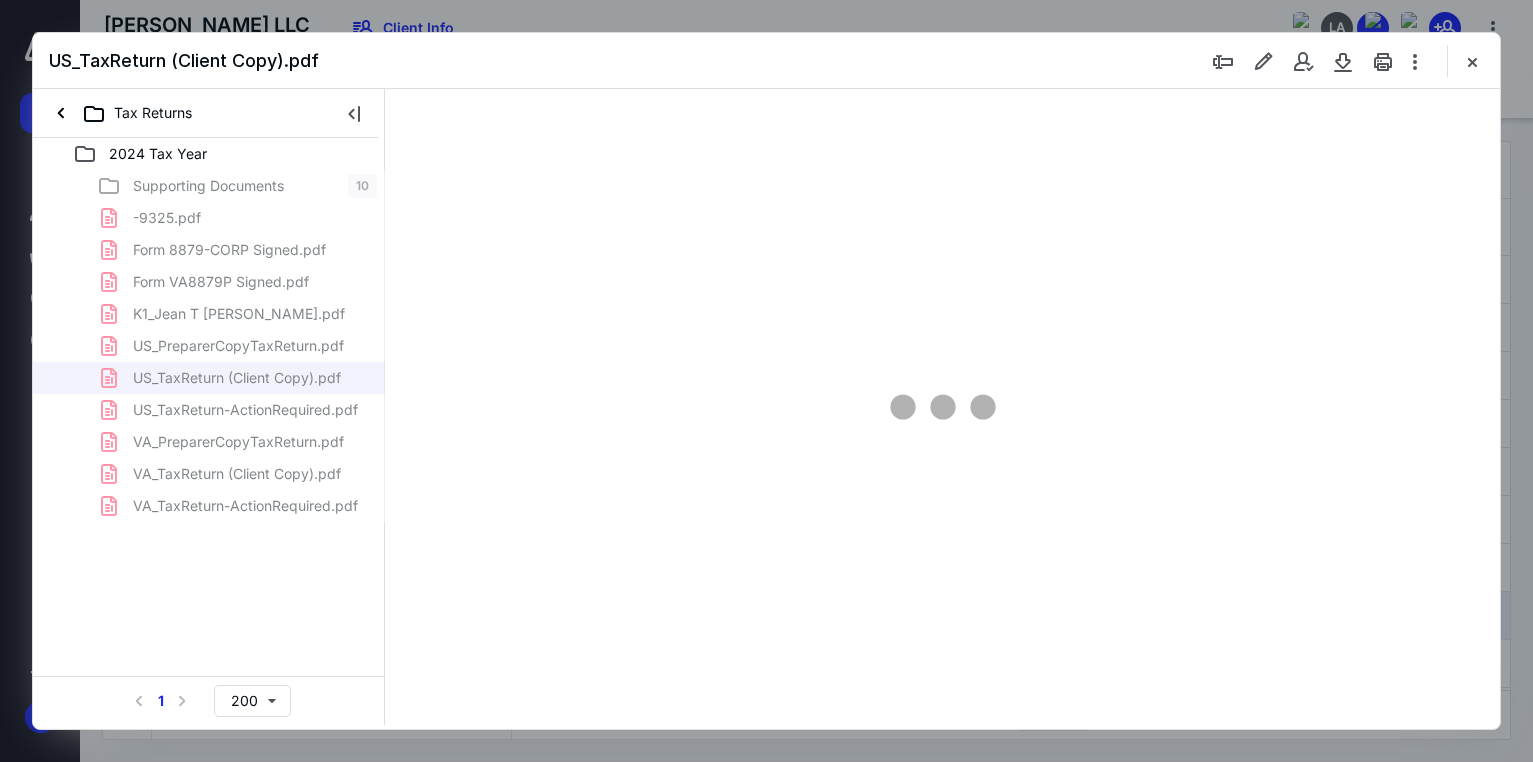 scroll, scrollTop: 0, scrollLeft: 0, axis: both 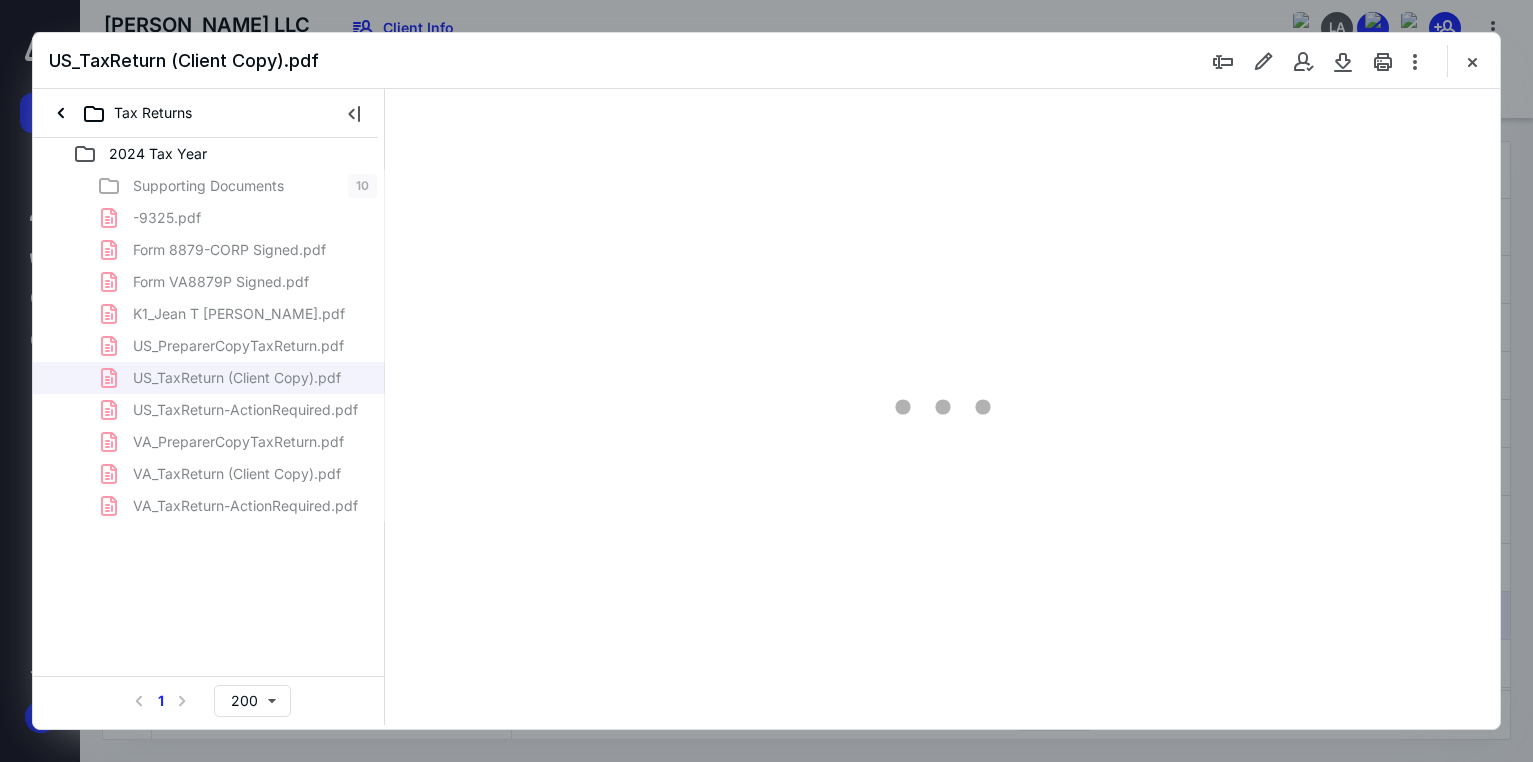 type on "178" 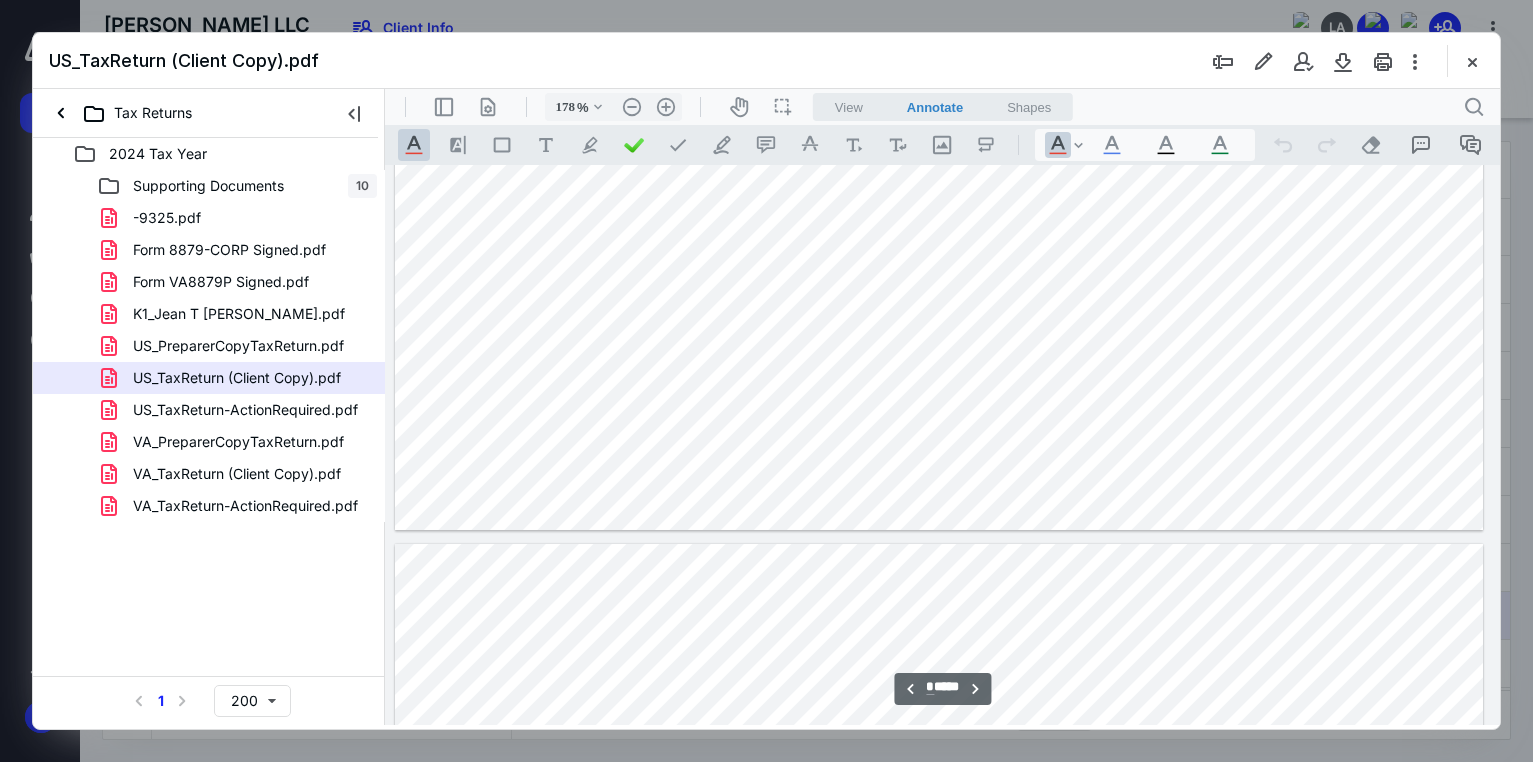 scroll, scrollTop: 3983, scrollLeft: 158, axis: both 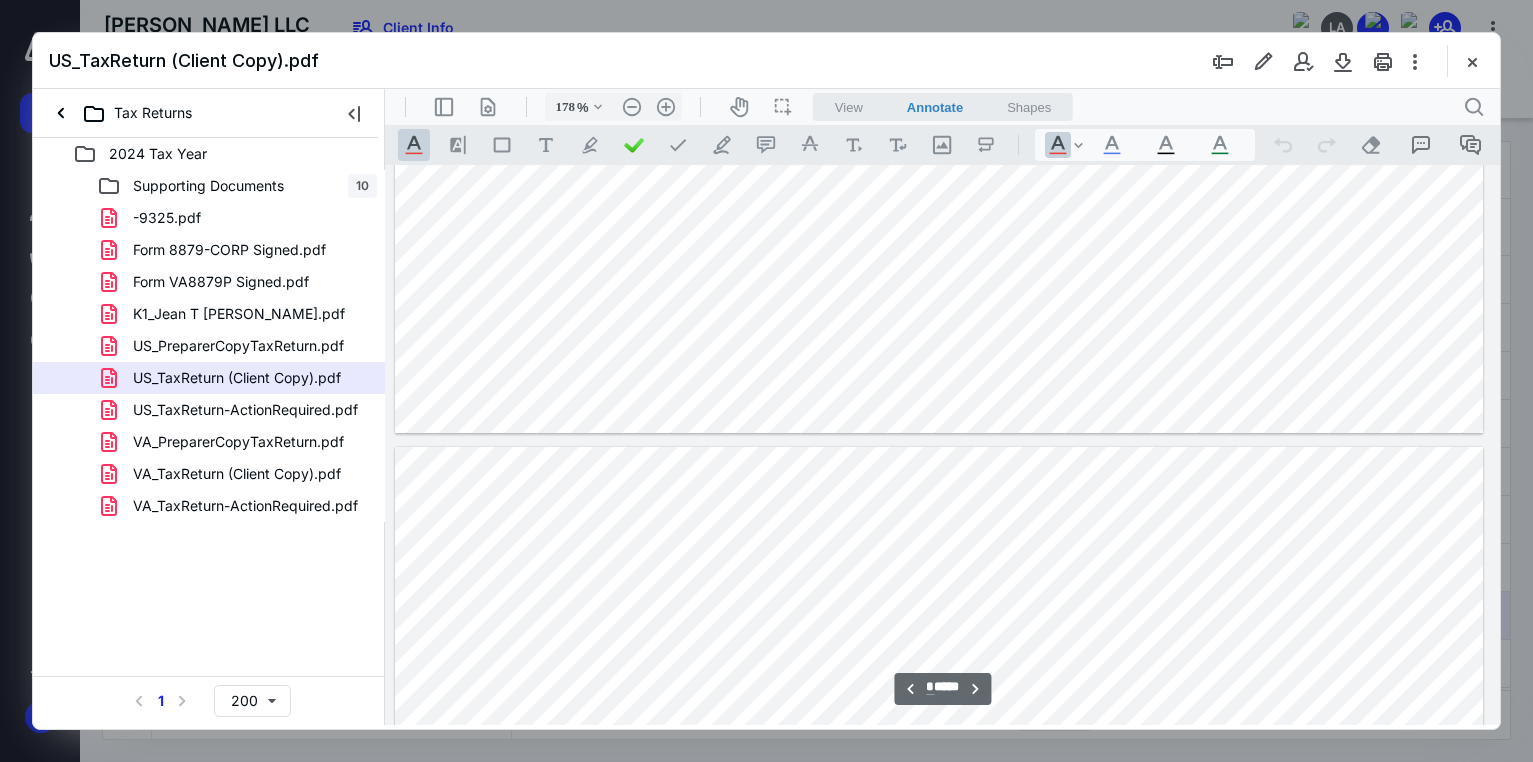 type on "*" 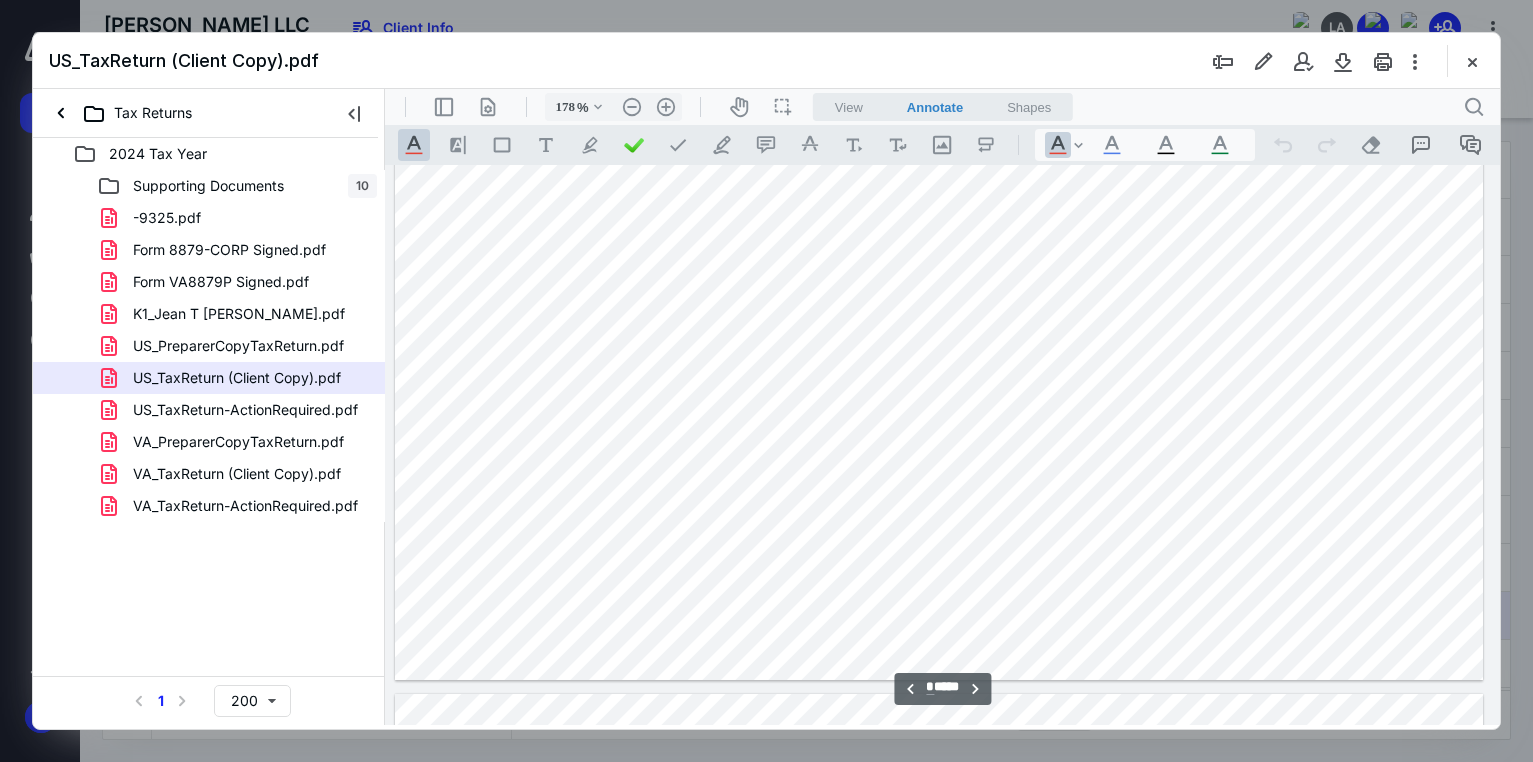 scroll, scrollTop: 3783, scrollLeft: 158, axis: both 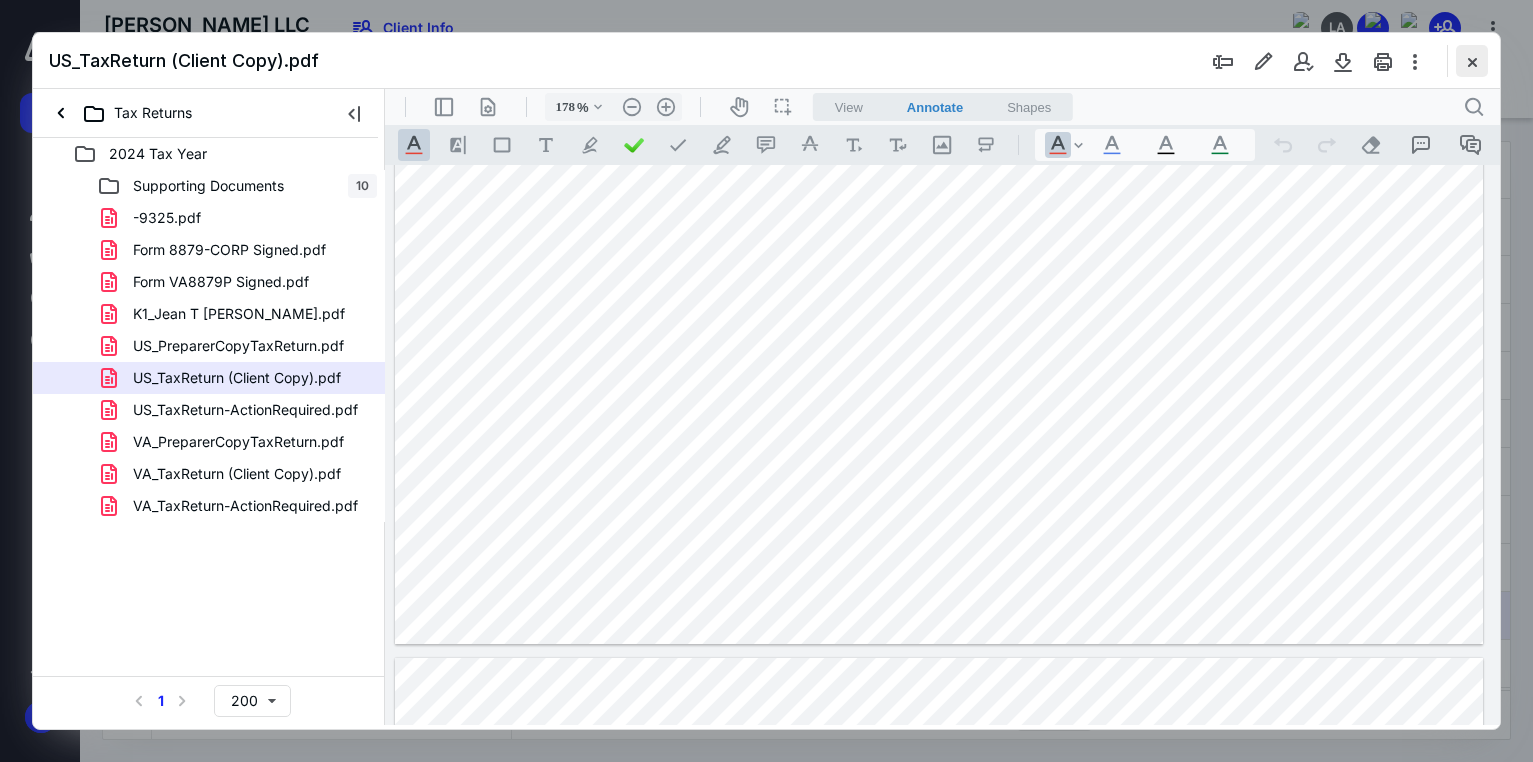 click at bounding box center [1472, 61] 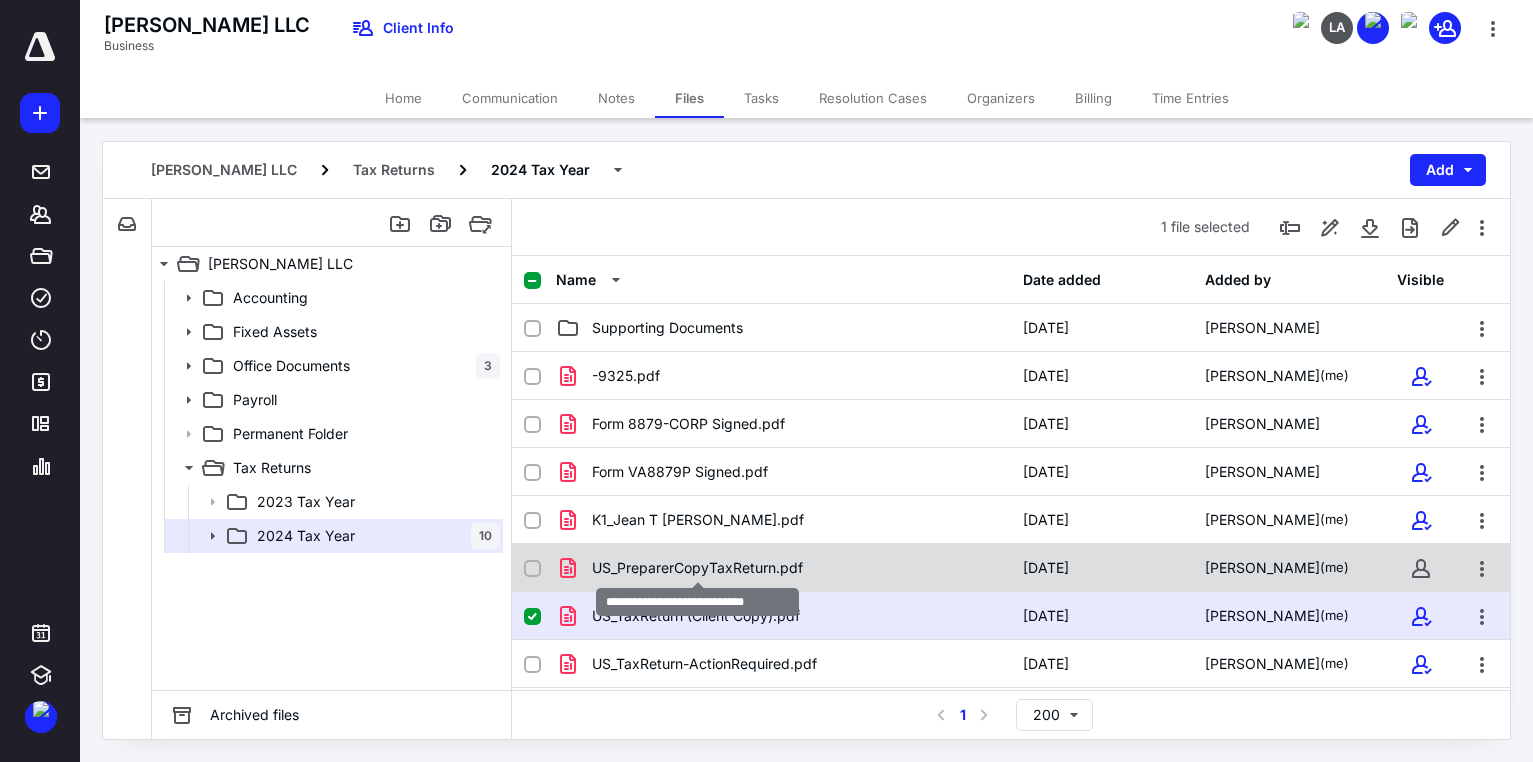 click on "US_PreparerCopyTaxReturn.pdf" at bounding box center [697, 568] 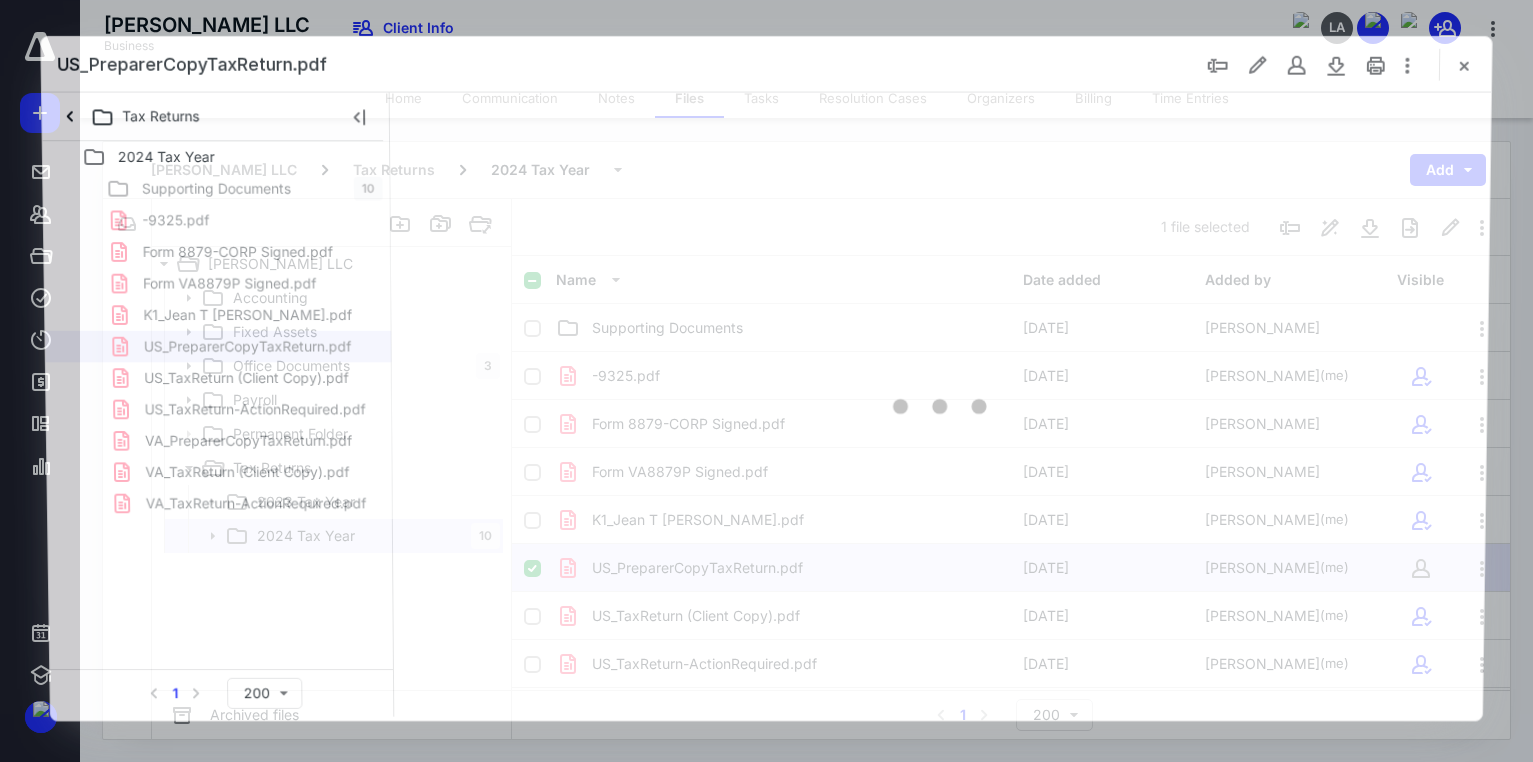scroll, scrollTop: 0, scrollLeft: 0, axis: both 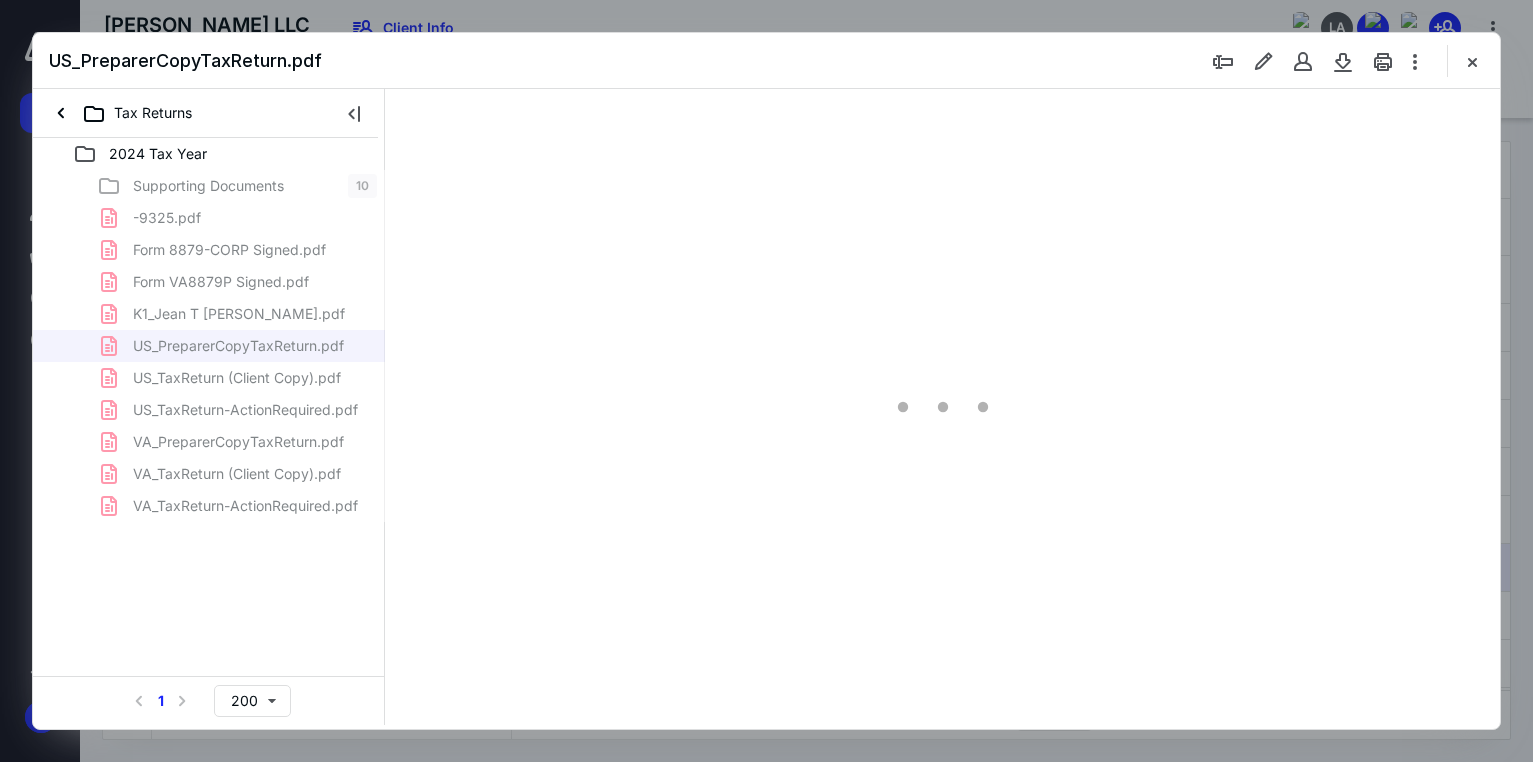 type on "178" 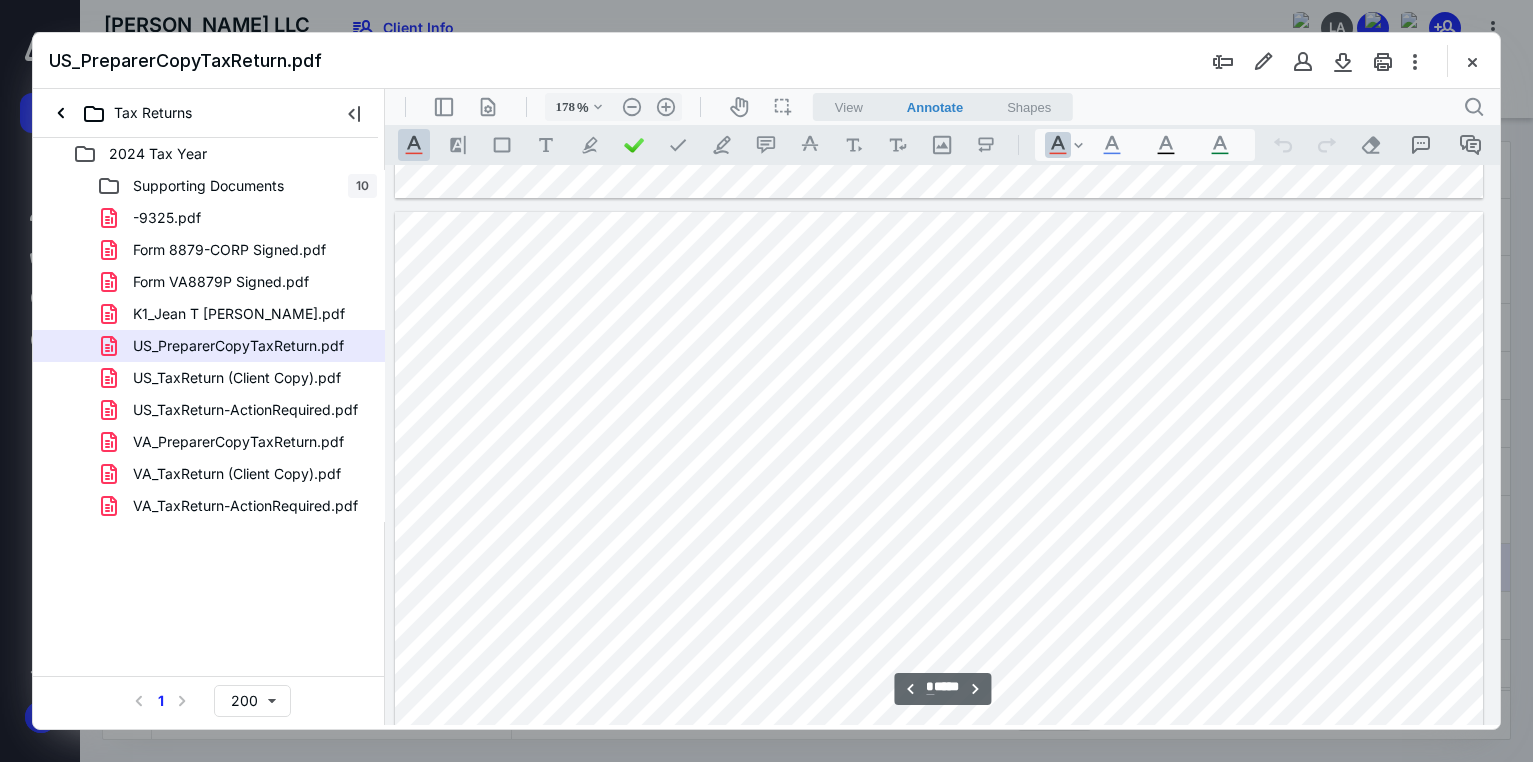 scroll, scrollTop: 8483, scrollLeft: 158, axis: both 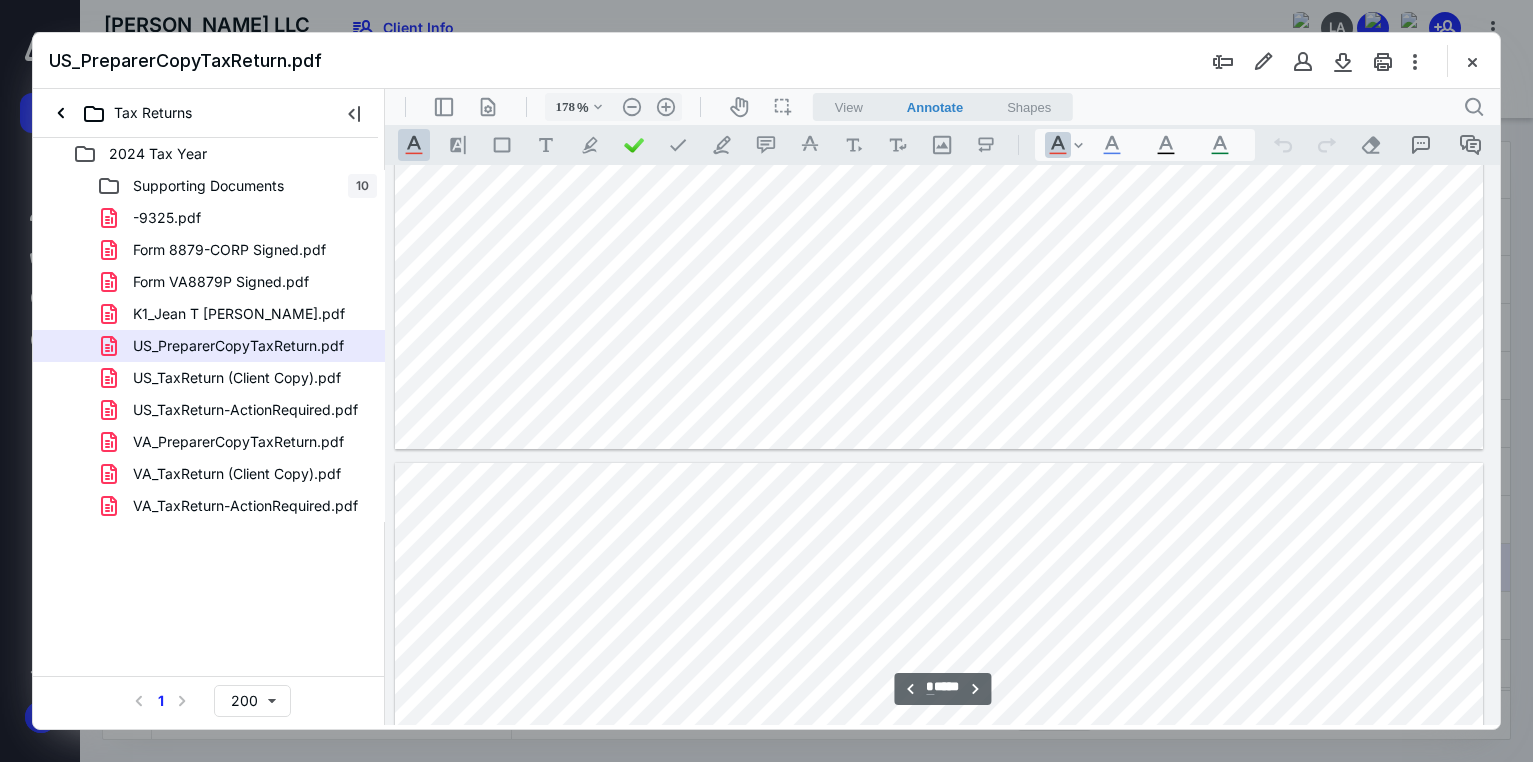 type on "*" 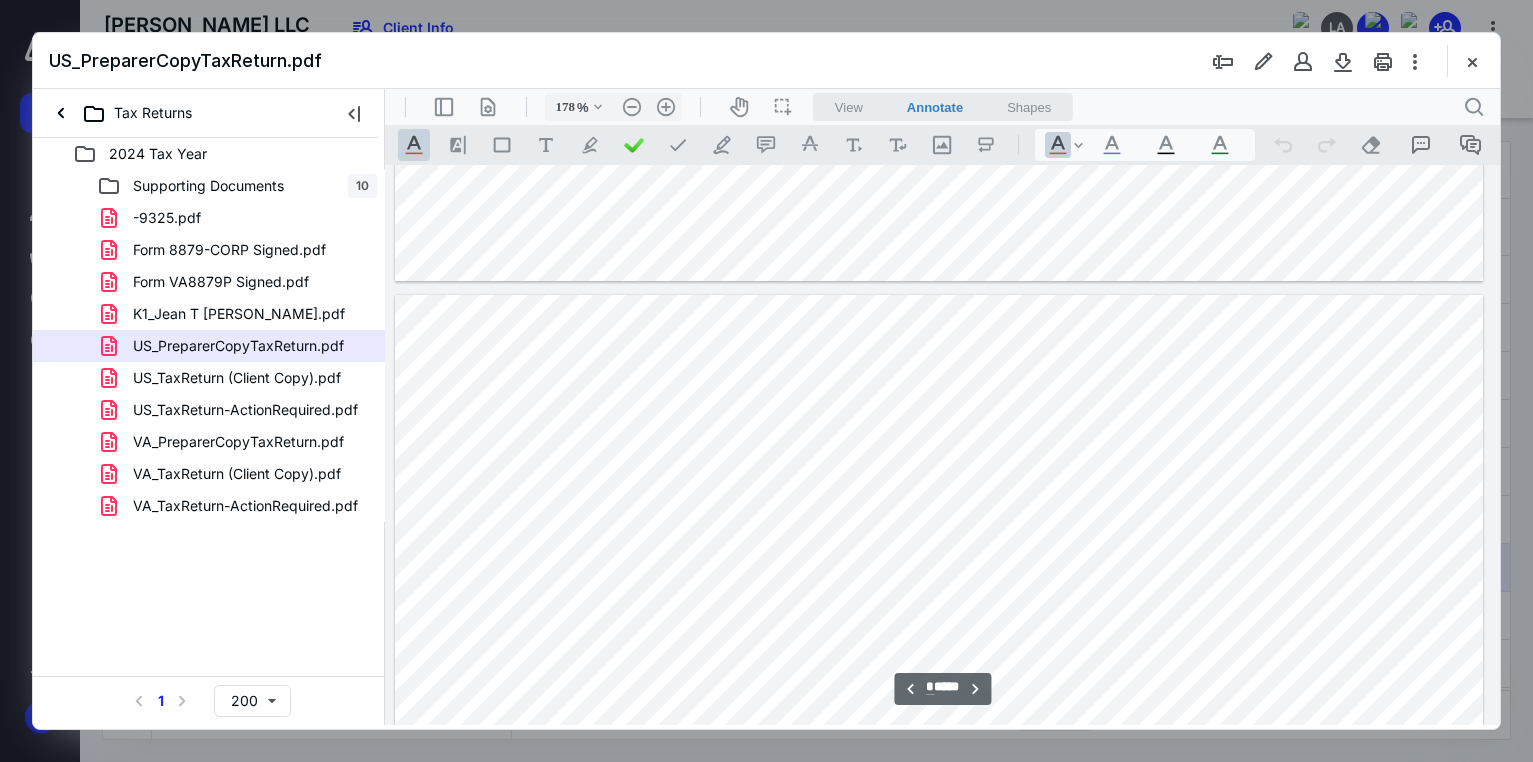 scroll, scrollTop: 8383, scrollLeft: 158, axis: both 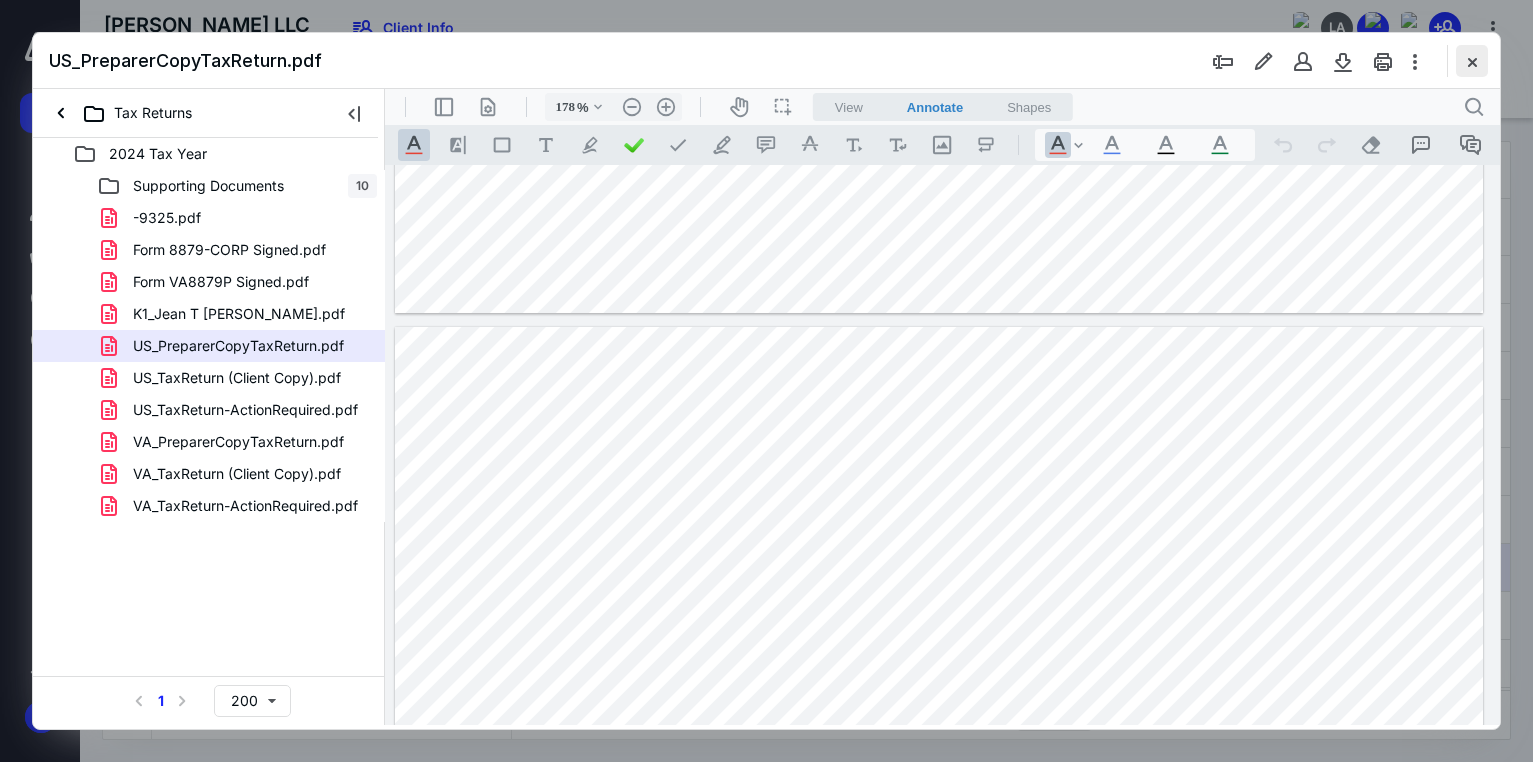 click at bounding box center (1472, 61) 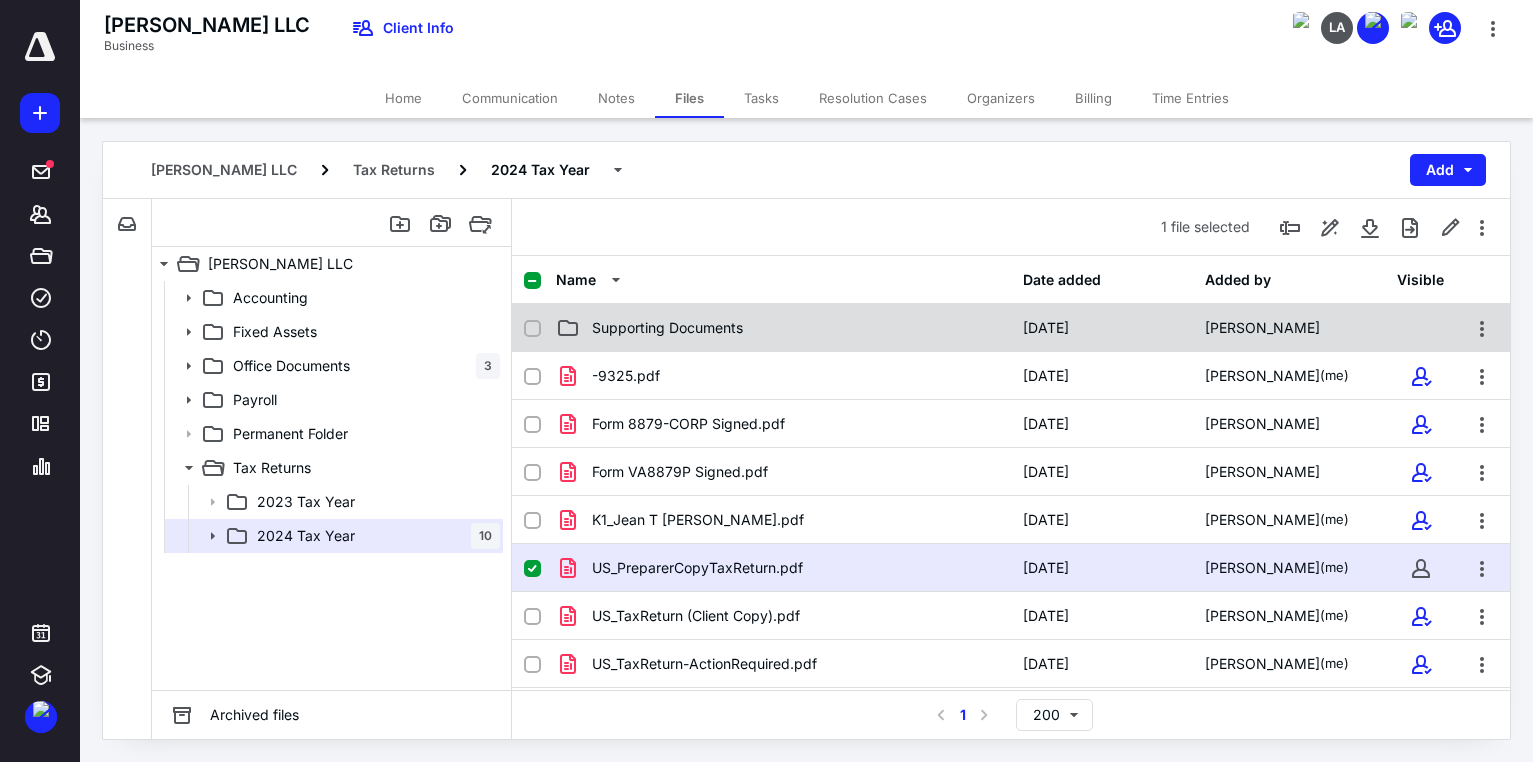 click on "Supporting Documents" at bounding box center (783, 328) 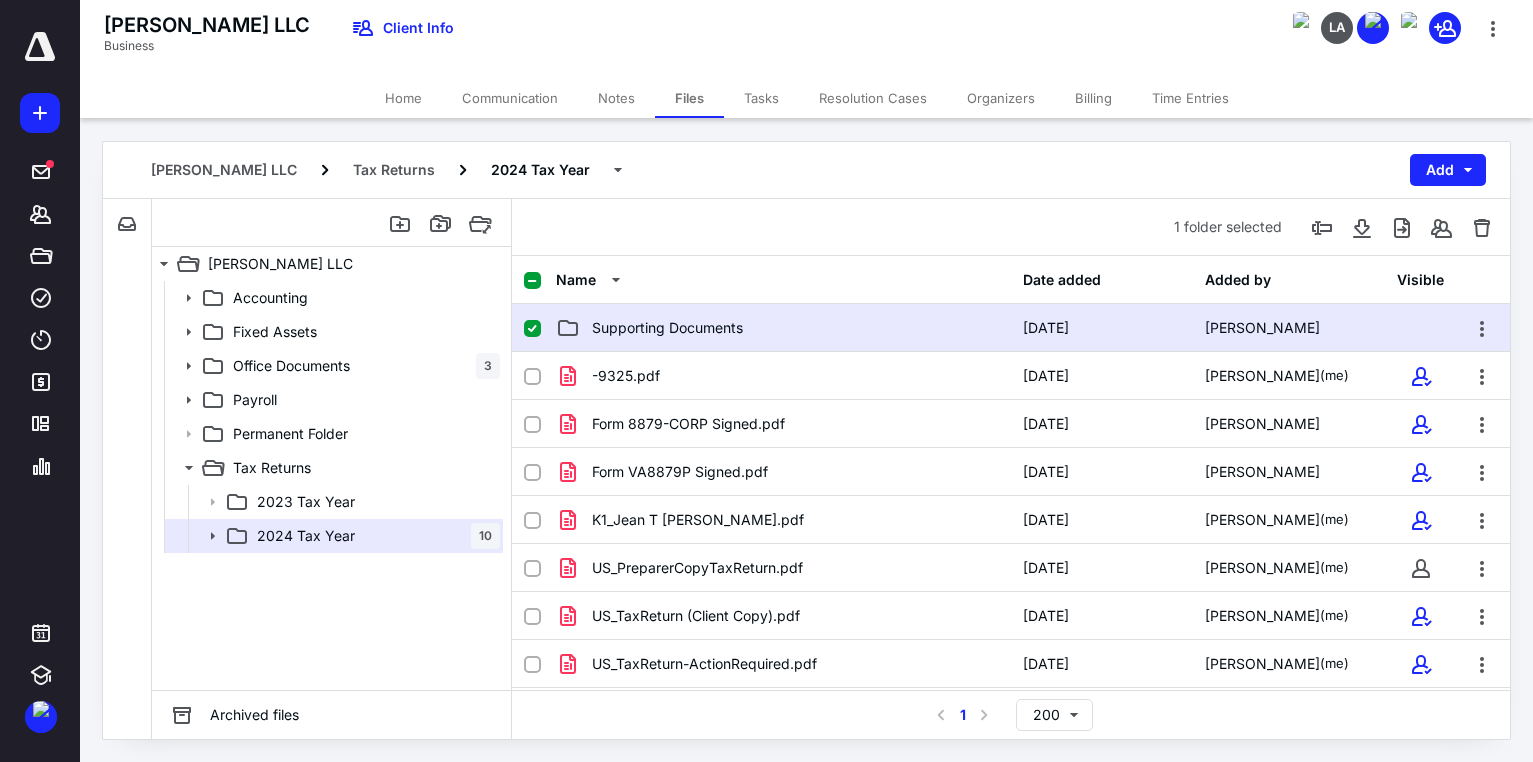 click on "Supporting Documents" at bounding box center [783, 328] 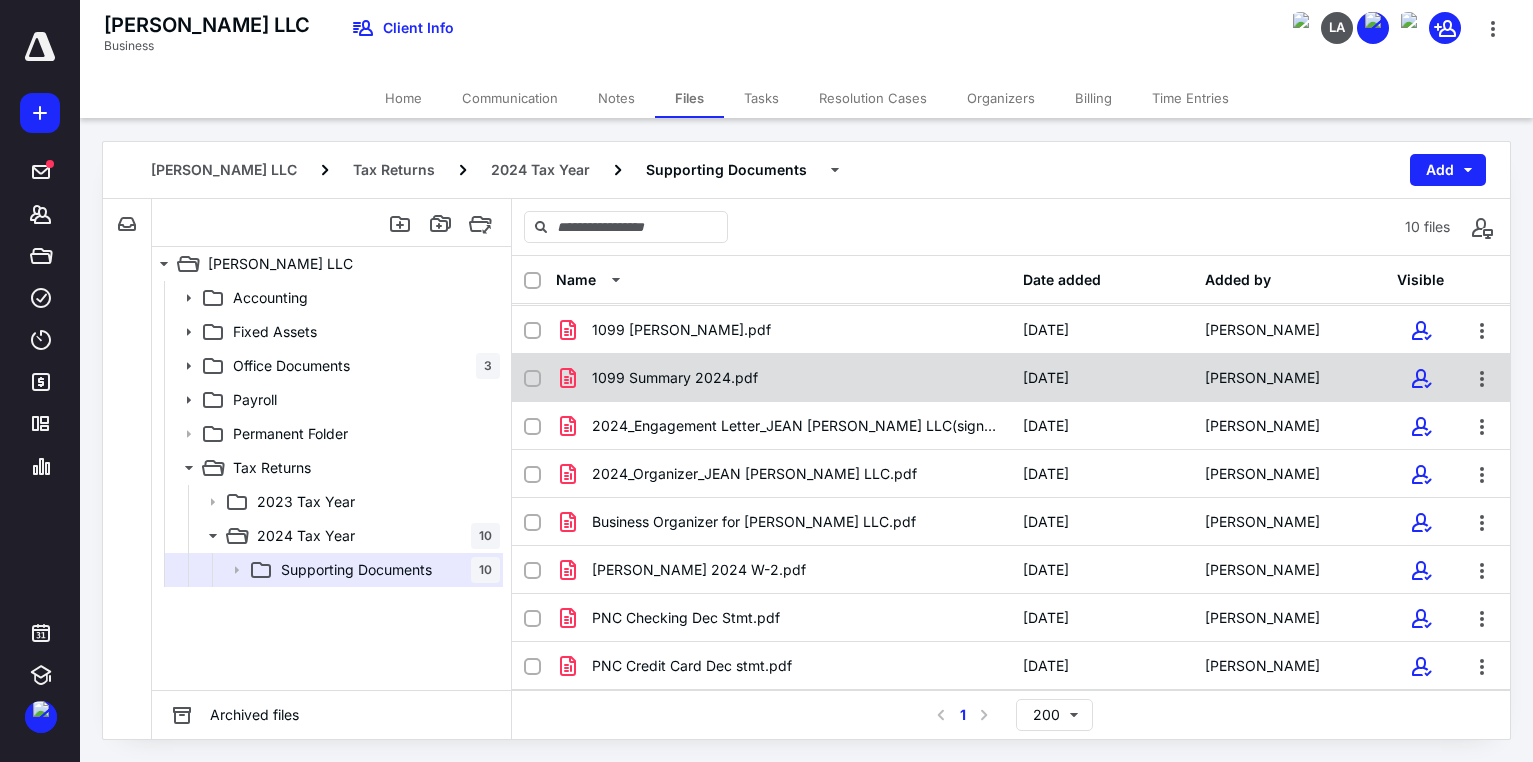scroll, scrollTop: 0, scrollLeft: 0, axis: both 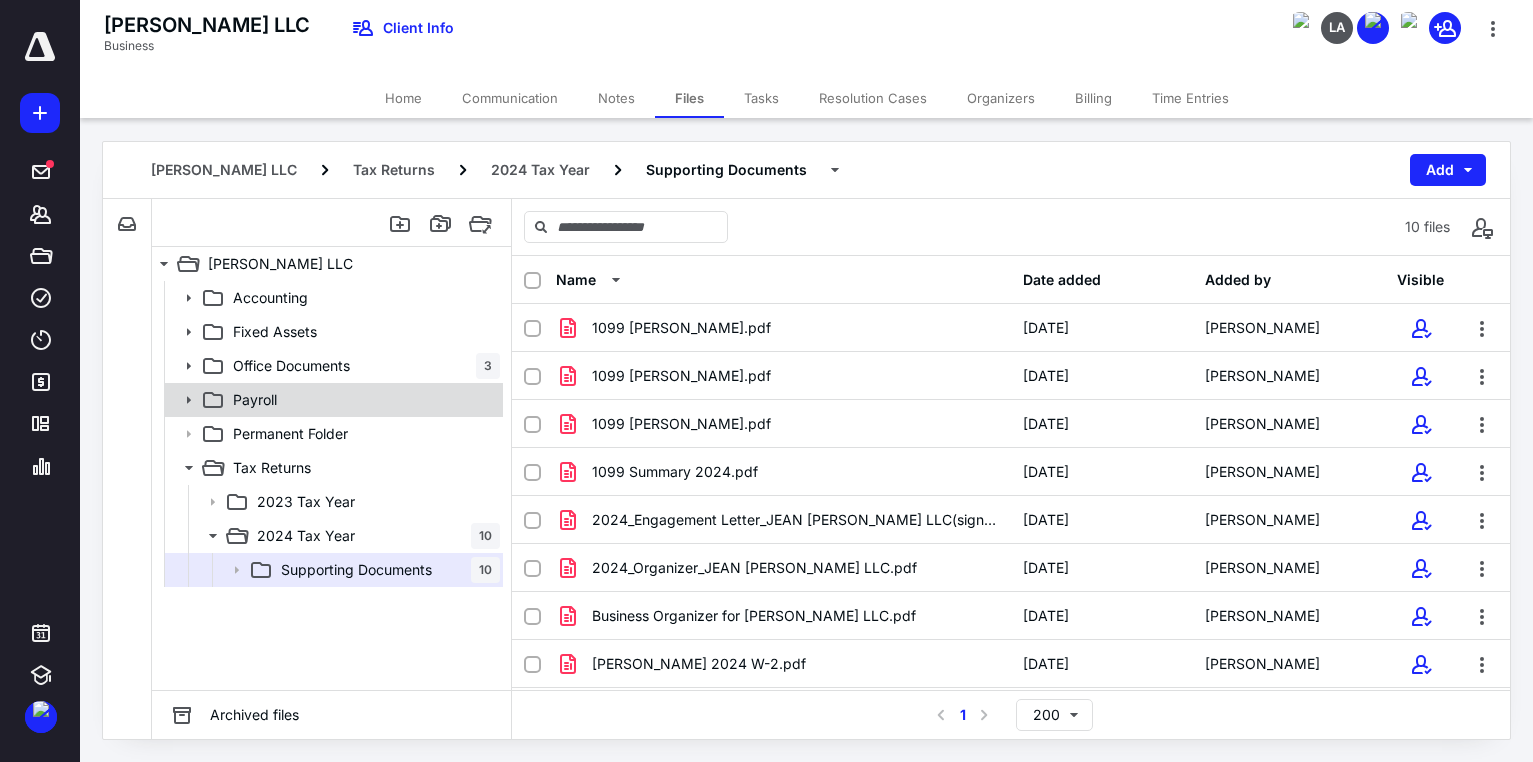 click 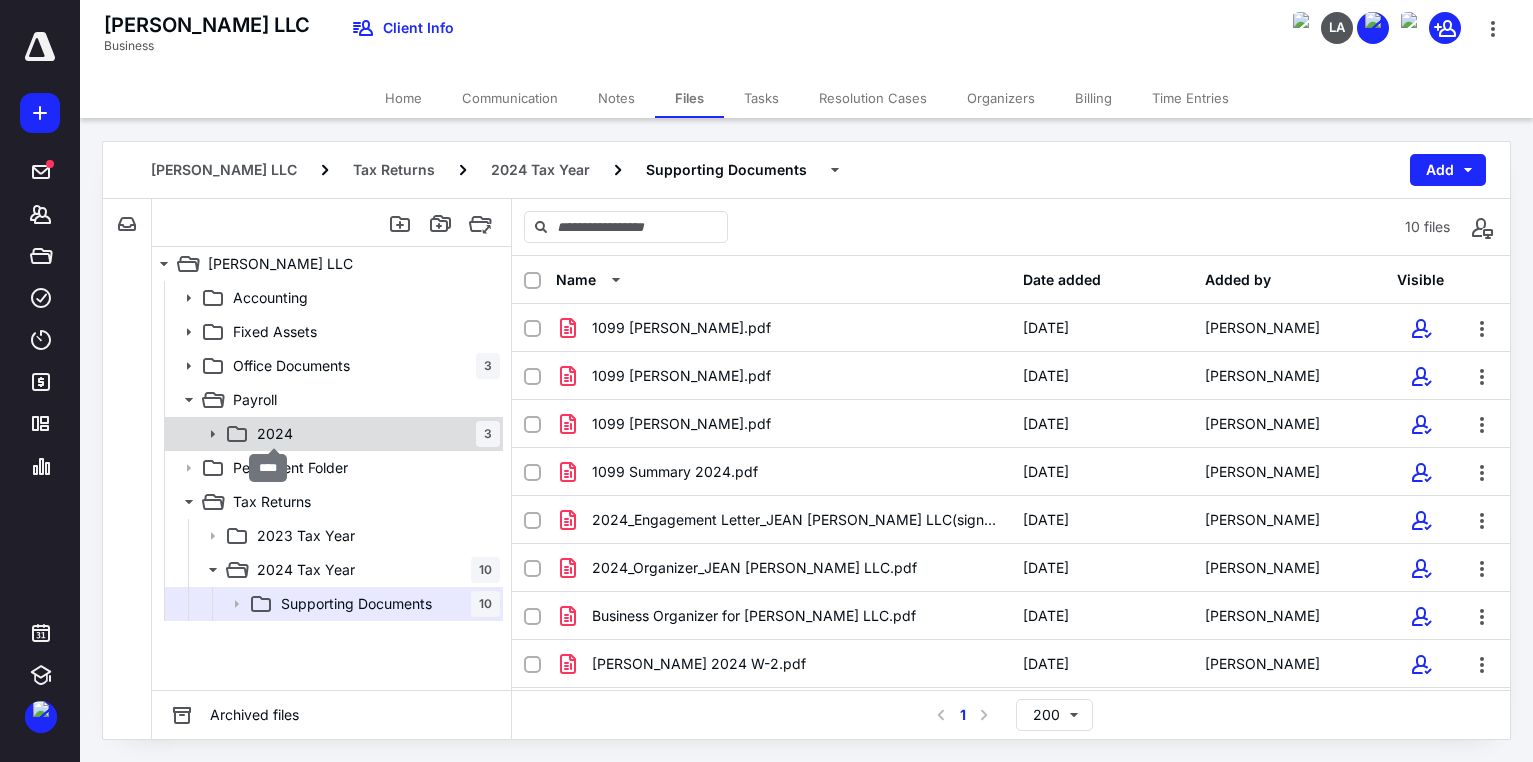 click on "2024" at bounding box center [275, 434] 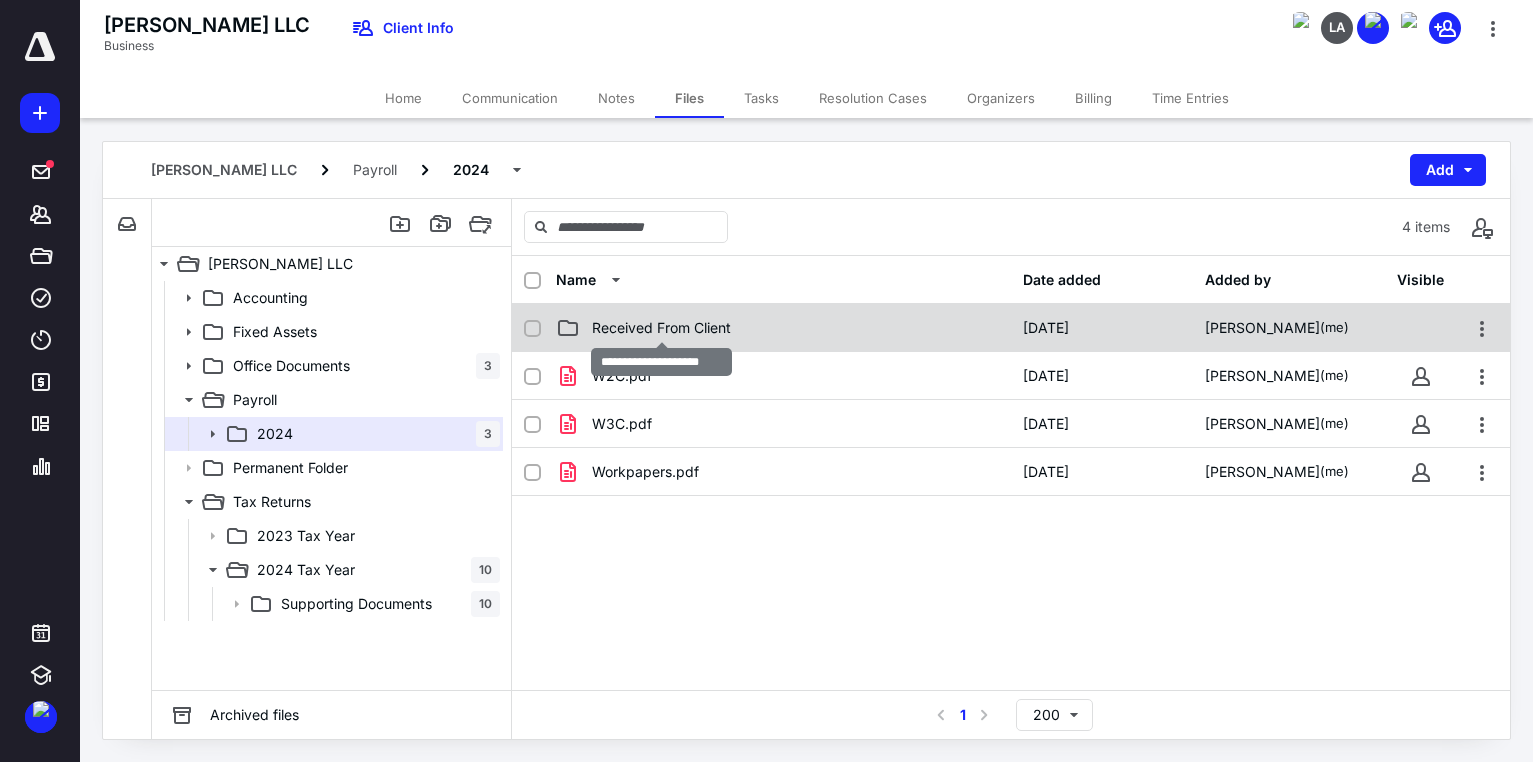 click on "Received From Client" at bounding box center [661, 328] 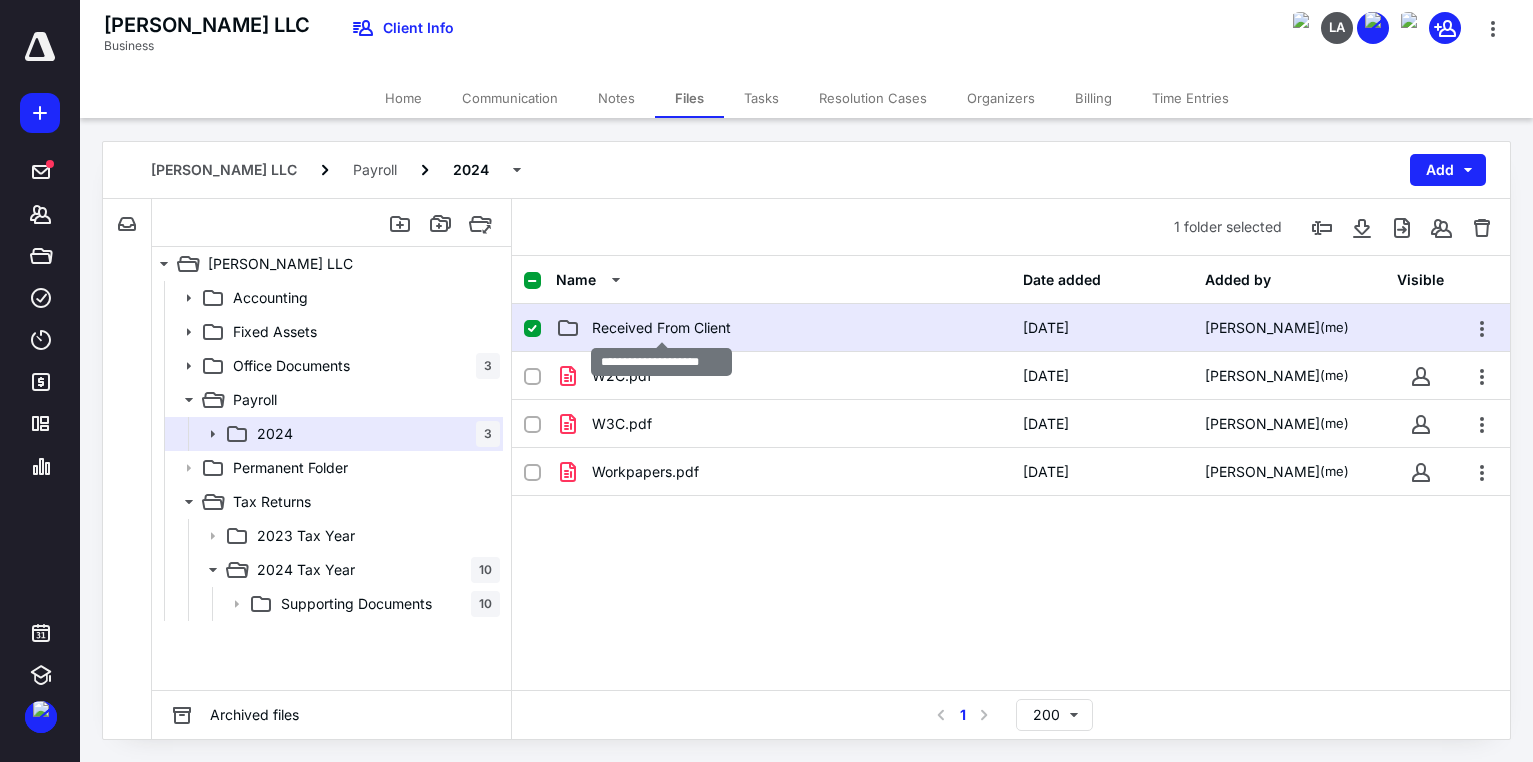 click on "Received From Client" at bounding box center (661, 328) 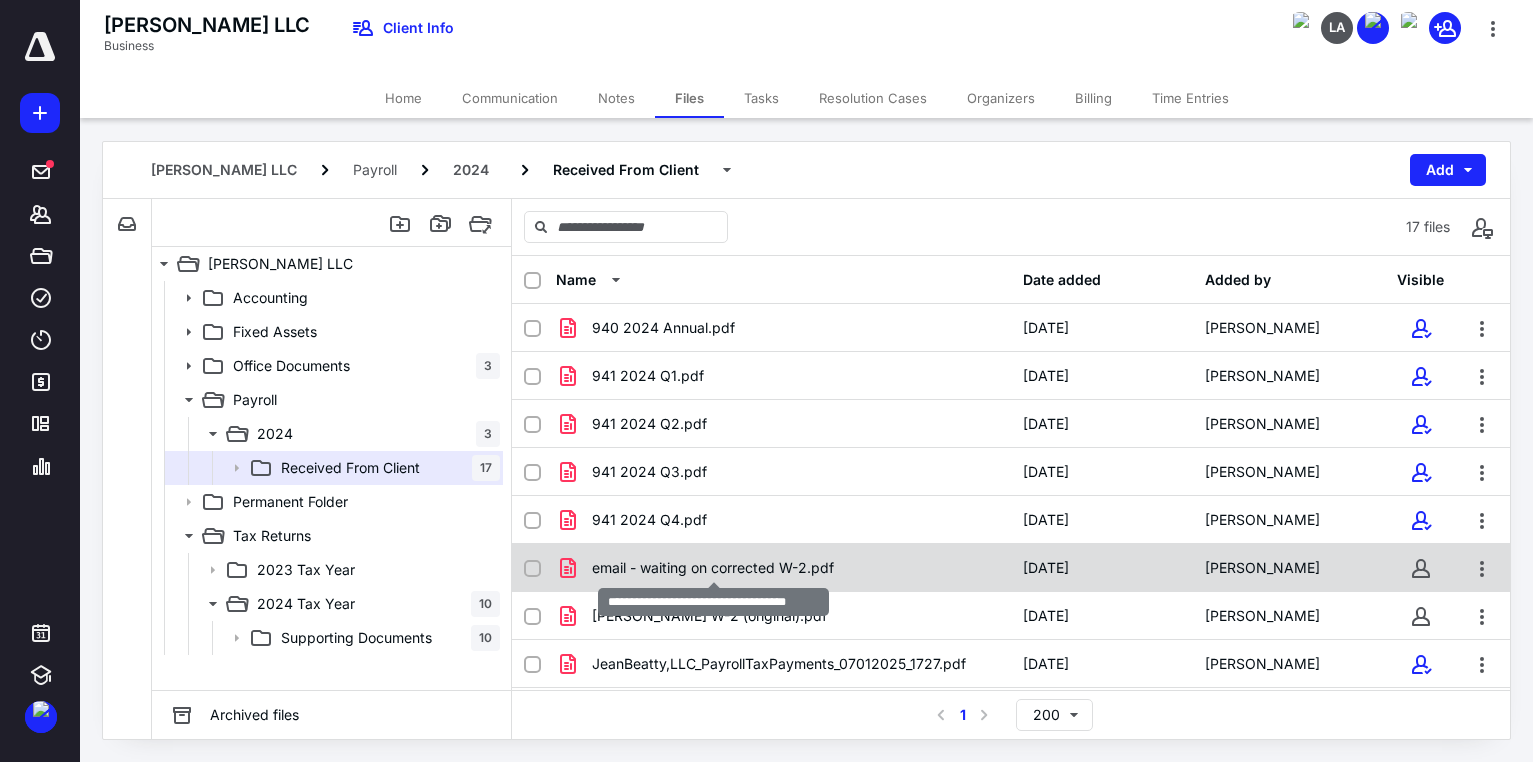 click on "email - waiting on corrected W-2.pdf" at bounding box center [713, 568] 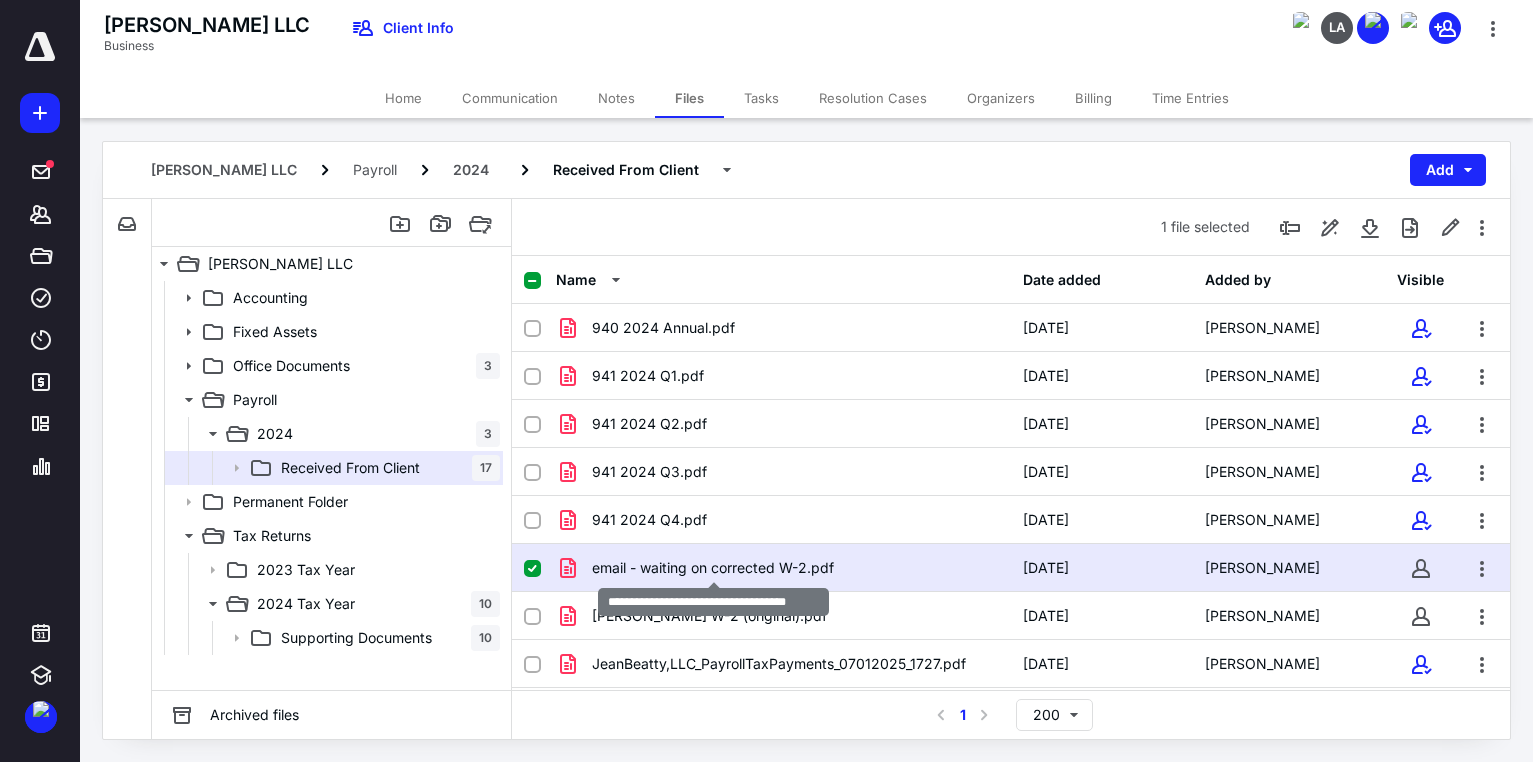 click on "email - waiting on corrected W-2.pdf" at bounding box center (713, 568) 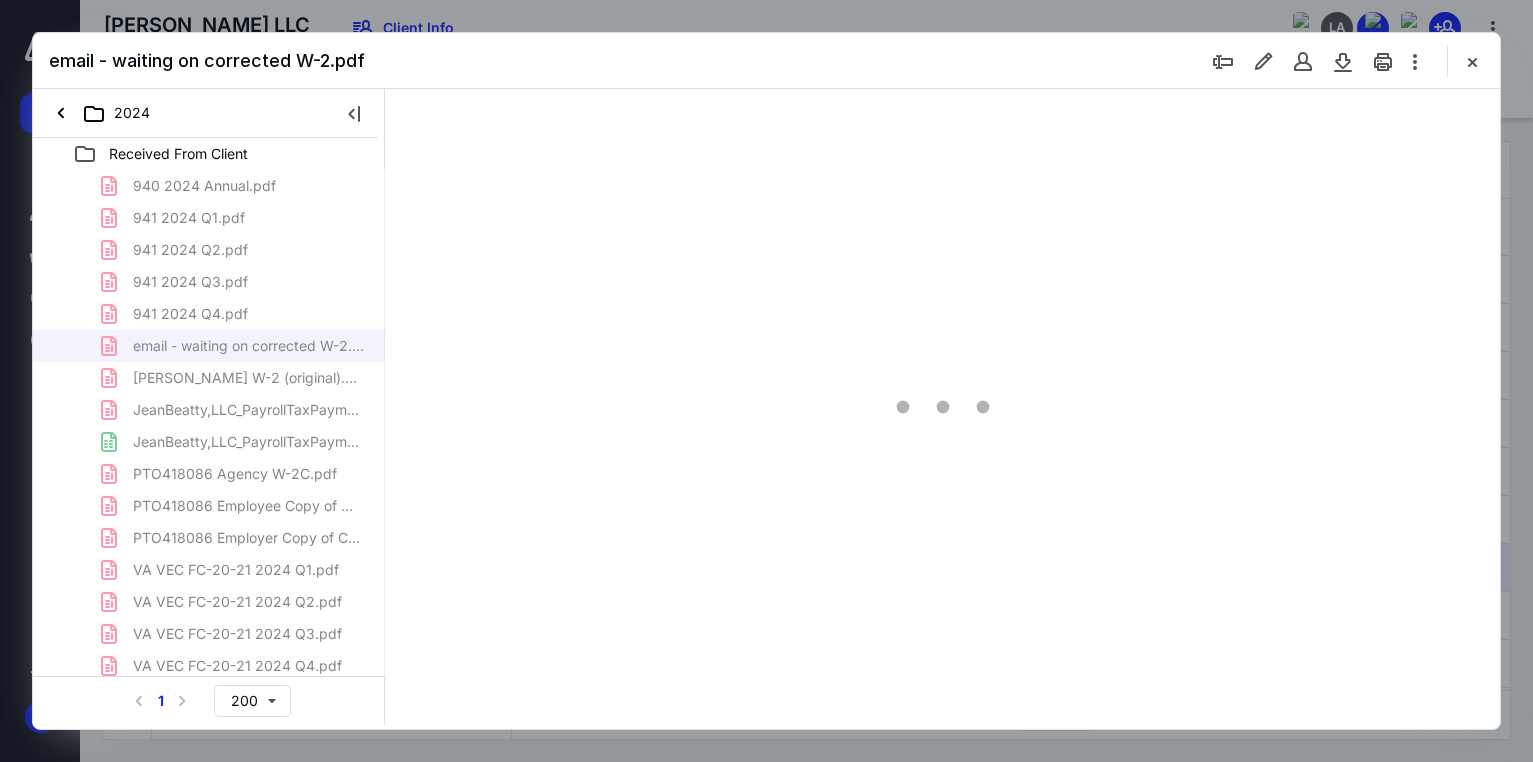 scroll, scrollTop: 0, scrollLeft: 0, axis: both 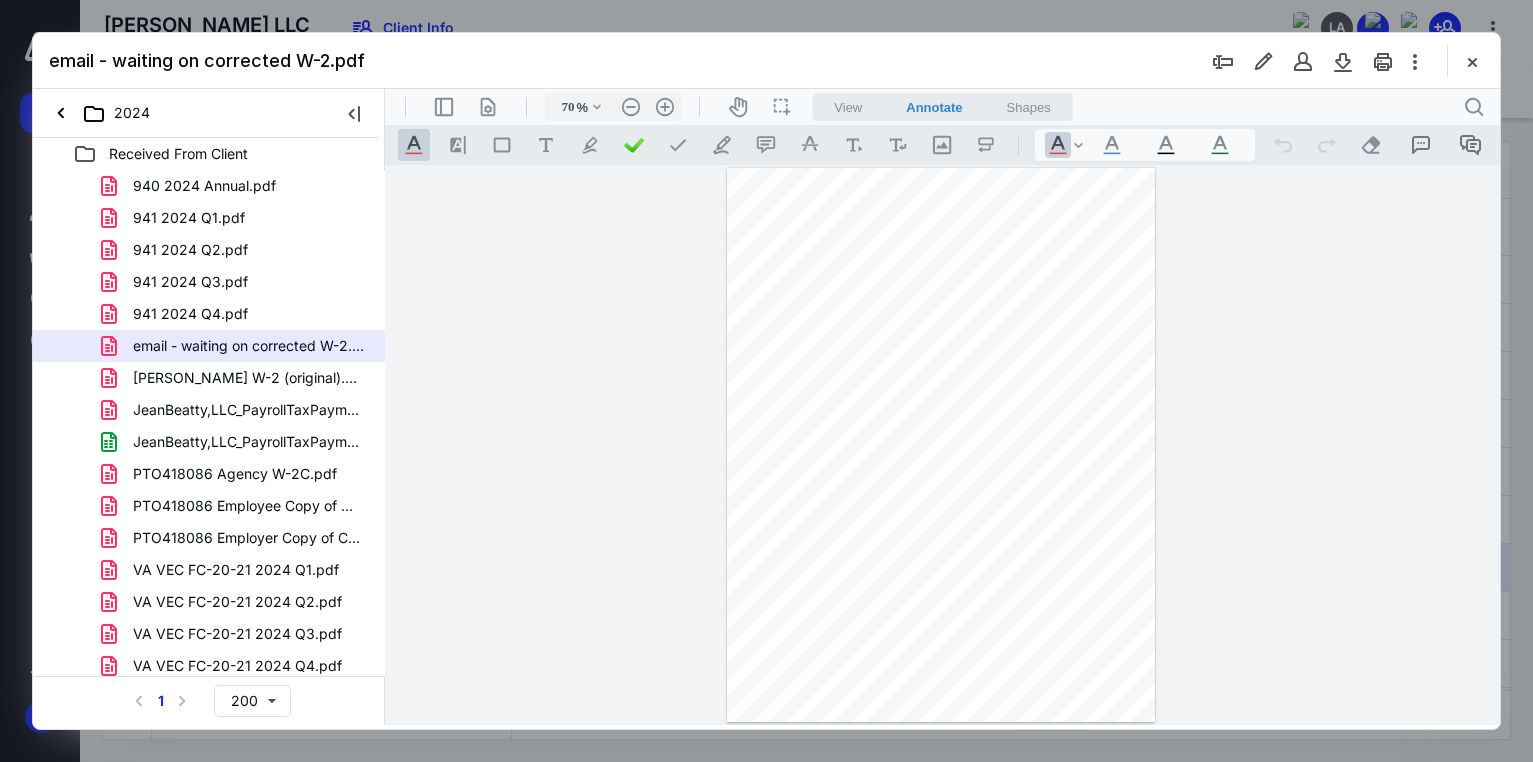 type on "178" 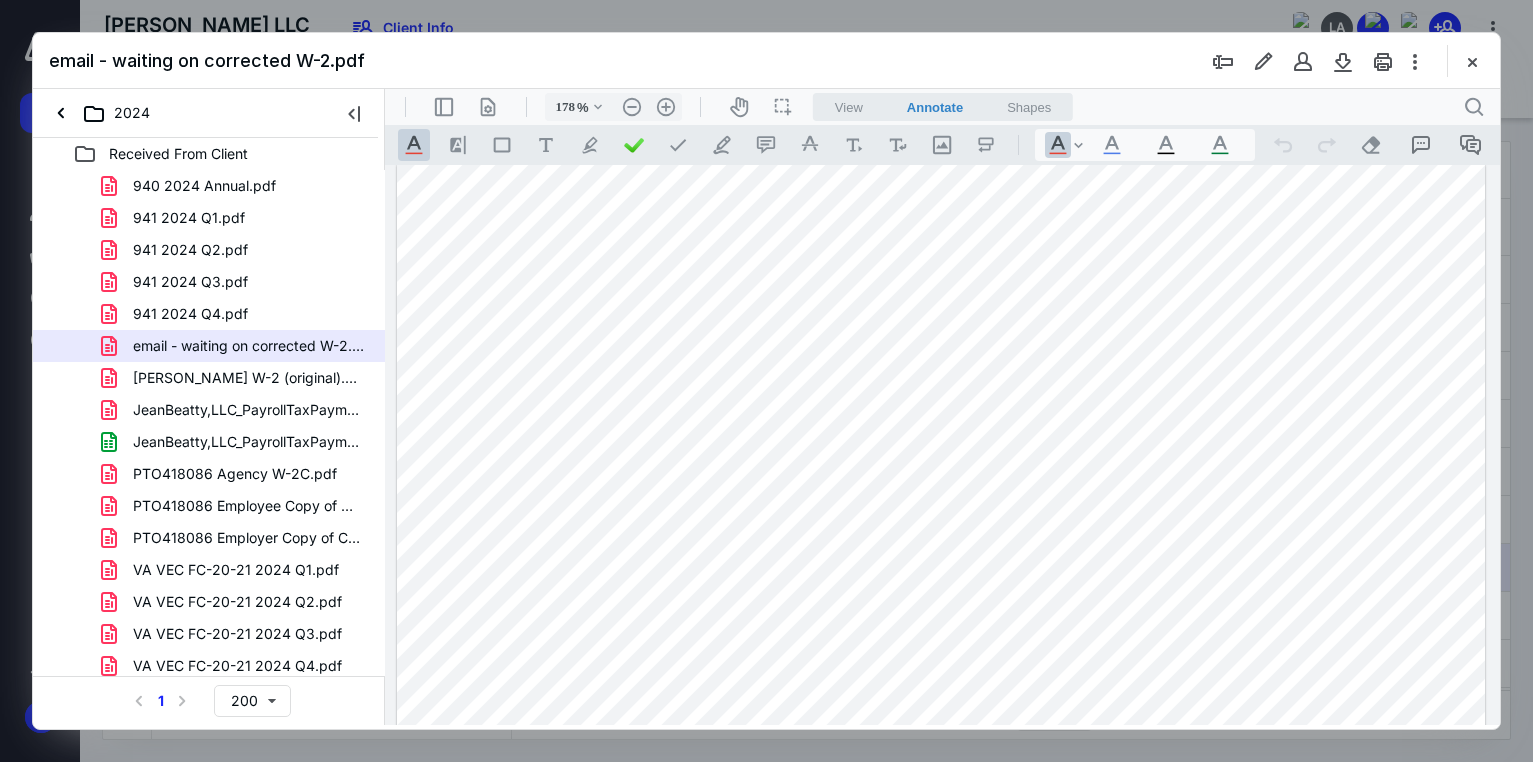 scroll, scrollTop: 0, scrollLeft: 0, axis: both 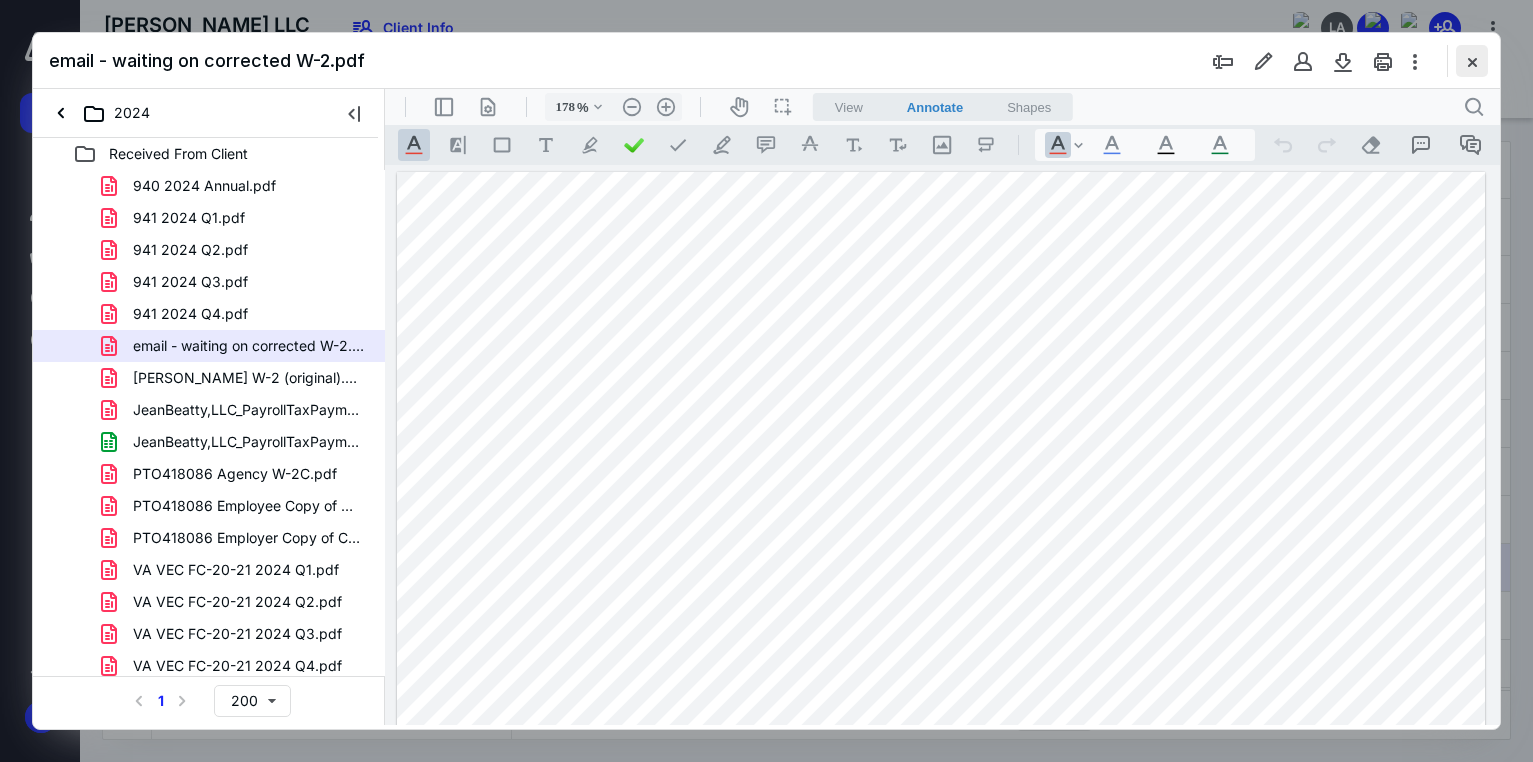 click at bounding box center [1472, 61] 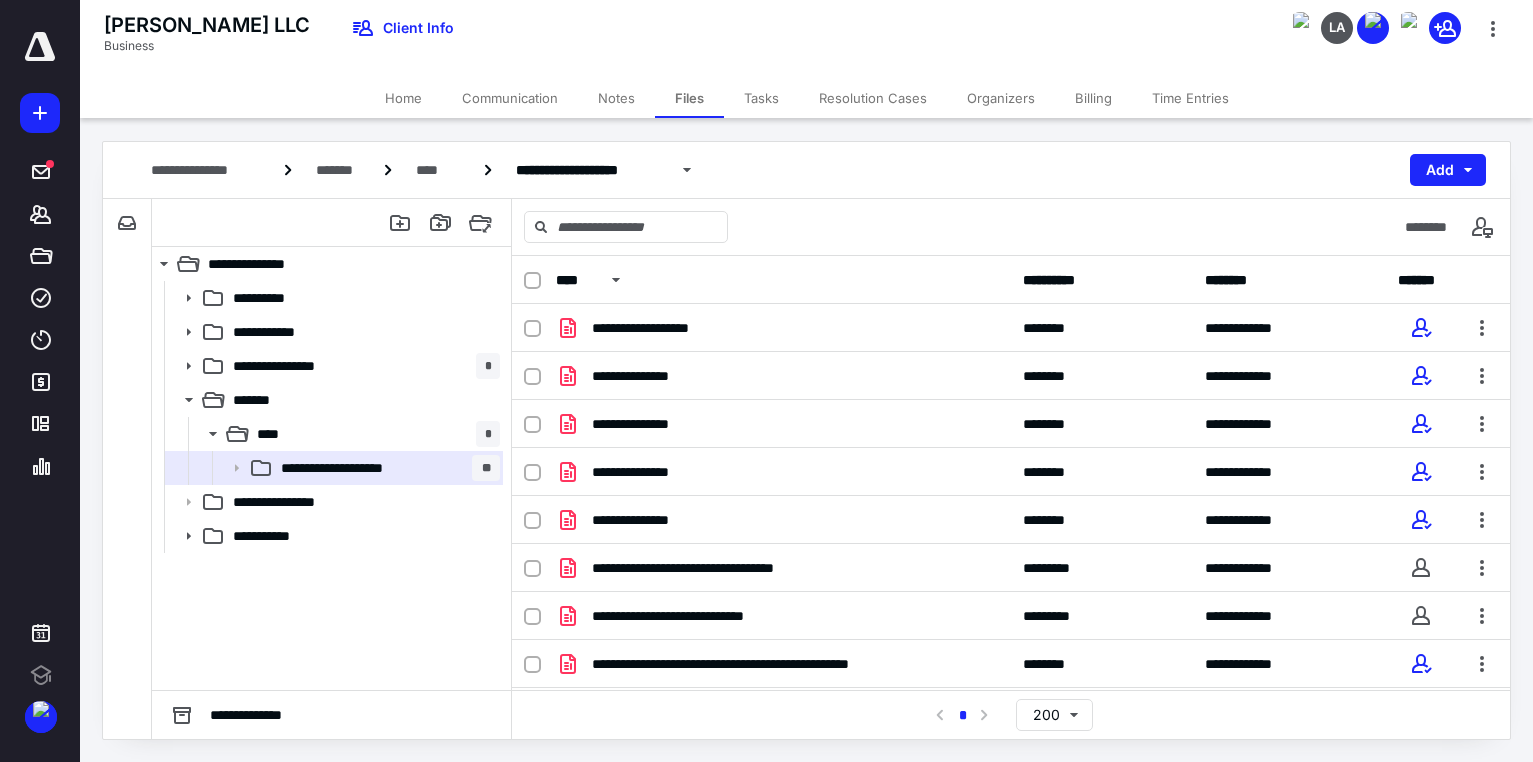 scroll, scrollTop: 0, scrollLeft: 0, axis: both 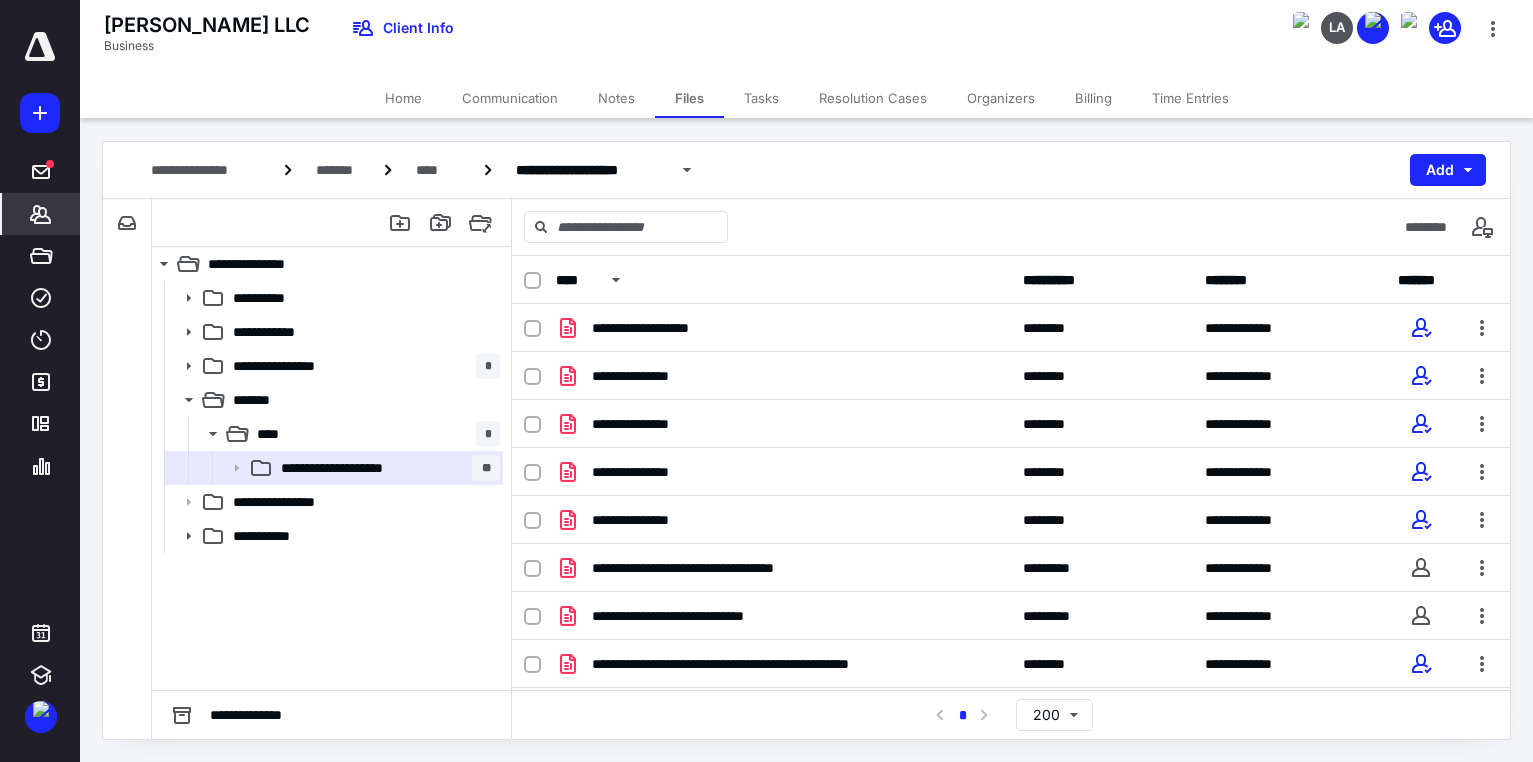 click 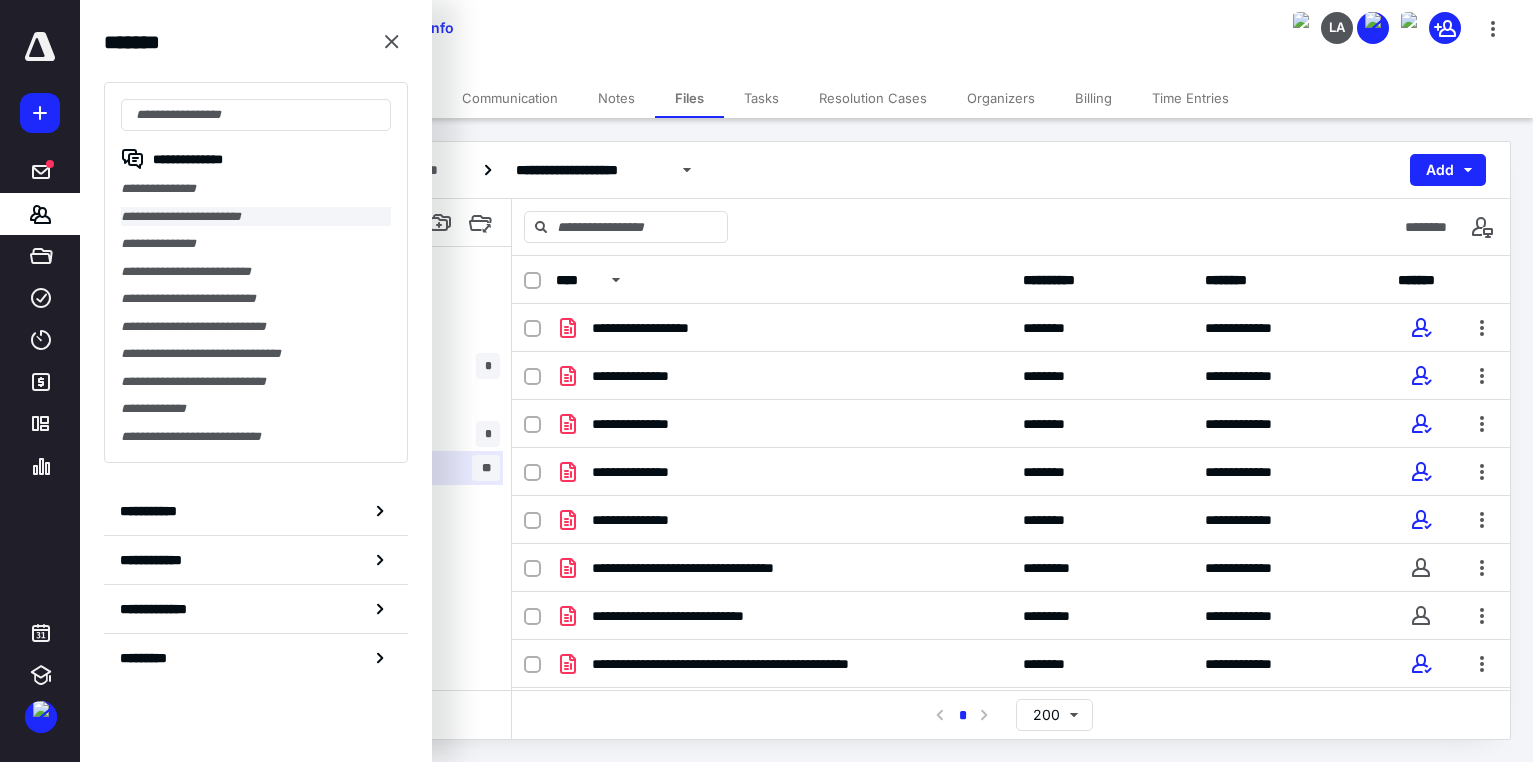 click on "**********" at bounding box center [256, 217] 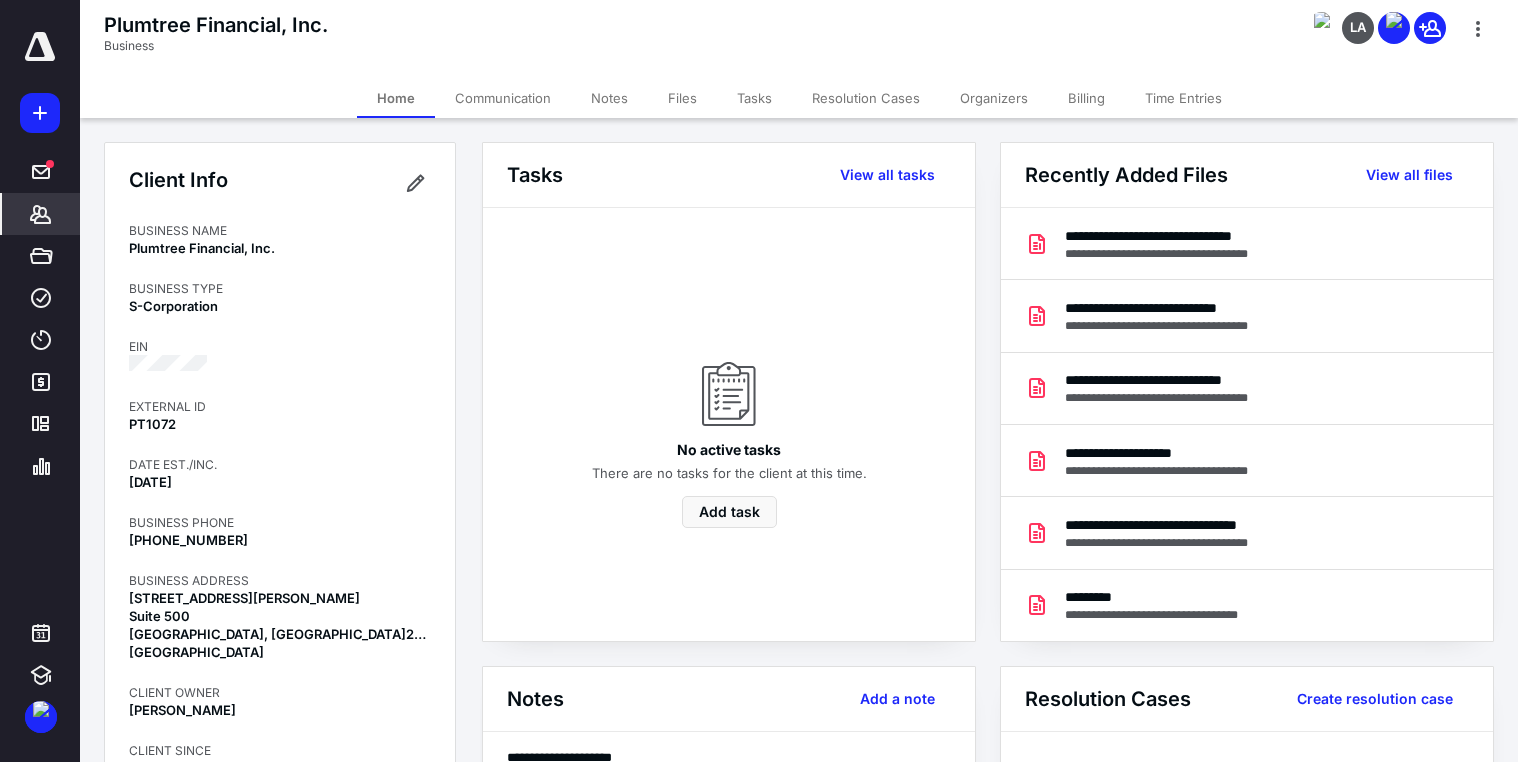 click on "Files" at bounding box center (682, 98) 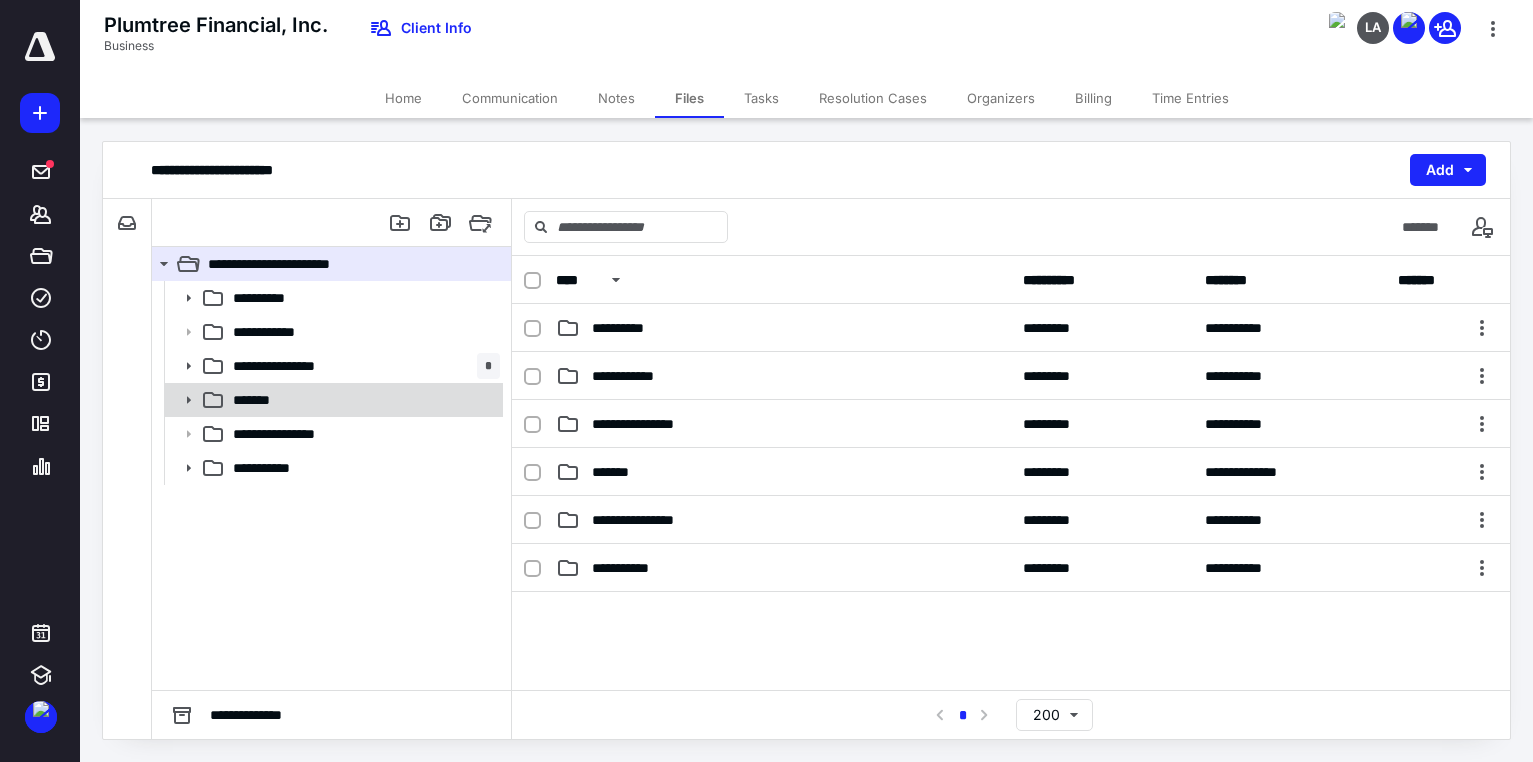click 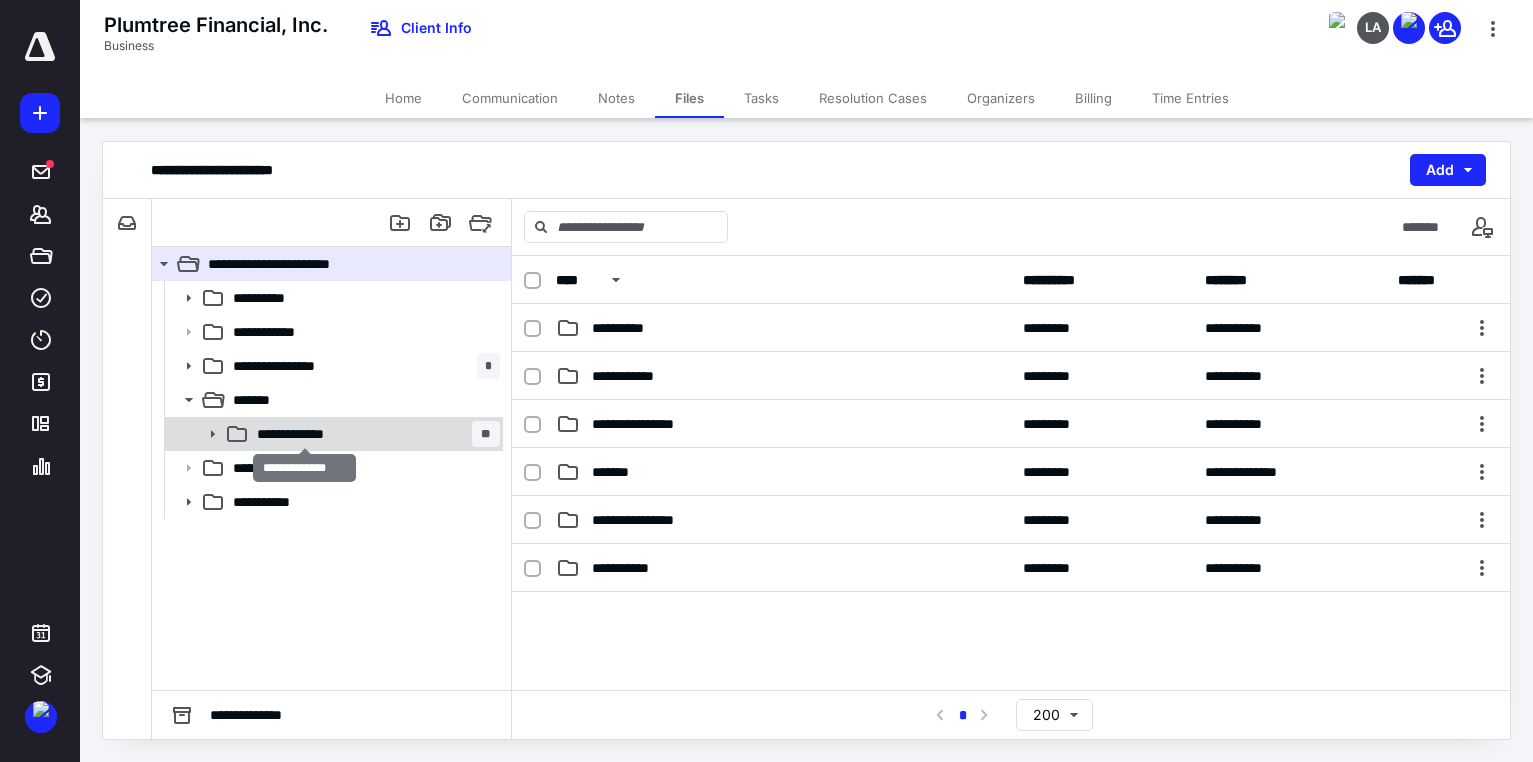 click on "**********" at bounding box center (305, 434) 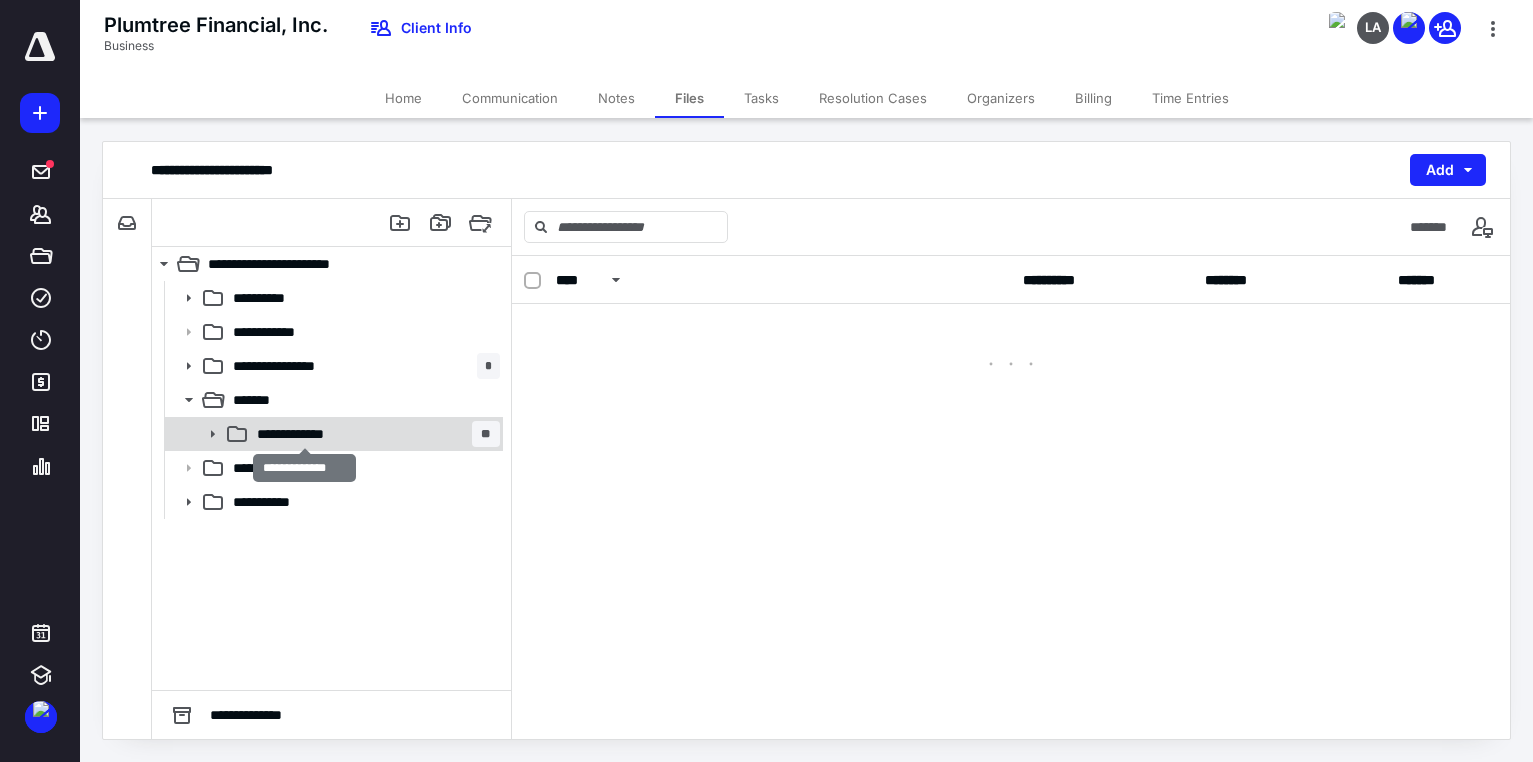 click on "**********" at bounding box center (305, 434) 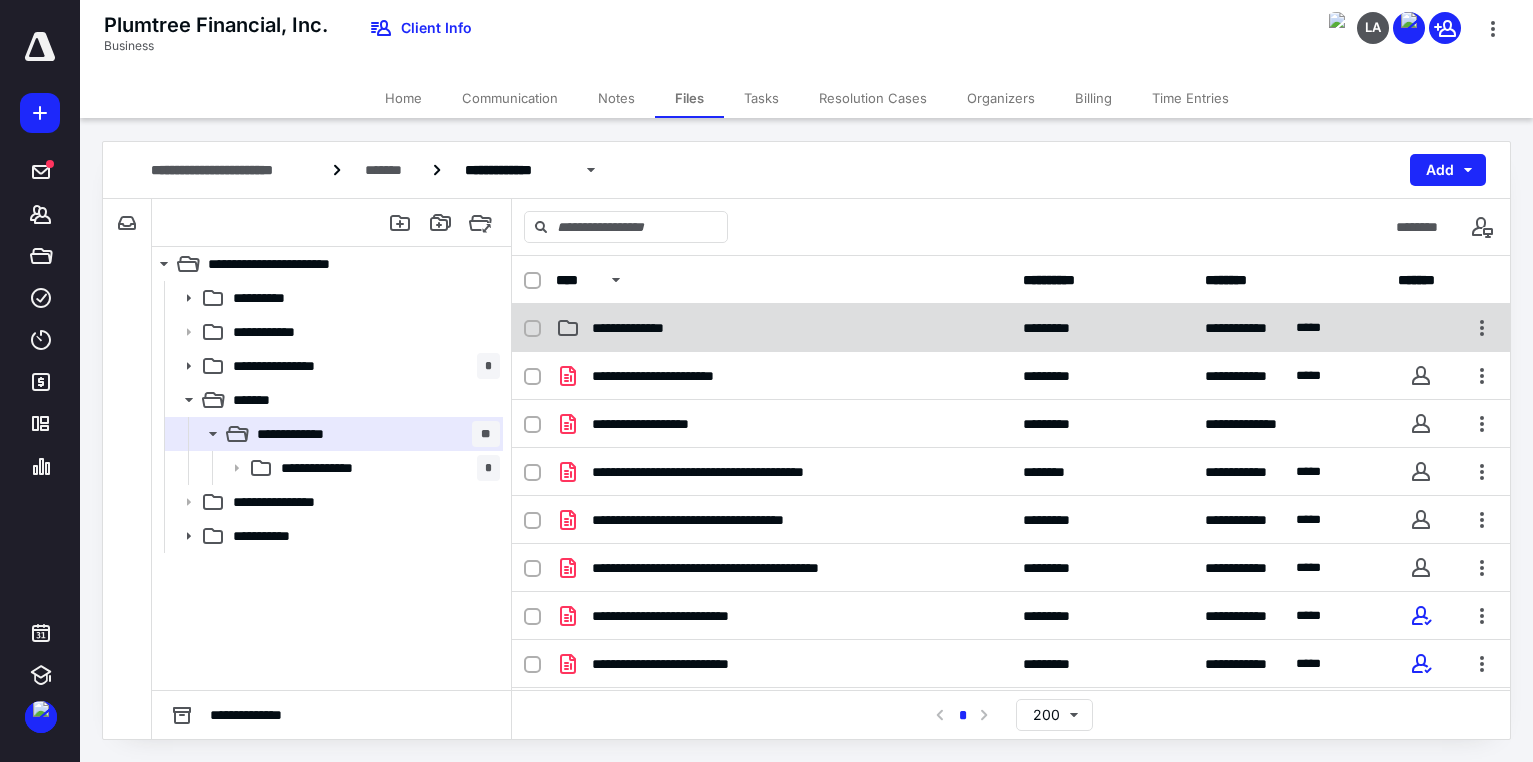 click on "**********" at bounding box center [642, 328] 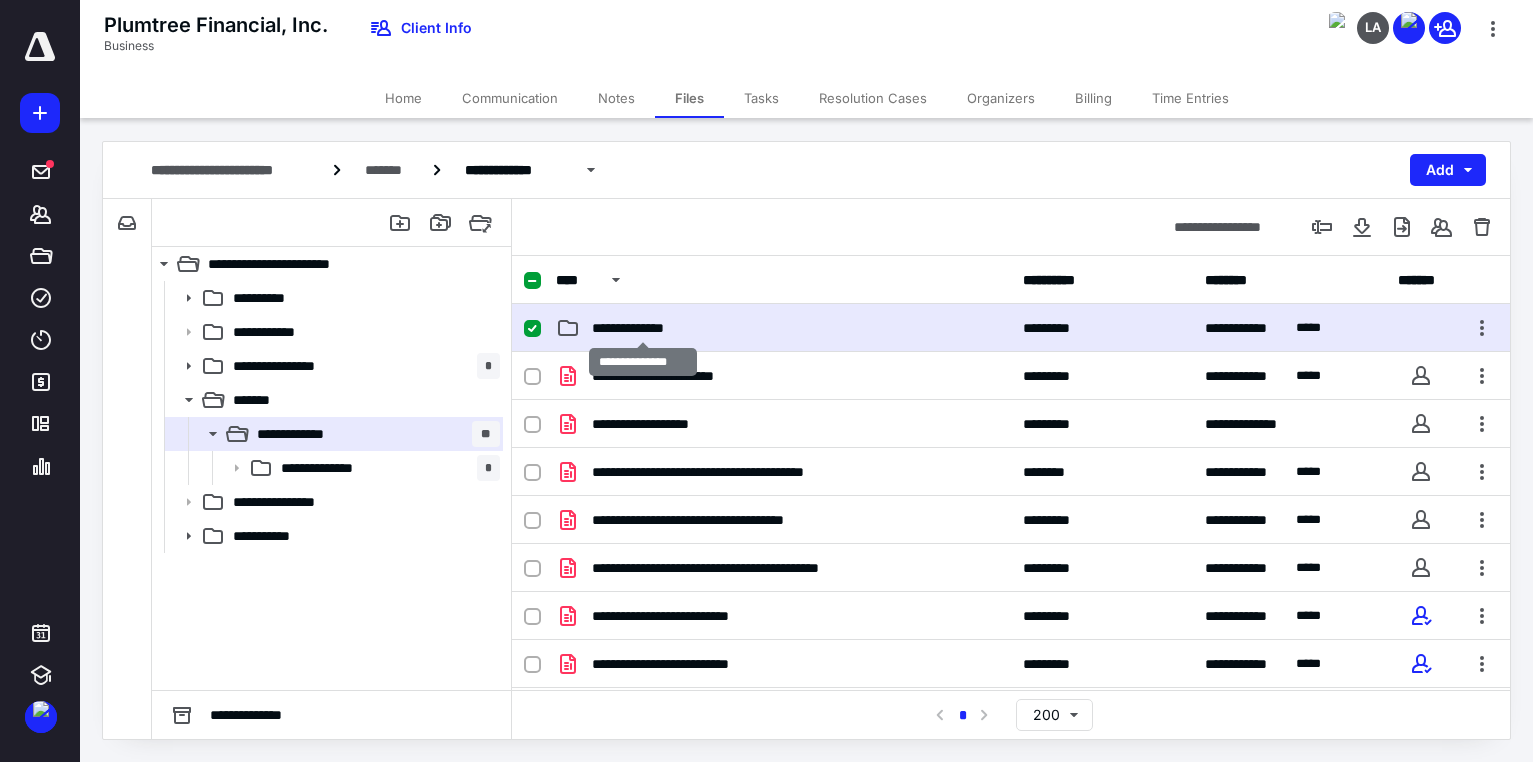 click on "**********" at bounding box center (642, 328) 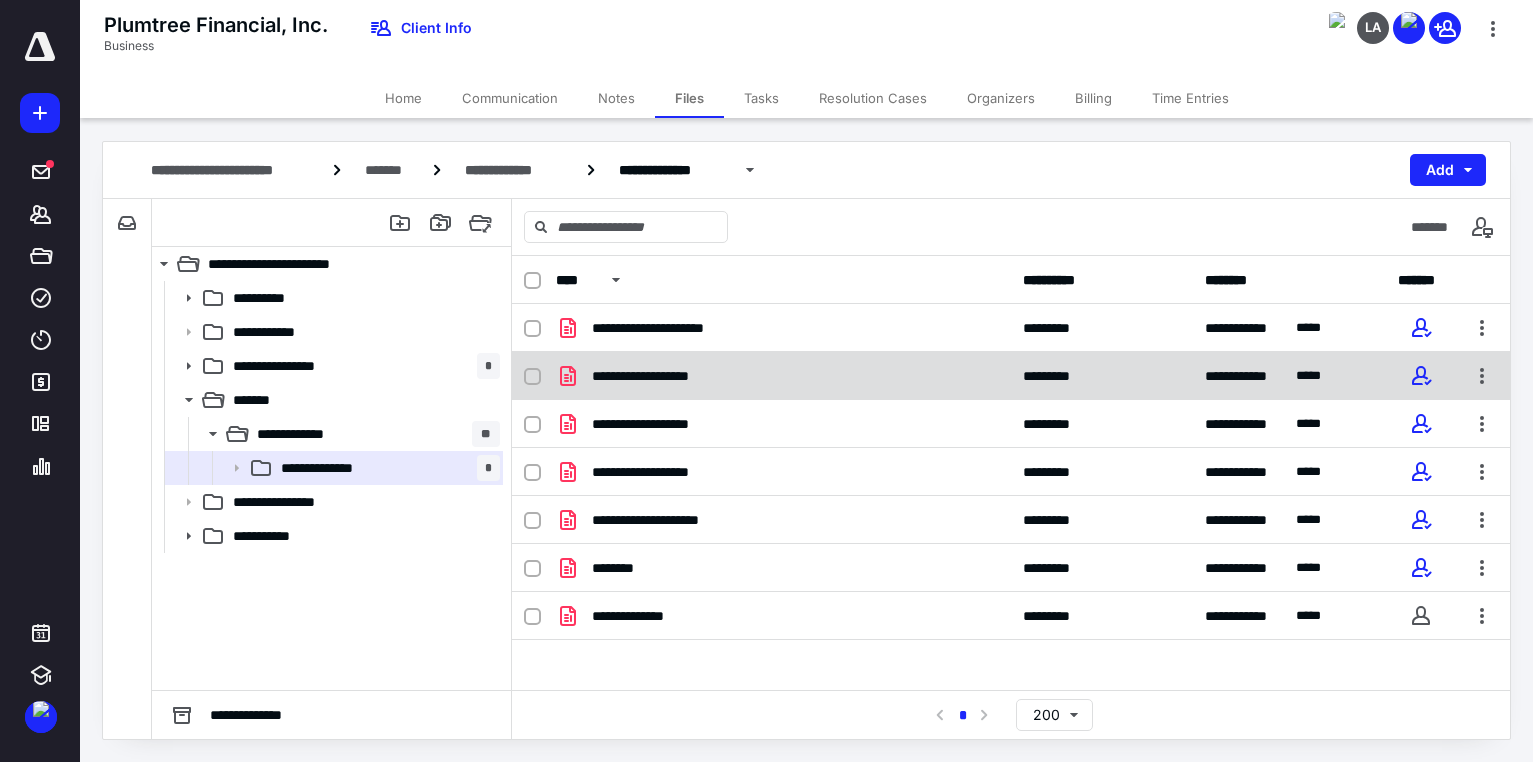 click on "**********" at bounding box center [661, 376] 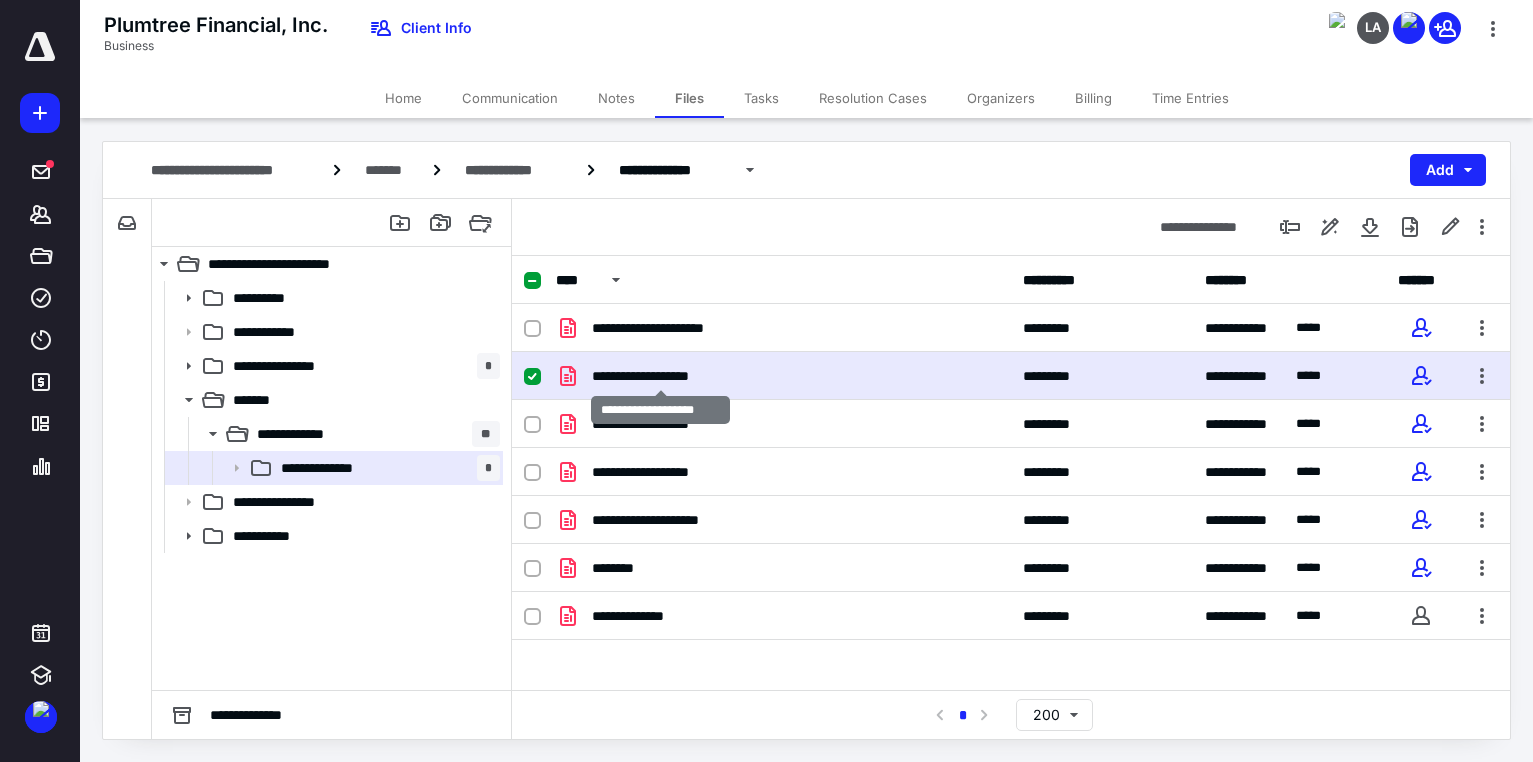 click on "**********" at bounding box center (661, 376) 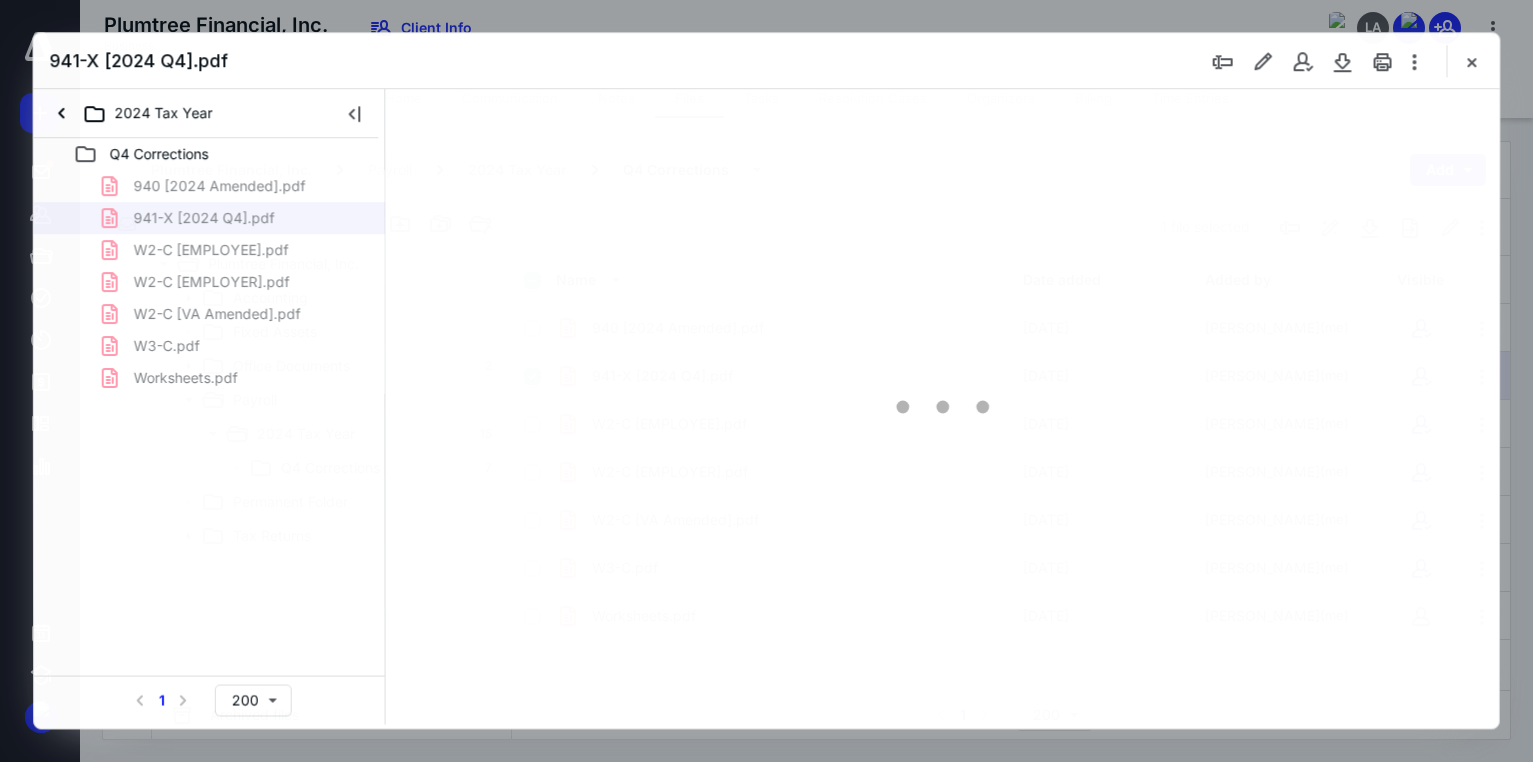scroll, scrollTop: 0, scrollLeft: 0, axis: both 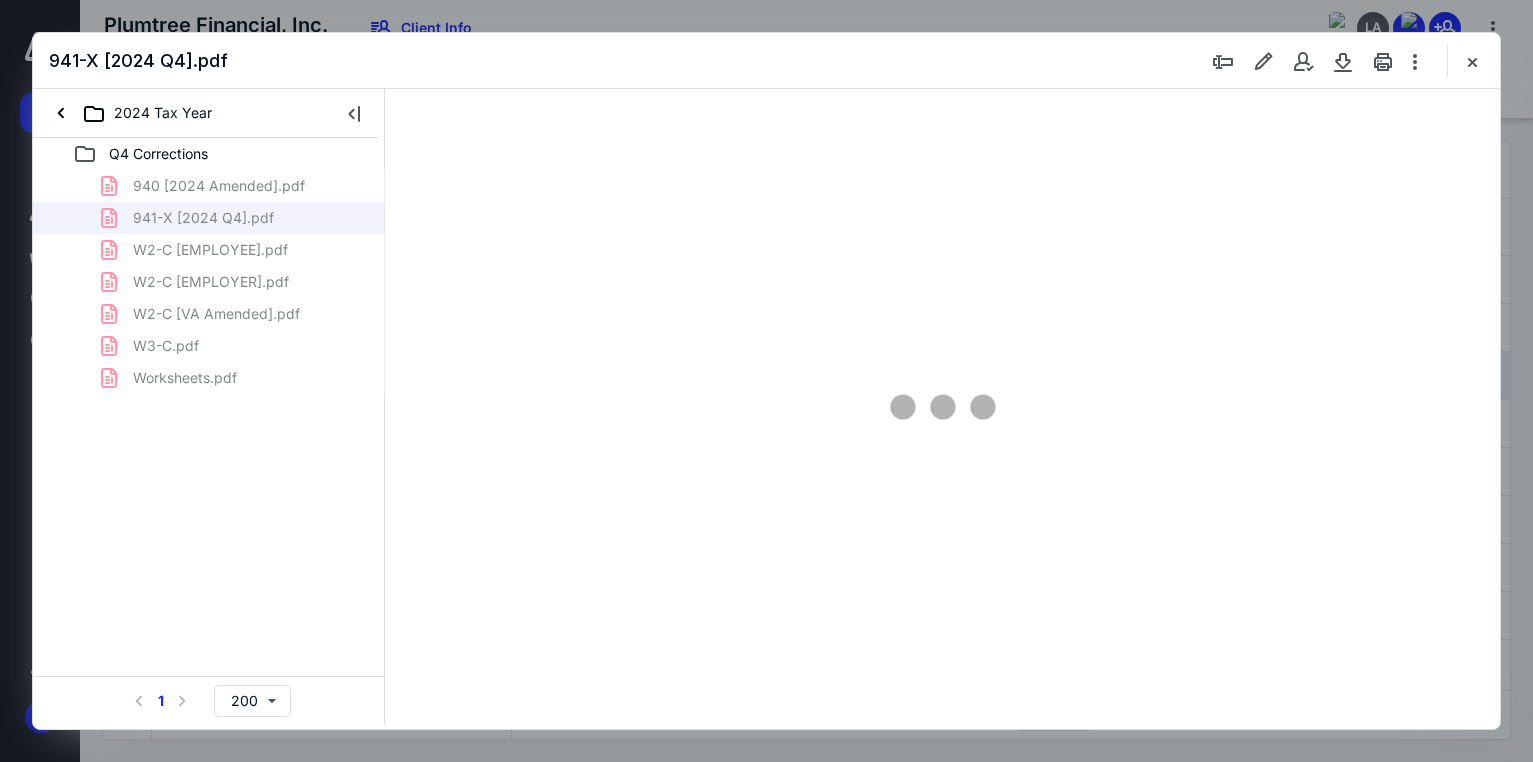 type on "178" 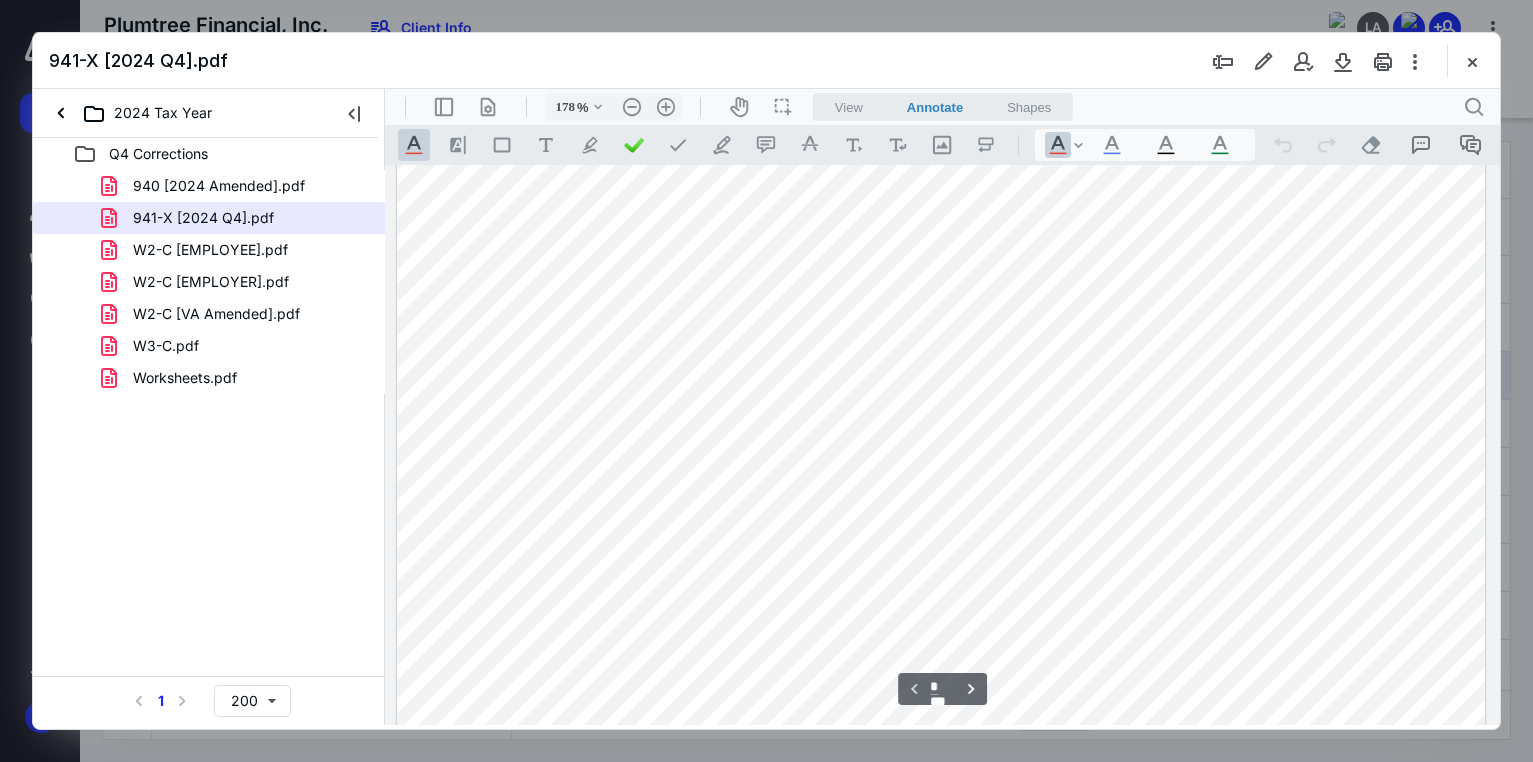 scroll, scrollTop: 583, scrollLeft: 0, axis: vertical 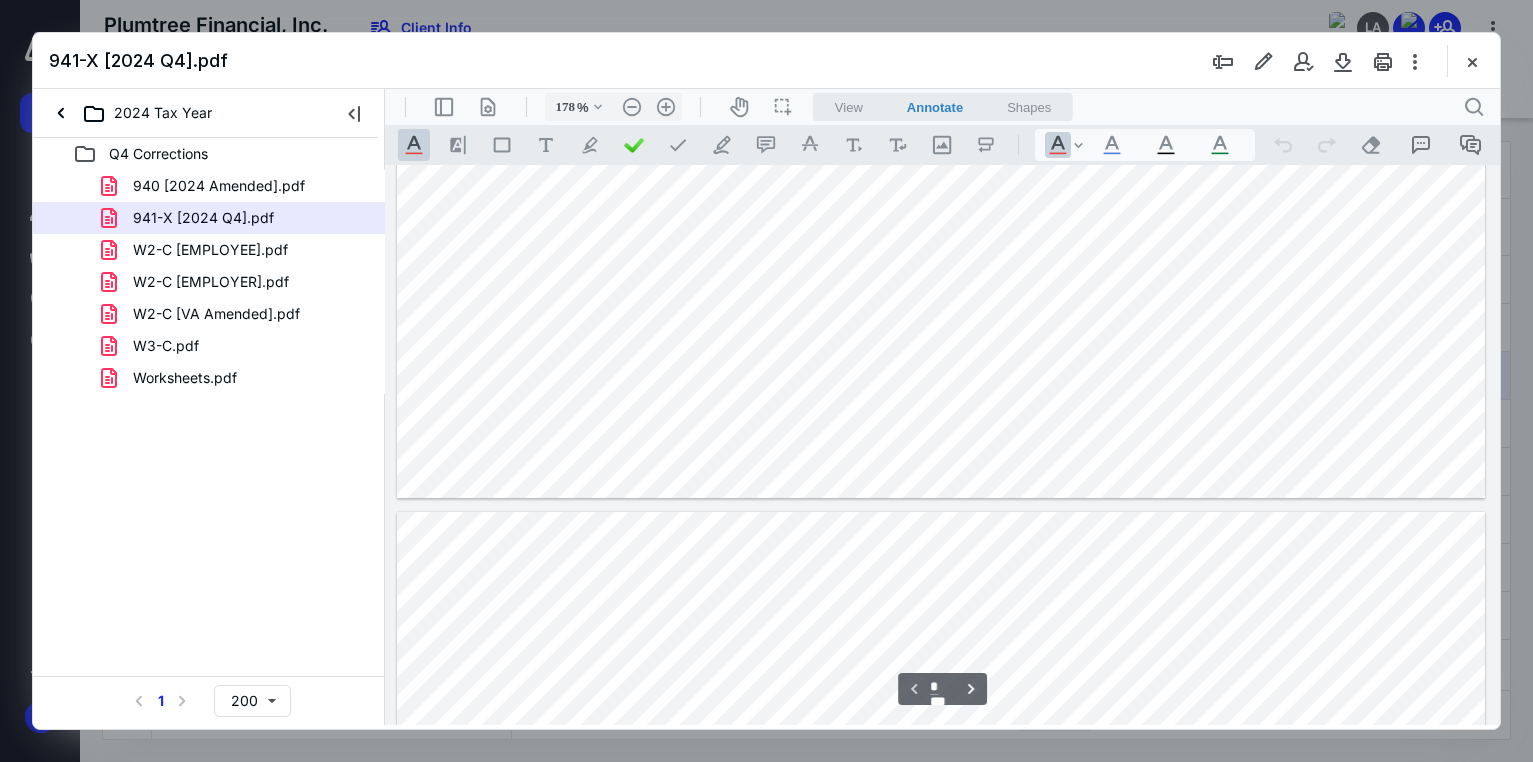 type on "*" 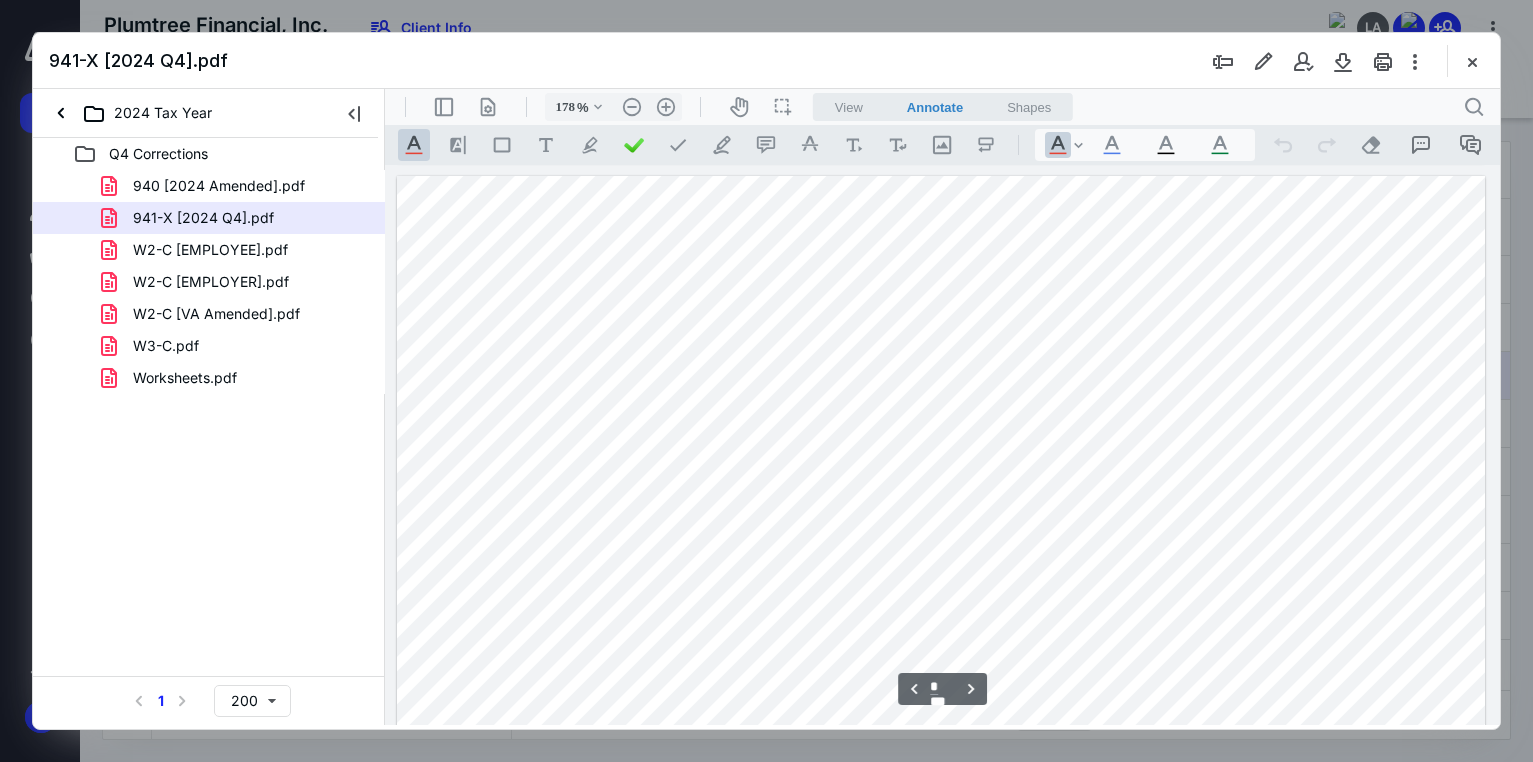 scroll, scrollTop: 1483, scrollLeft: 0, axis: vertical 